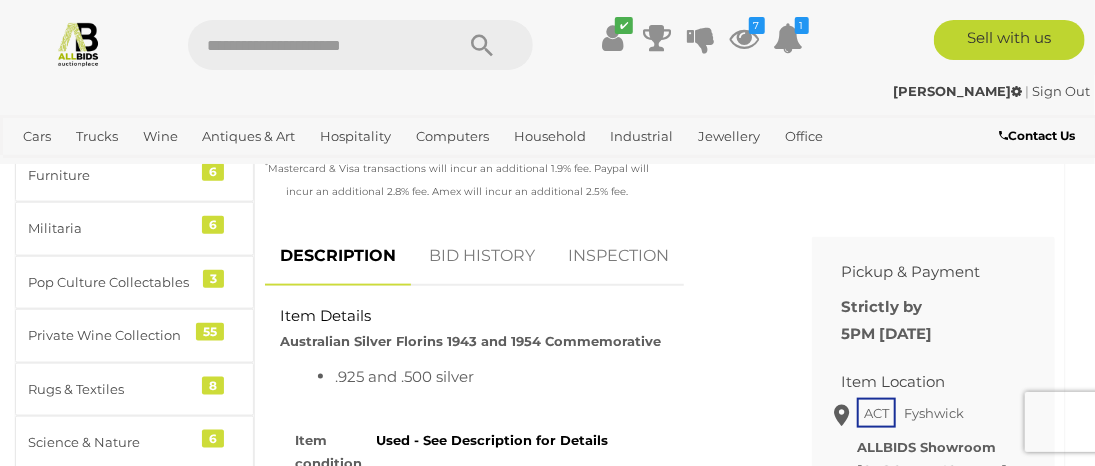 scroll, scrollTop: 800, scrollLeft: 0, axis: vertical 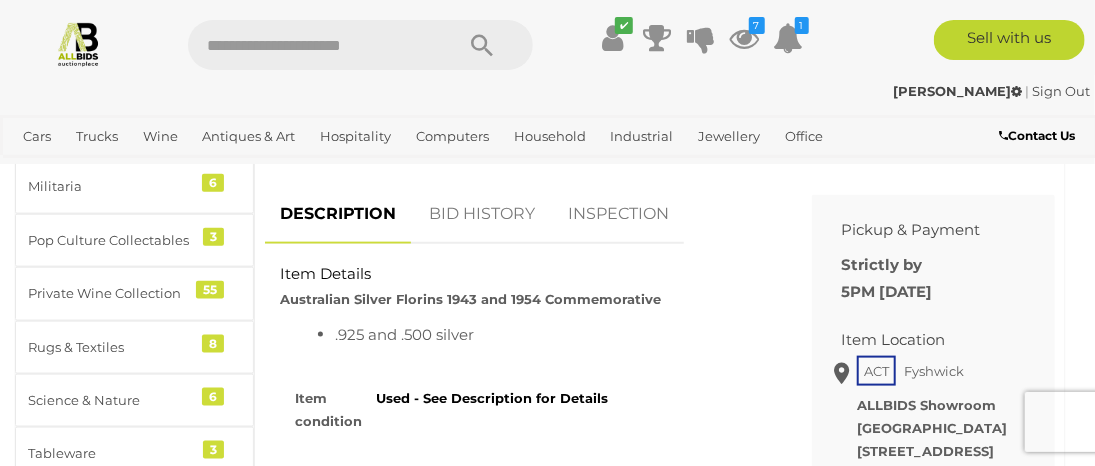 click on "BID HISTORY" at bounding box center [482, 214] 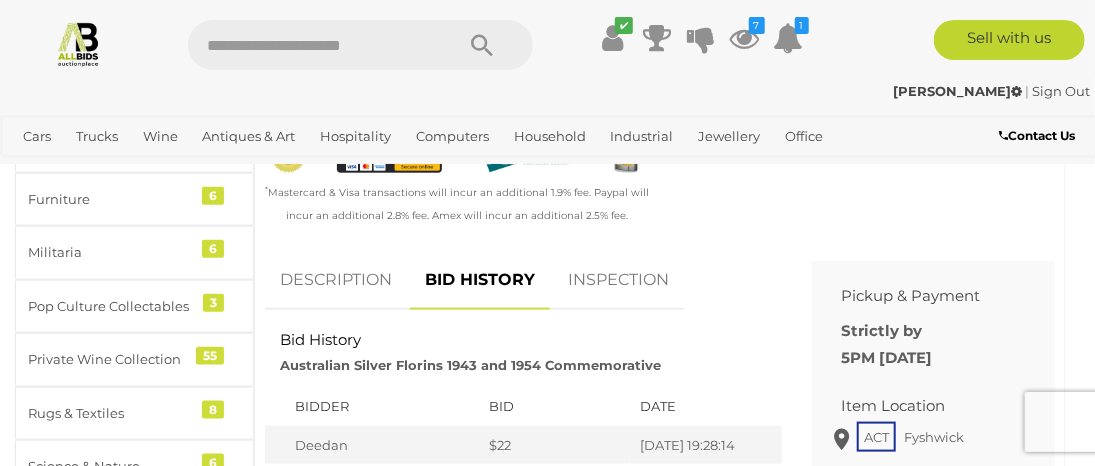 scroll, scrollTop: 600, scrollLeft: 0, axis: vertical 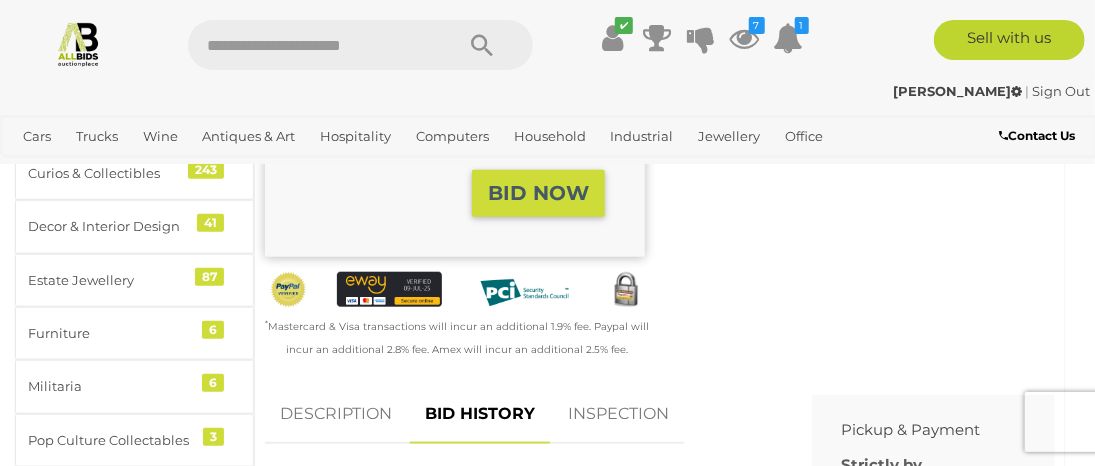 click on "DESCRIPTION" at bounding box center (336, 414) 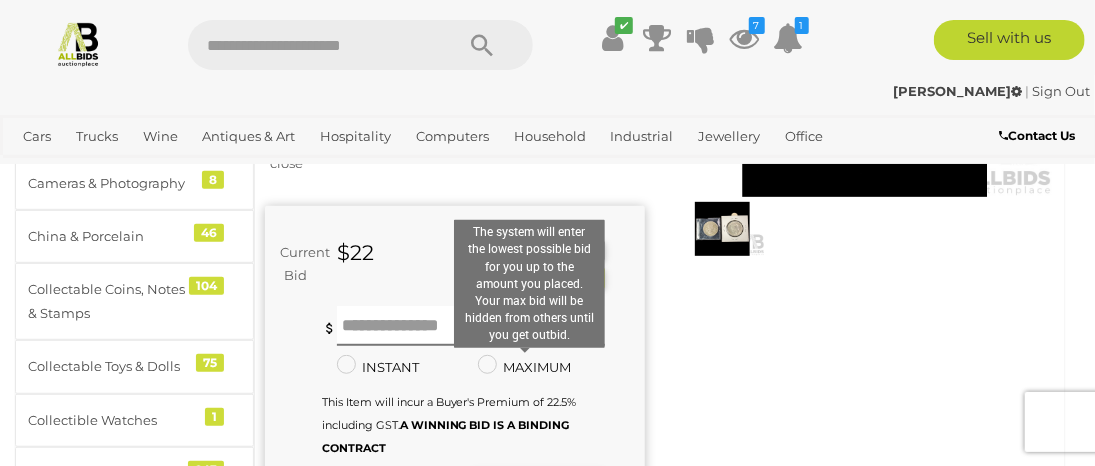 scroll, scrollTop: 100, scrollLeft: 0, axis: vertical 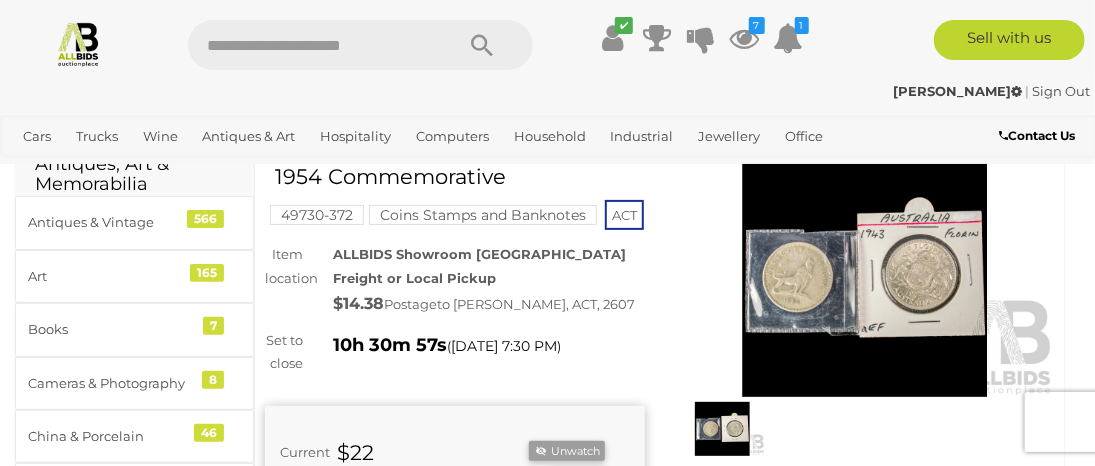 click at bounding box center [865, 274] 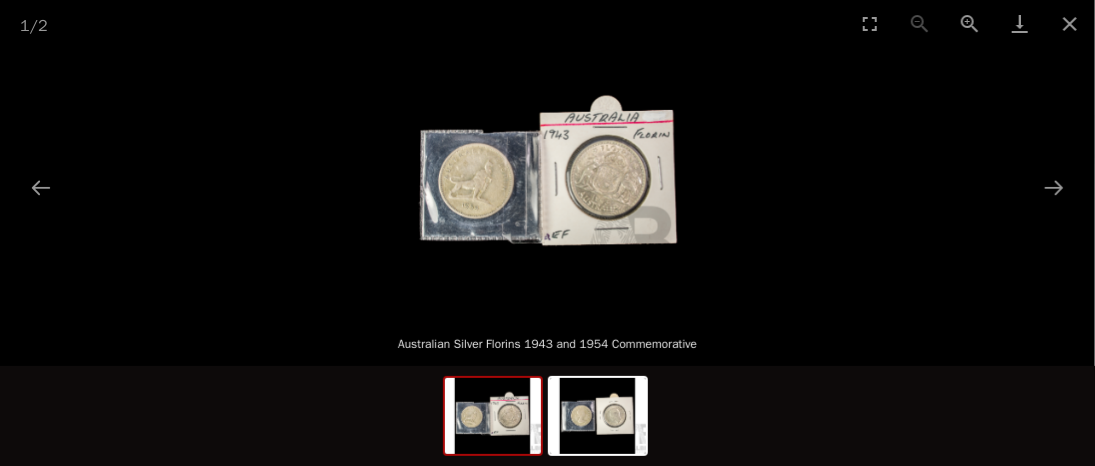 scroll, scrollTop: 0, scrollLeft: 0, axis: both 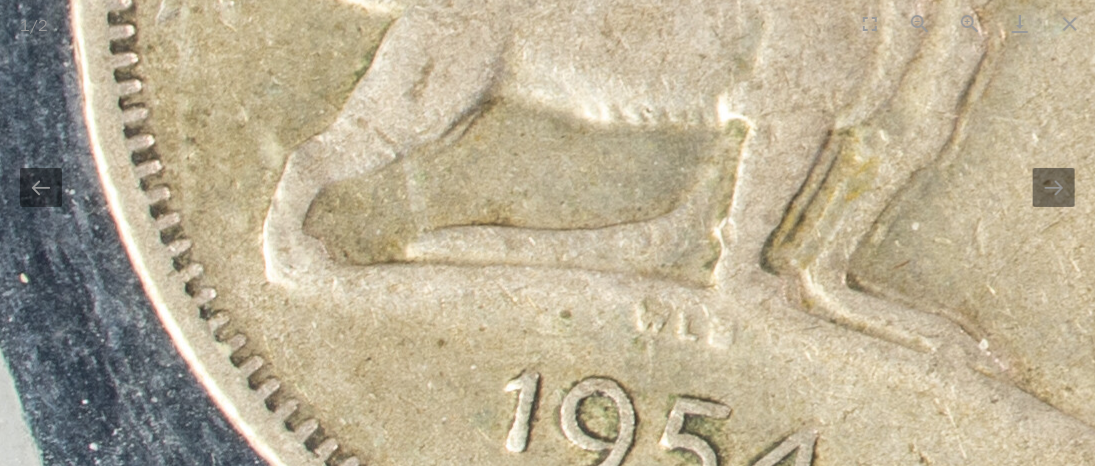 drag, startPoint x: 410, startPoint y: 281, endPoint x: 545, endPoint y: 58, distance: 260.67987 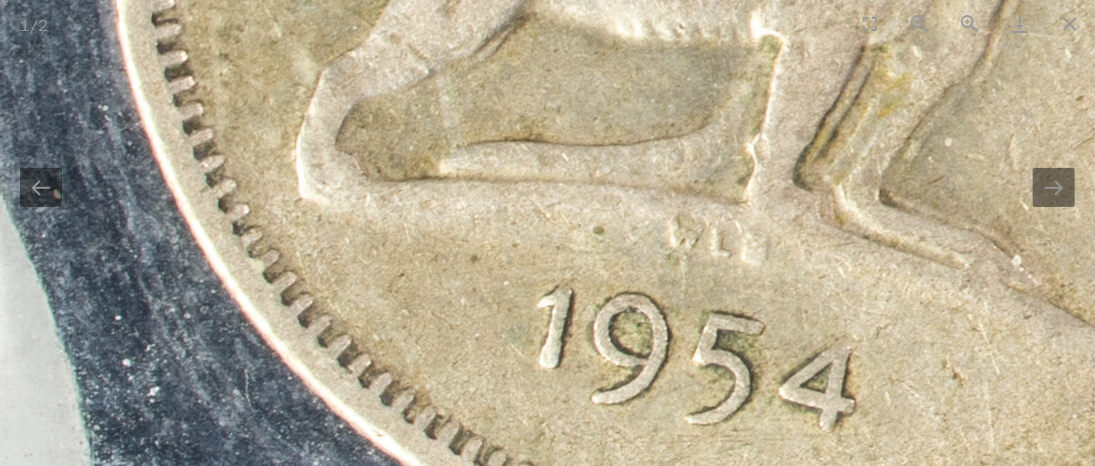 scroll, scrollTop: 0, scrollLeft: 0, axis: both 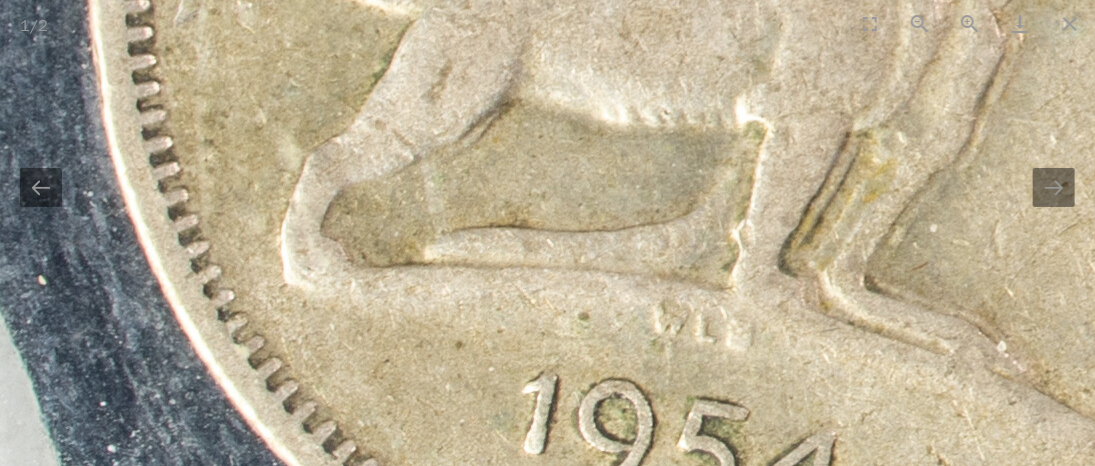 drag, startPoint x: 569, startPoint y: 101, endPoint x: 544, endPoint y: 276, distance: 176.7767 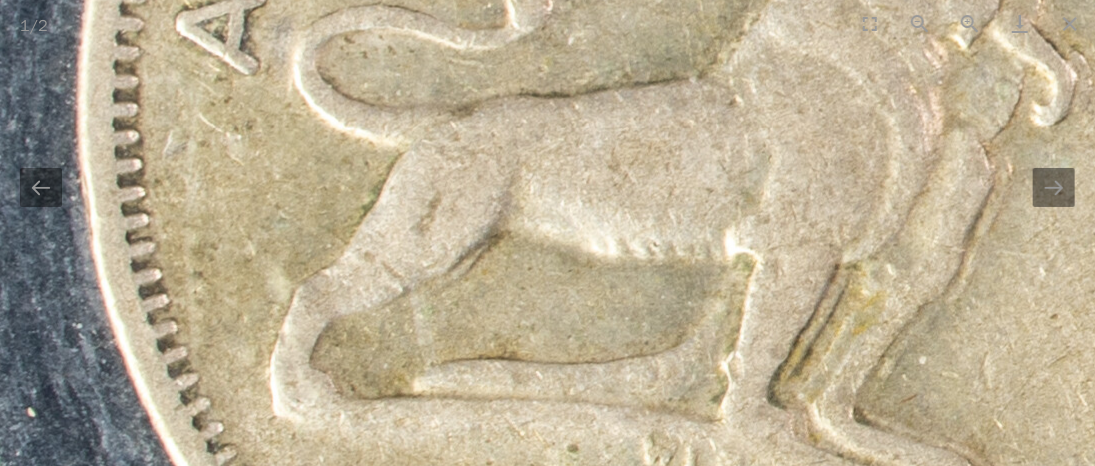 scroll, scrollTop: 0, scrollLeft: 0, axis: both 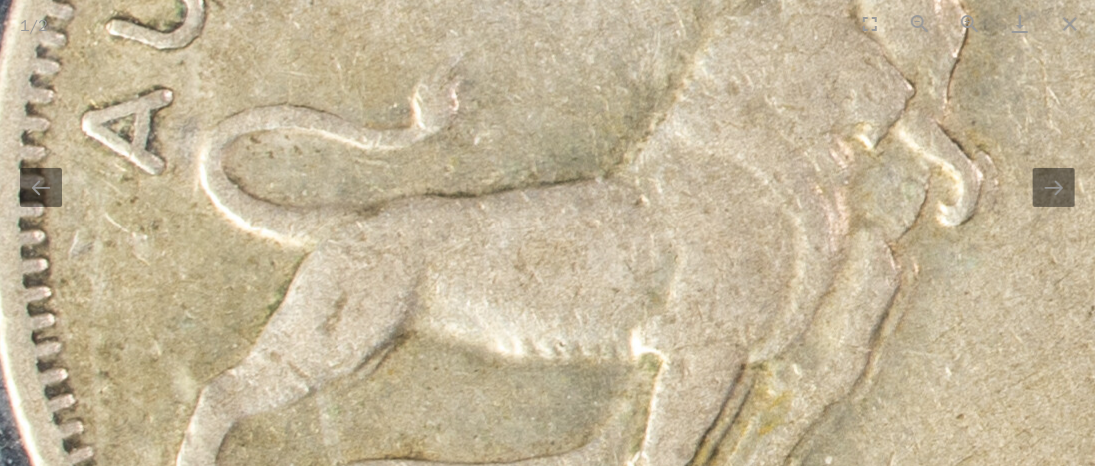 drag, startPoint x: 614, startPoint y: 122, endPoint x: 514, endPoint y: 247, distance: 160.07811 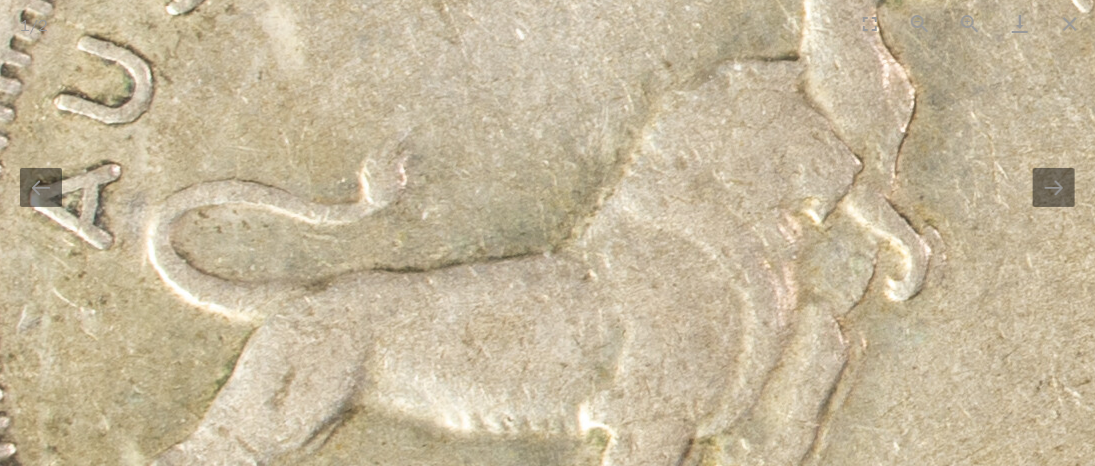 scroll, scrollTop: 0, scrollLeft: 0, axis: both 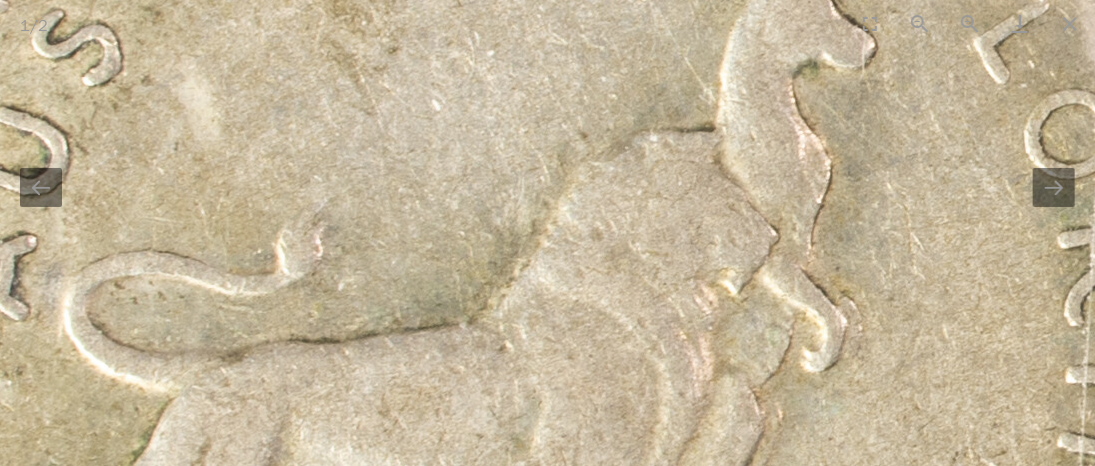 drag, startPoint x: 560, startPoint y: 129, endPoint x: 429, endPoint y: 244, distance: 174.31581 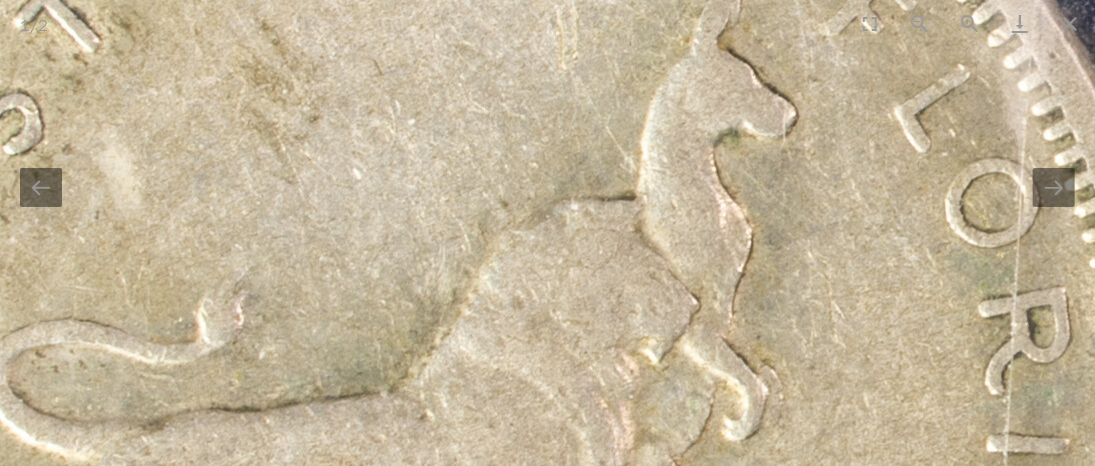 click at bounding box center (1818, 360) 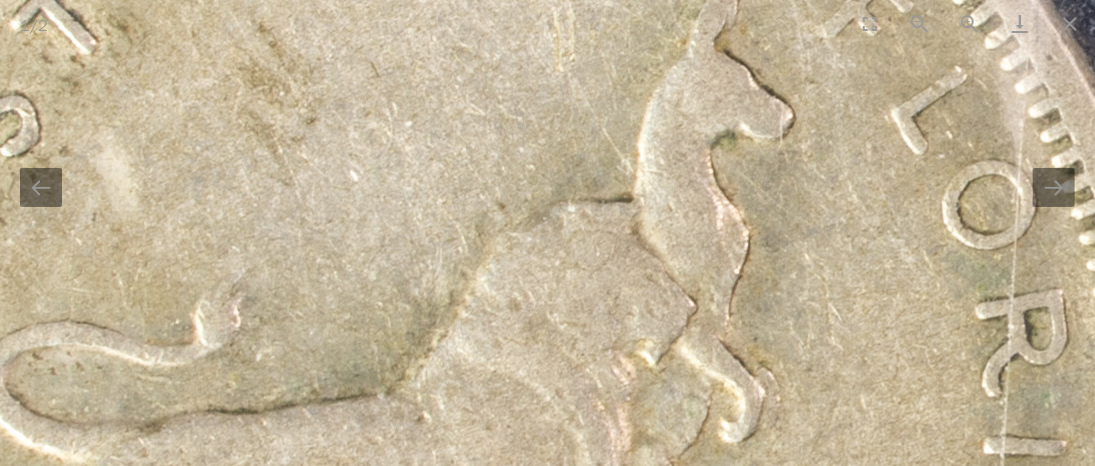 scroll, scrollTop: 0, scrollLeft: 0, axis: both 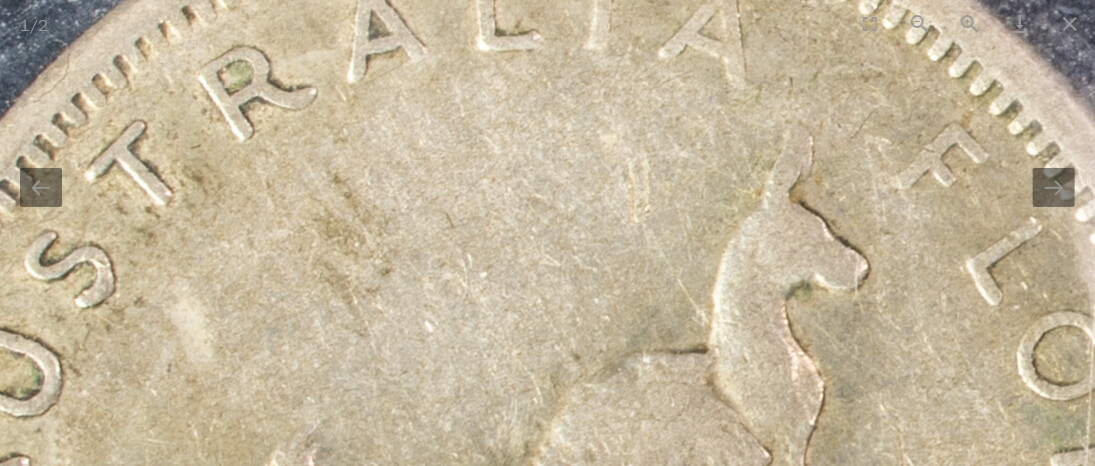 drag, startPoint x: 483, startPoint y: 162, endPoint x: 557, endPoint y: 276, distance: 135.91174 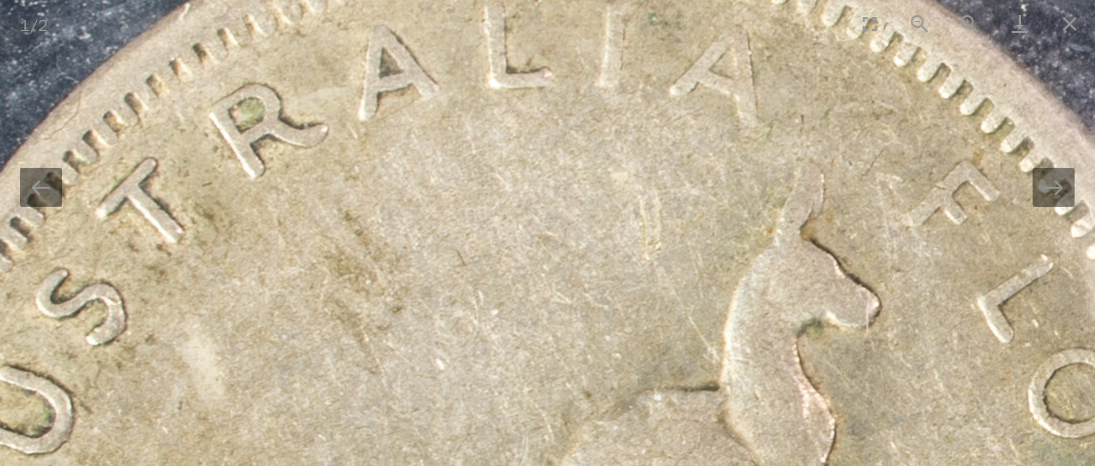 scroll, scrollTop: 0, scrollLeft: 0, axis: both 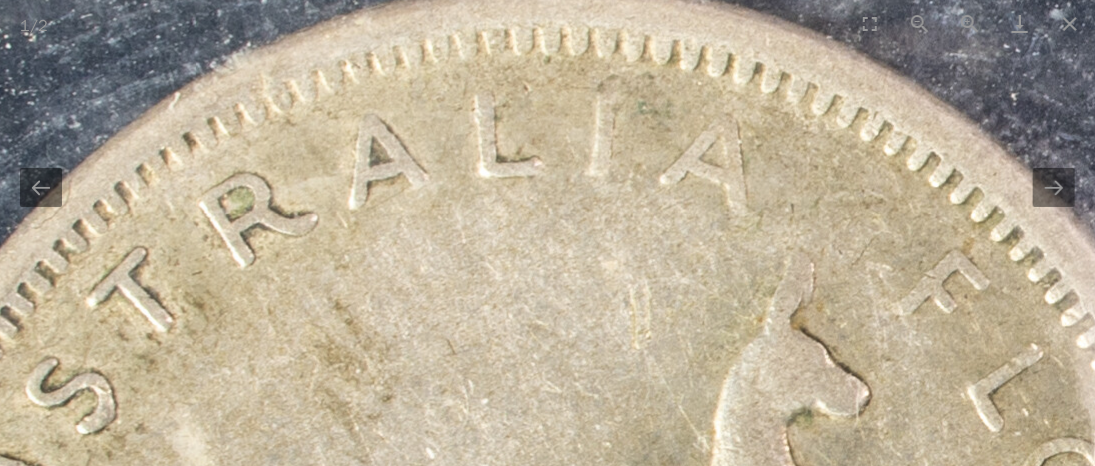 drag, startPoint x: 544, startPoint y: 176, endPoint x: 535, endPoint y: 284, distance: 108.37435 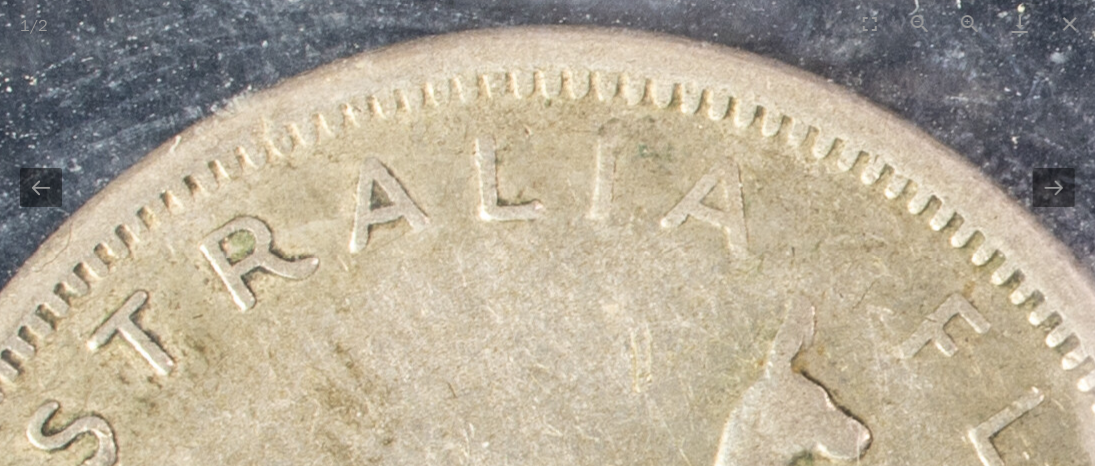 scroll, scrollTop: 0, scrollLeft: 0, axis: both 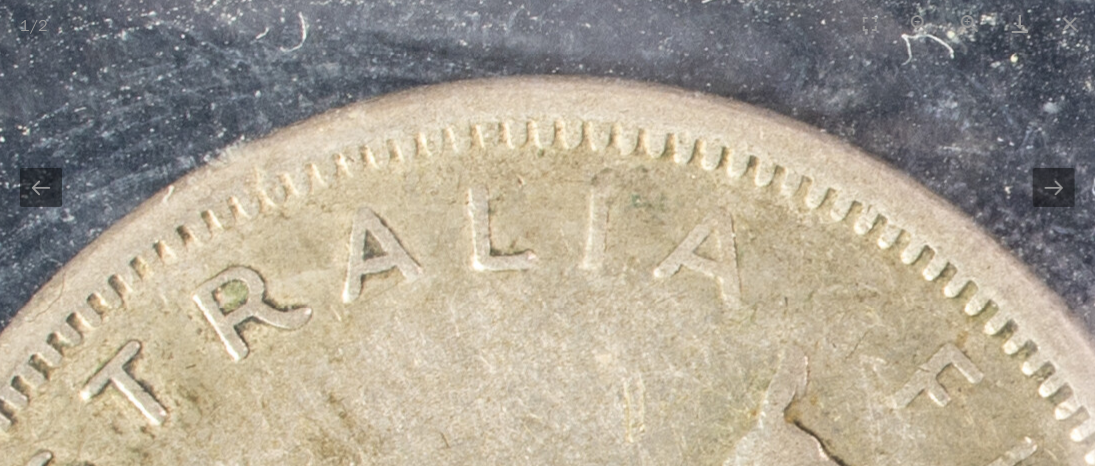 drag, startPoint x: 541, startPoint y: 292, endPoint x: 544, endPoint y: 318, distance: 26.172504 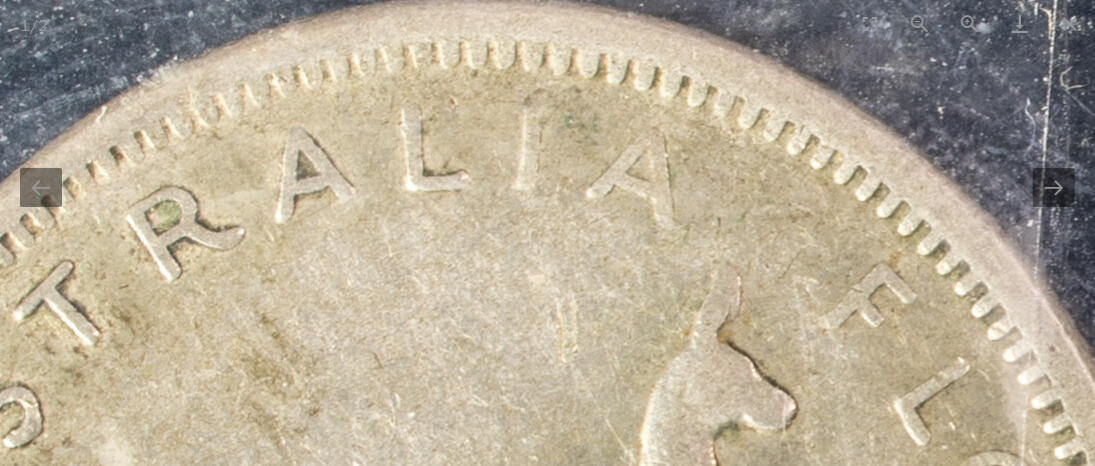drag, startPoint x: 589, startPoint y: 294, endPoint x: 390, endPoint y: 147, distance: 247.40656 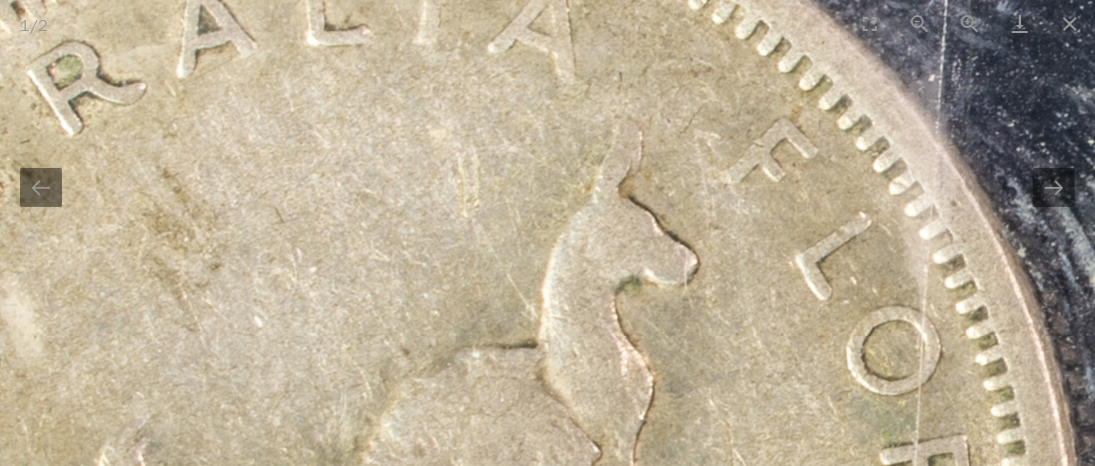 drag, startPoint x: 505, startPoint y: 284, endPoint x: 387, endPoint y: 115, distance: 206.1189 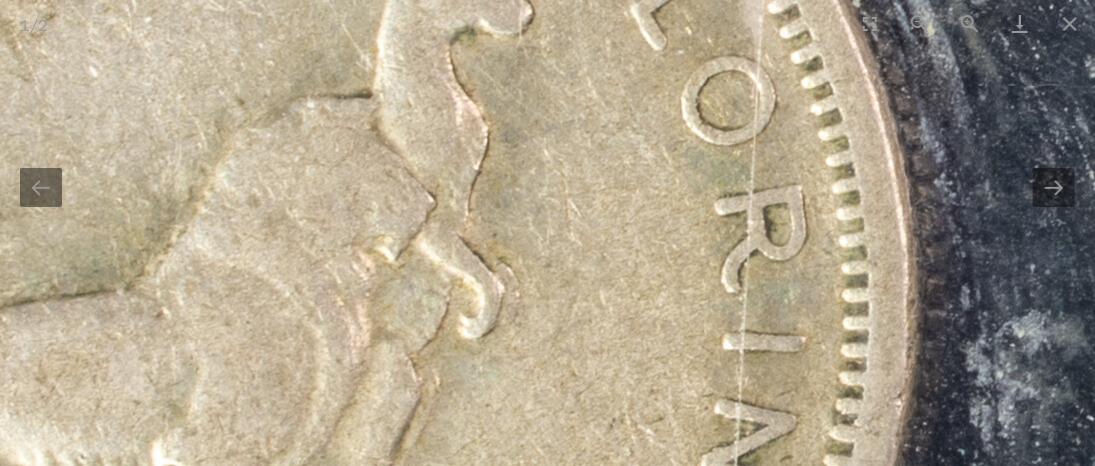 drag, startPoint x: 386, startPoint y: 206, endPoint x: 338, endPoint y: 159, distance: 67.17886 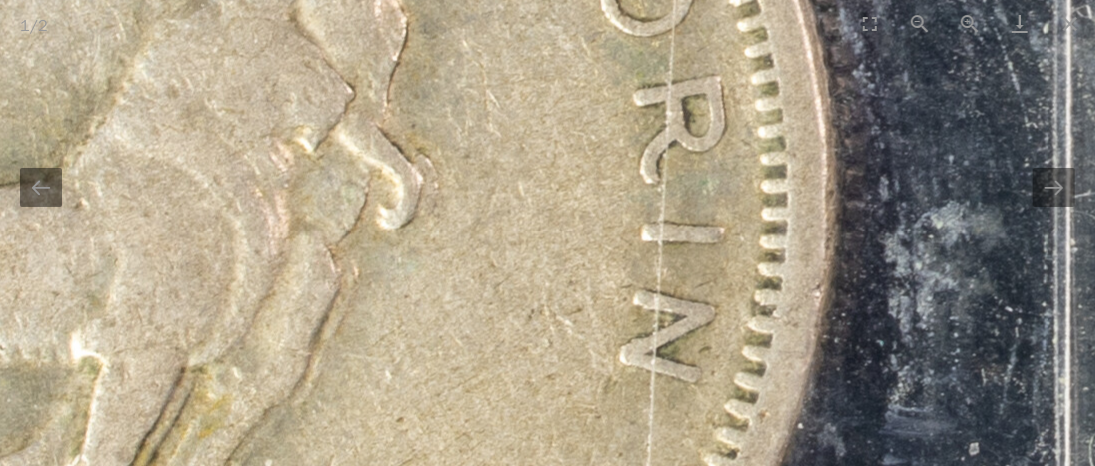 drag, startPoint x: 395, startPoint y: 304, endPoint x: 321, endPoint y: 147, distance: 173.56555 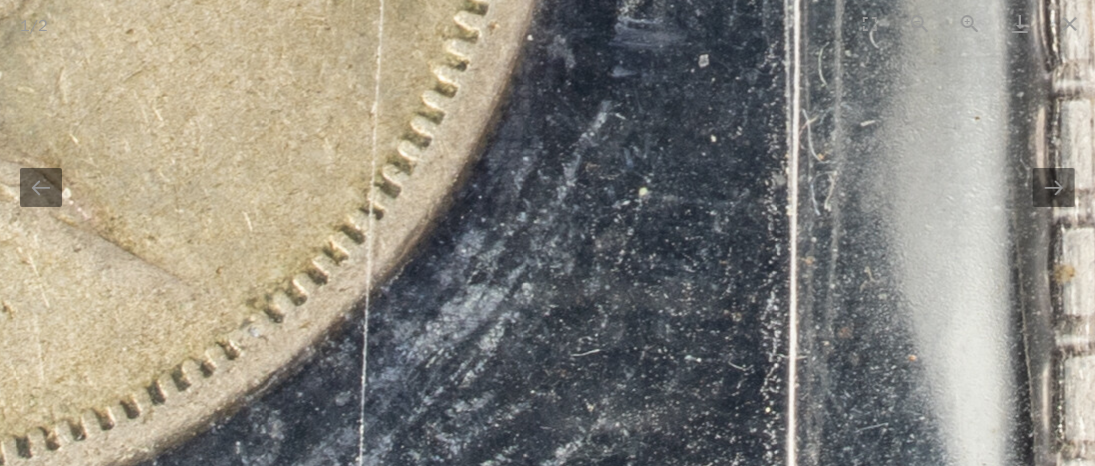 drag, startPoint x: 604, startPoint y: 291, endPoint x: 430, endPoint y: 314, distance: 175.51353 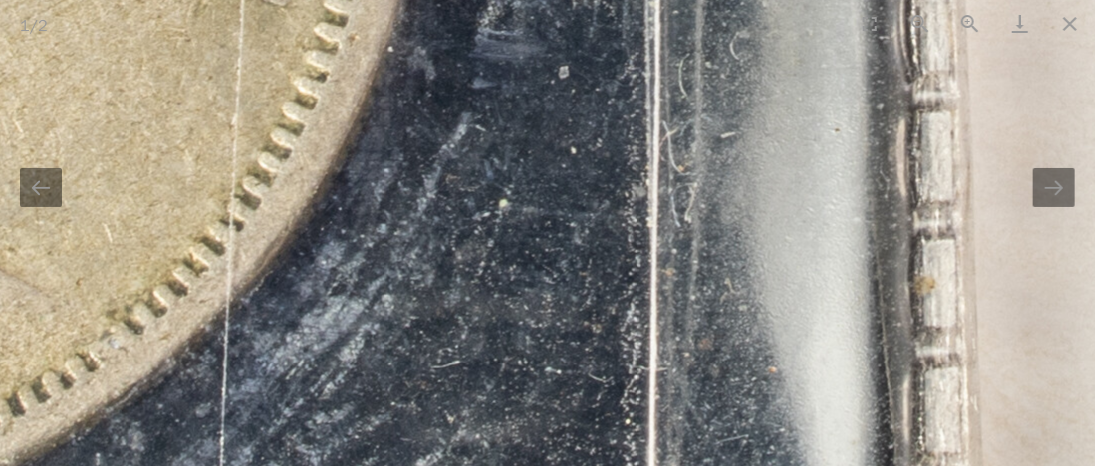 scroll, scrollTop: 0, scrollLeft: 0, axis: both 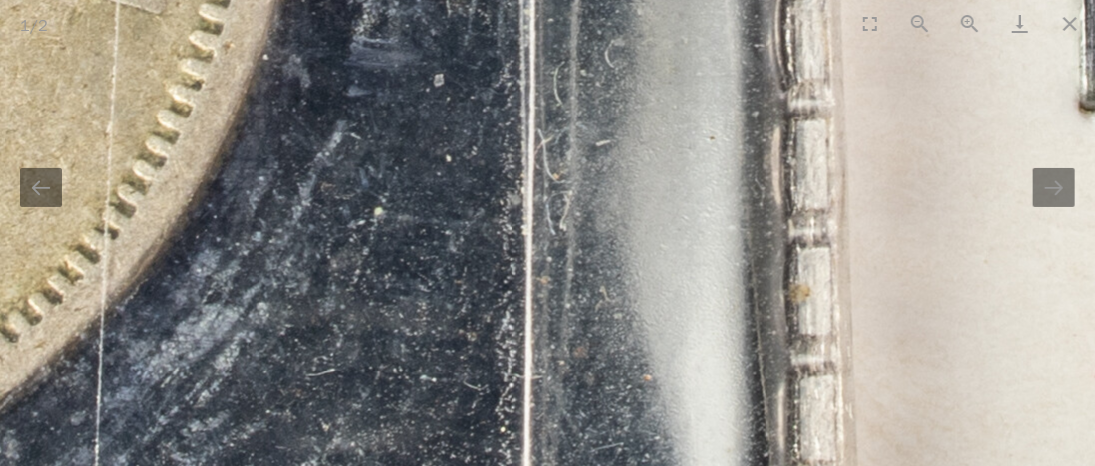 drag, startPoint x: 707, startPoint y: 324, endPoint x: 477, endPoint y: 353, distance: 231.82104 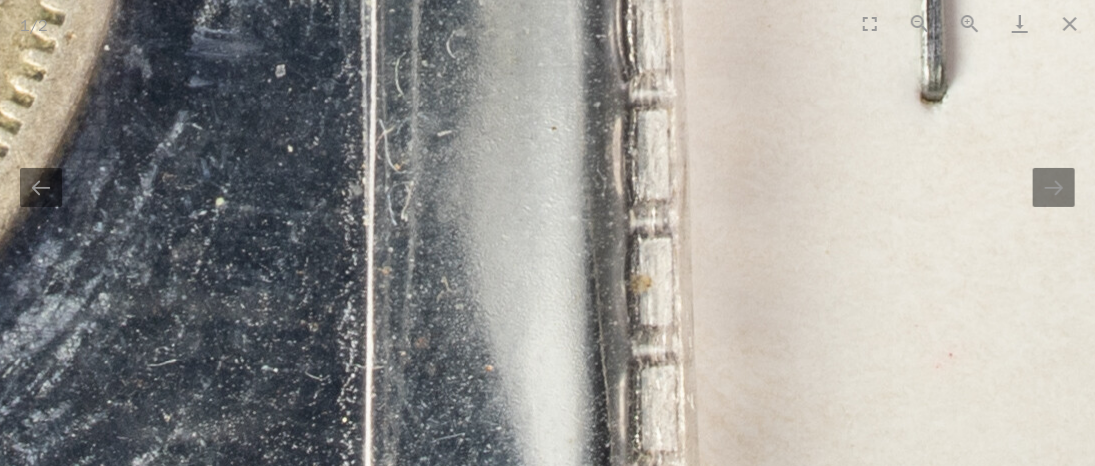 drag, startPoint x: 448, startPoint y: 332, endPoint x: 596, endPoint y: 233, distance: 178.05898 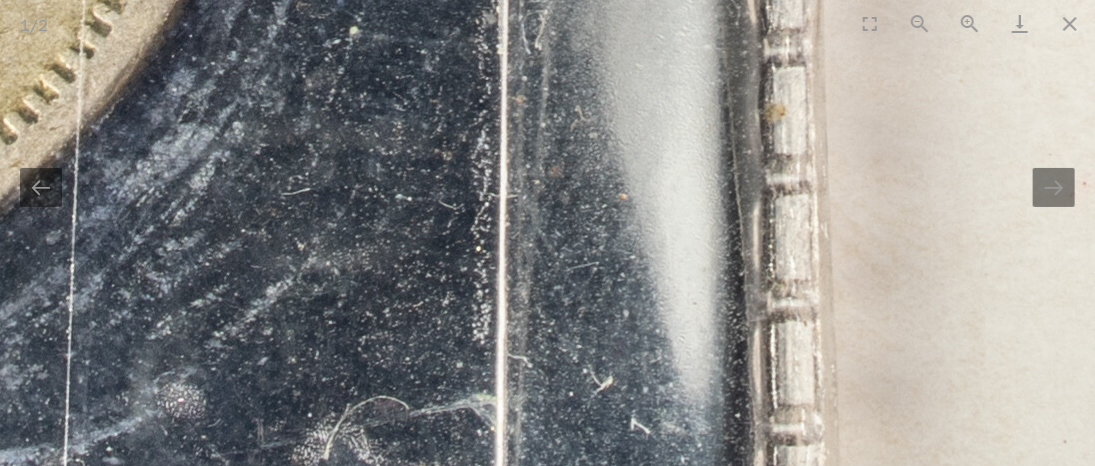 drag, startPoint x: 523, startPoint y: 309, endPoint x: 552, endPoint y: 114, distance: 197.14462 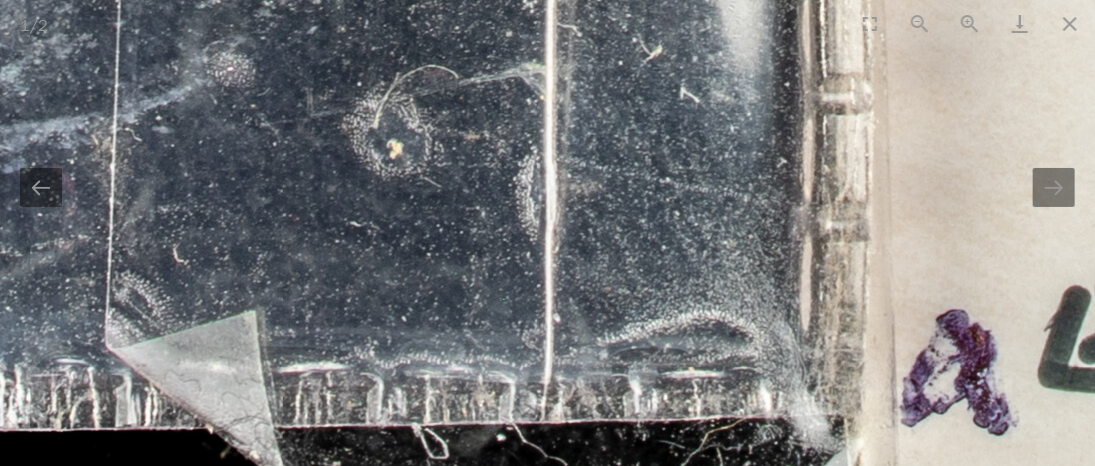 drag, startPoint x: 460, startPoint y: 245, endPoint x: 506, endPoint y: 109, distance: 143.5688 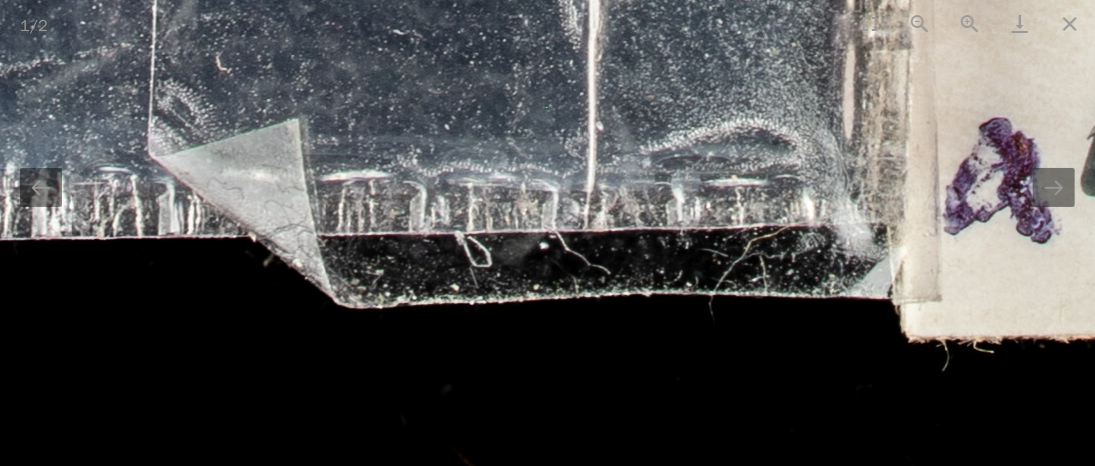 scroll, scrollTop: 0, scrollLeft: 0, axis: both 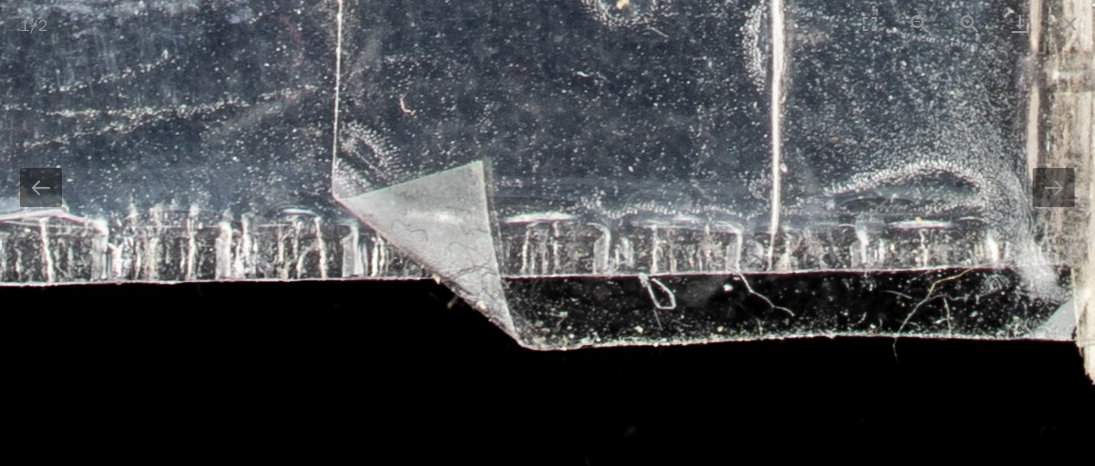 drag, startPoint x: 474, startPoint y: 123, endPoint x: 710, endPoint y: 180, distance: 242.78592 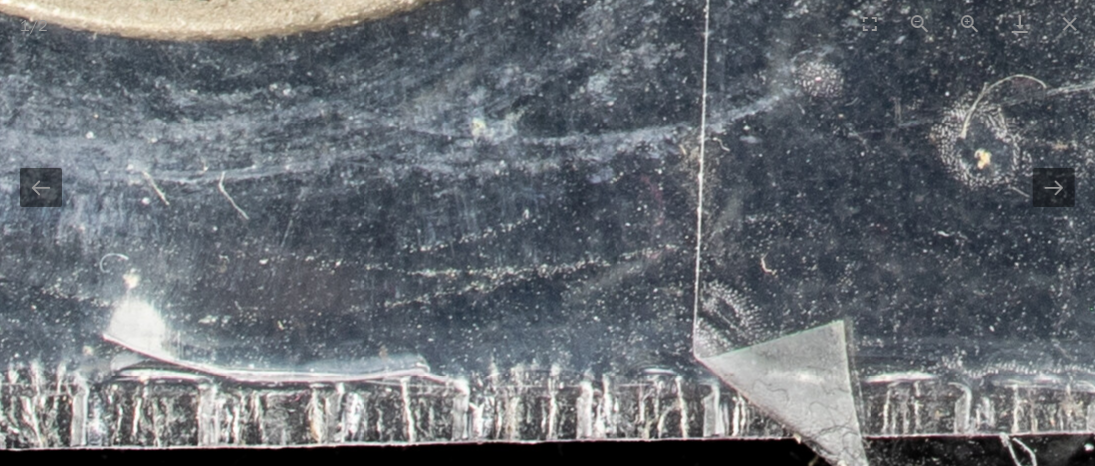 drag, startPoint x: 413, startPoint y: 76, endPoint x: 606, endPoint y: 232, distance: 248.16325 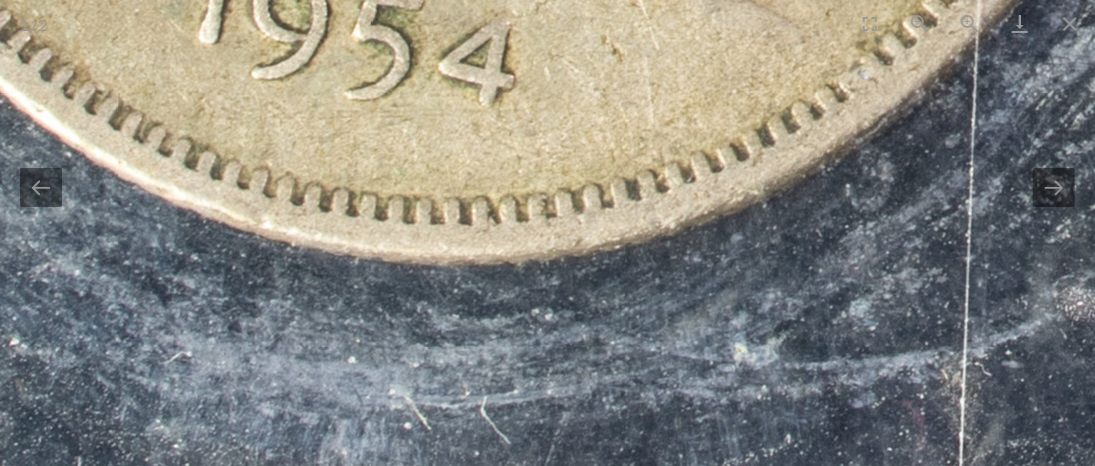 drag, startPoint x: 482, startPoint y: 174, endPoint x: 649, endPoint y: 337, distance: 233.36238 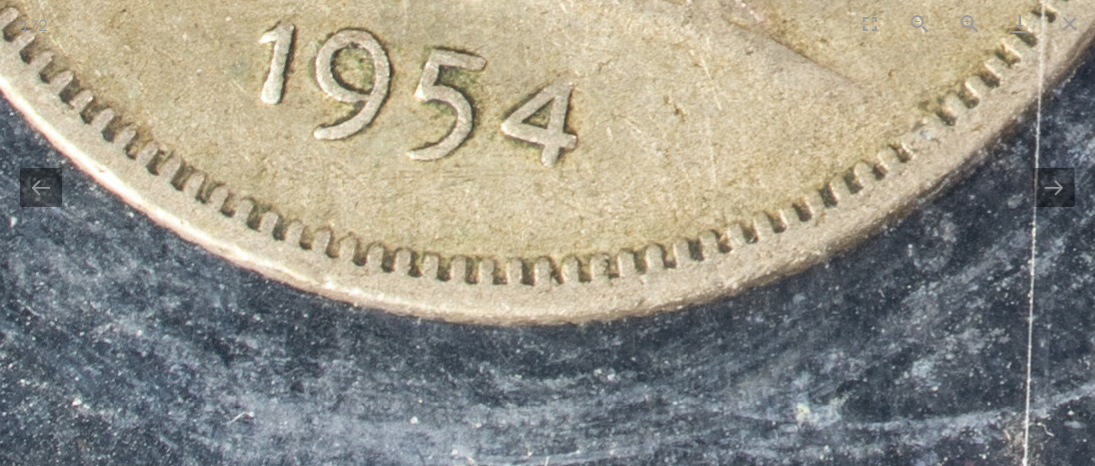 scroll, scrollTop: 0, scrollLeft: 0, axis: both 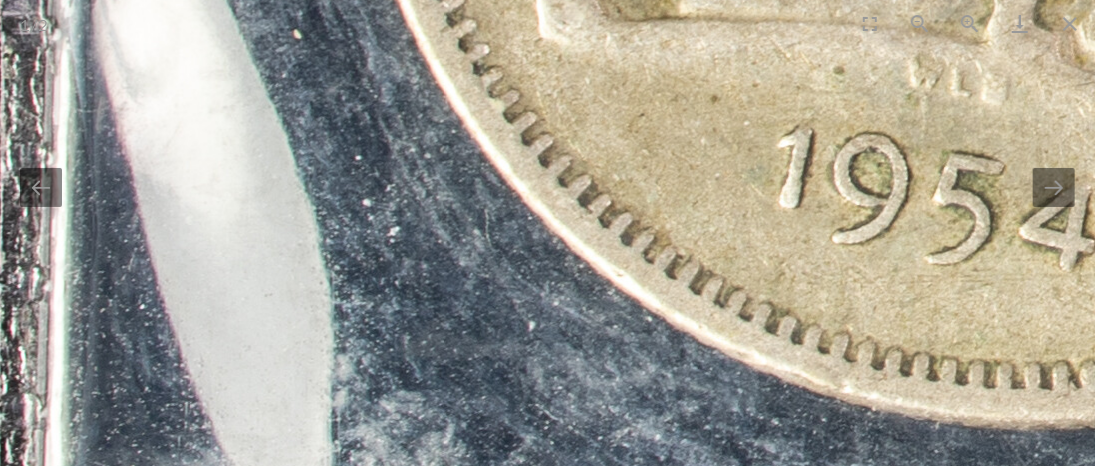 drag, startPoint x: 515, startPoint y: 265, endPoint x: 646, endPoint y: 234, distance: 134.61798 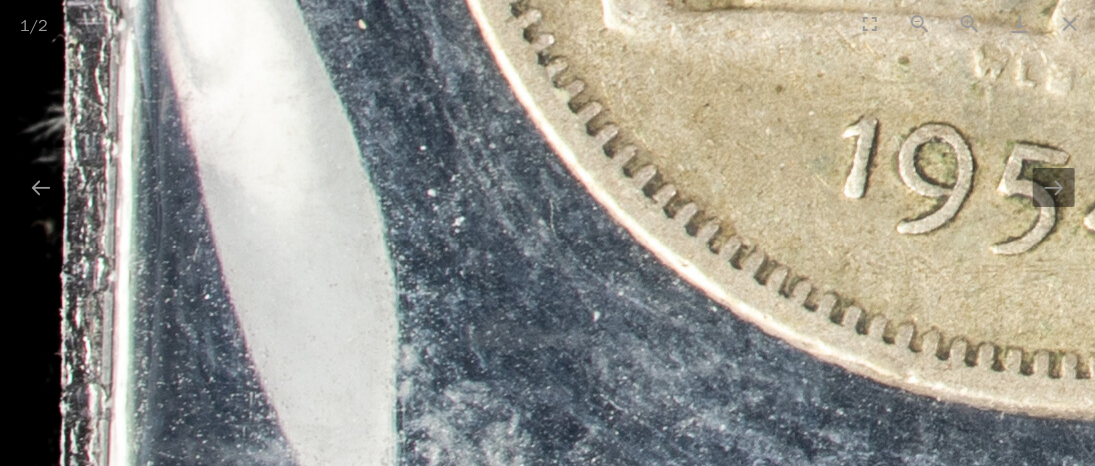 scroll, scrollTop: 0, scrollLeft: 0, axis: both 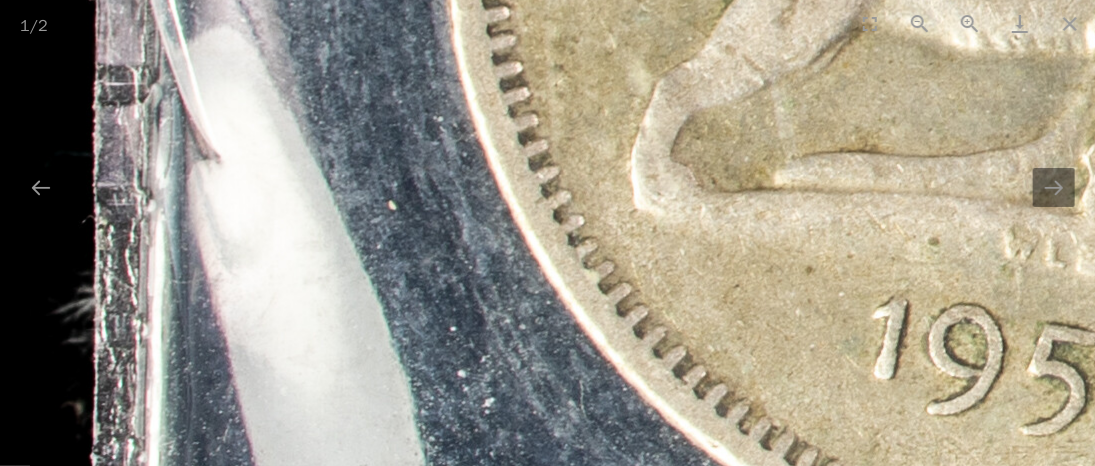 drag, startPoint x: 468, startPoint y: 261, endPoint x: 543, endPoint y: 458, distance: 210.79373 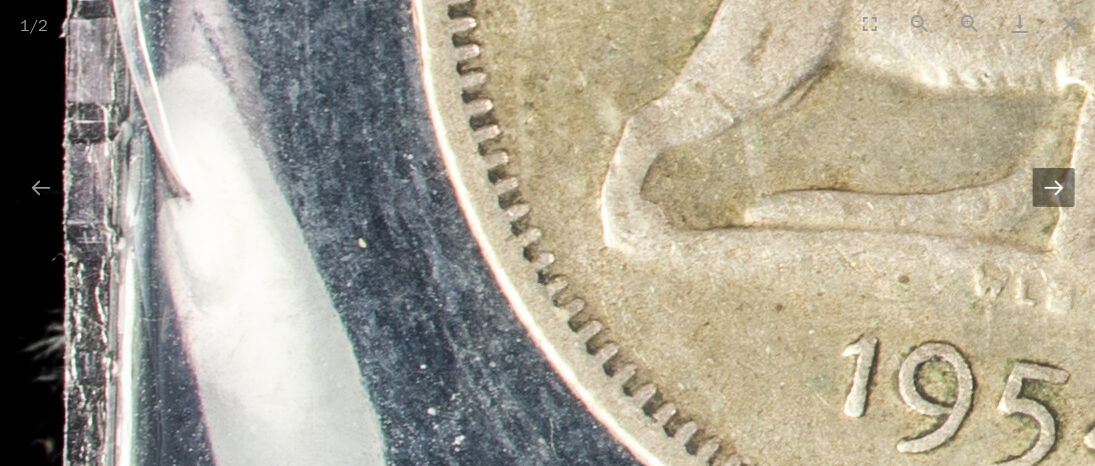click at bounding box center (1054, 187) 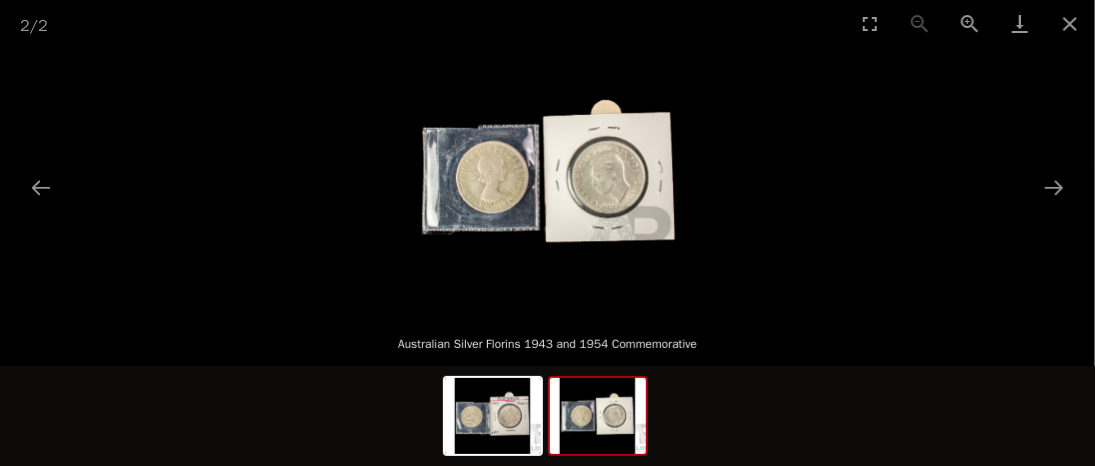 click at bounding box center [548, 178] 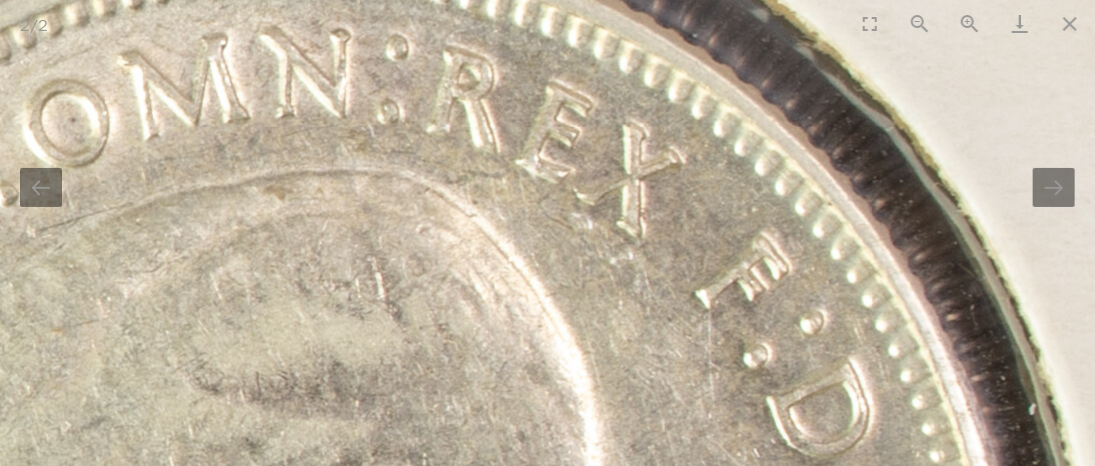 scroll, scrollTop: 0, scrollLeft: 0, axis: both 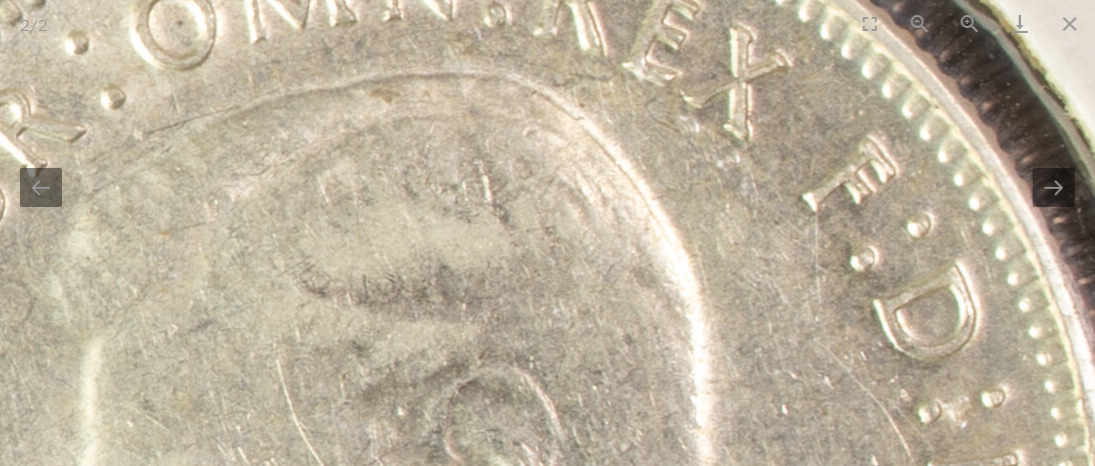 drag, startPoint x: 580, startPoint y: 188, endPoint x: 709, endPoint y: 79, distance: 168.88458 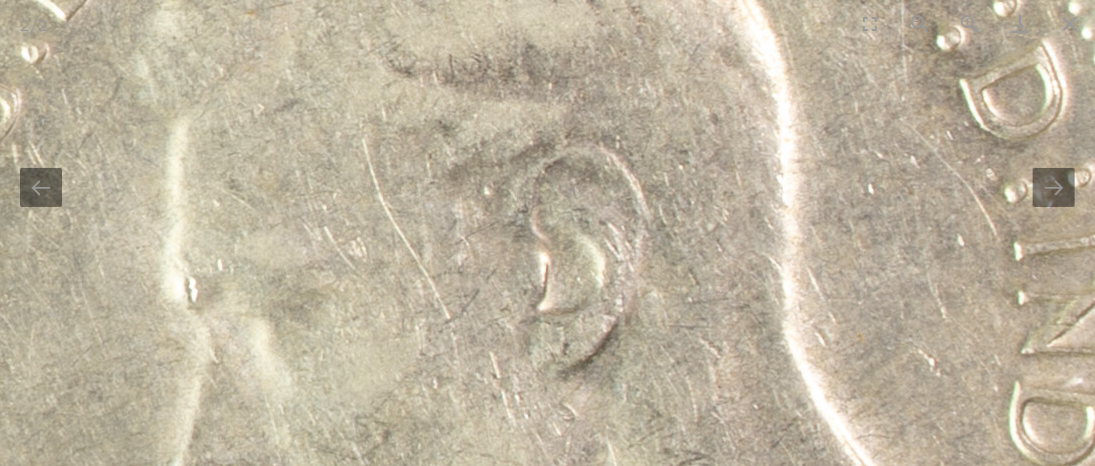 drag, startPoint x: 654, startPoint y: 163, endPoint x: 695, endPoint y: -27, distance: 194.37335 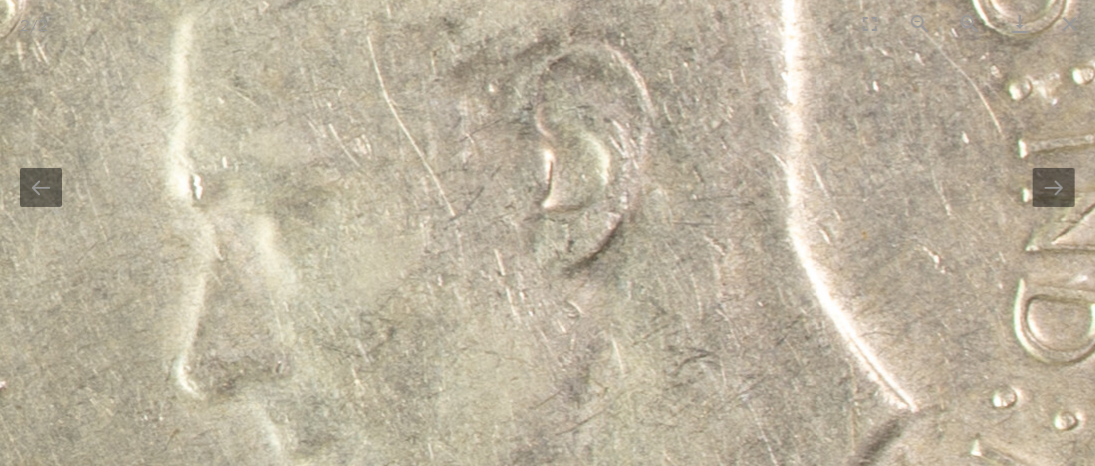 scroll, scrollTop: 0, scrollLeft: 0, axis: both 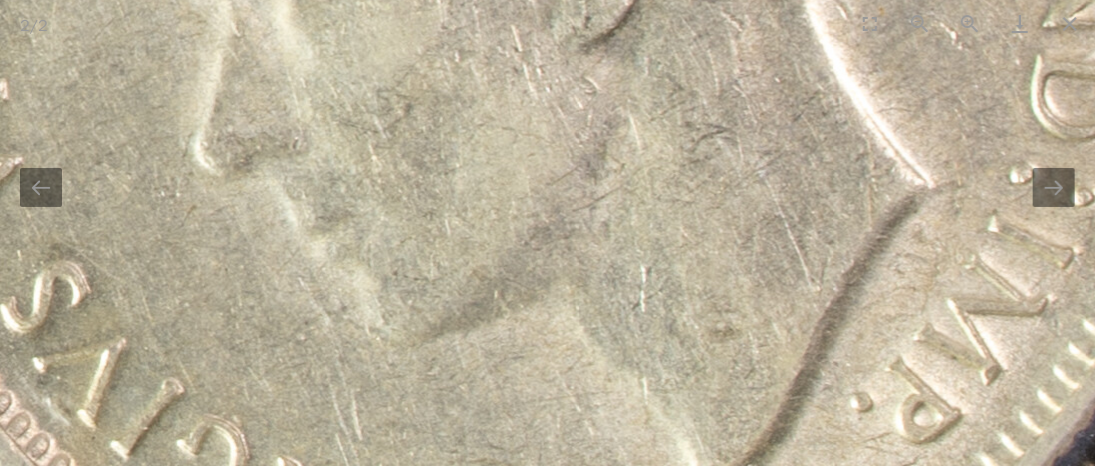 drag, startPoint x: 507, startPoint y: 192, endPoint x: 524, endPoint y: -32, distance: 224.64417 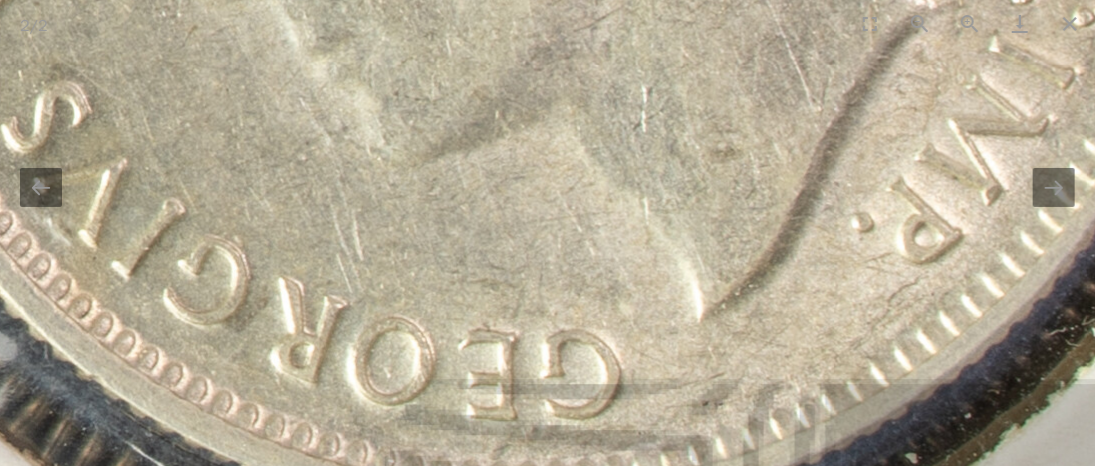 scroll, scrollTop: 0, scrollLeft: 0, axis: both 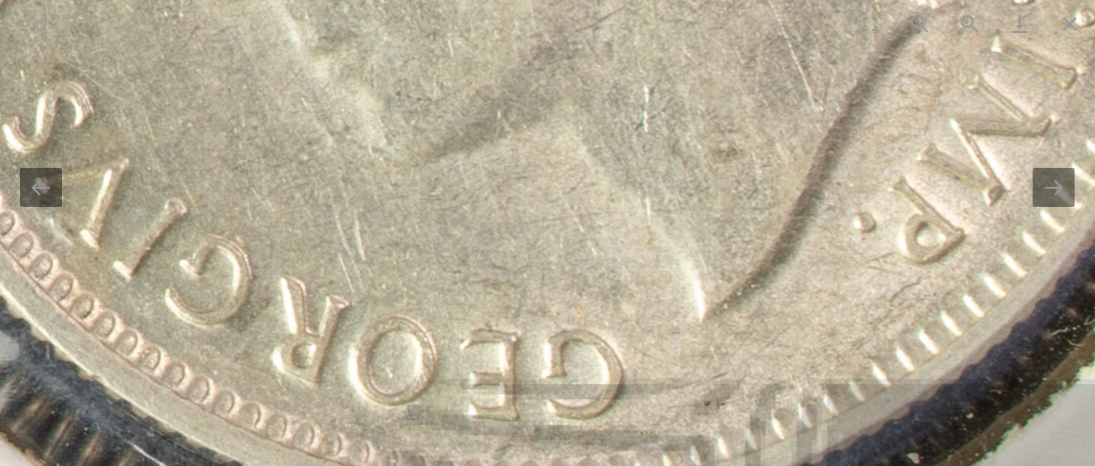 click at bounding box center [-669, -169] 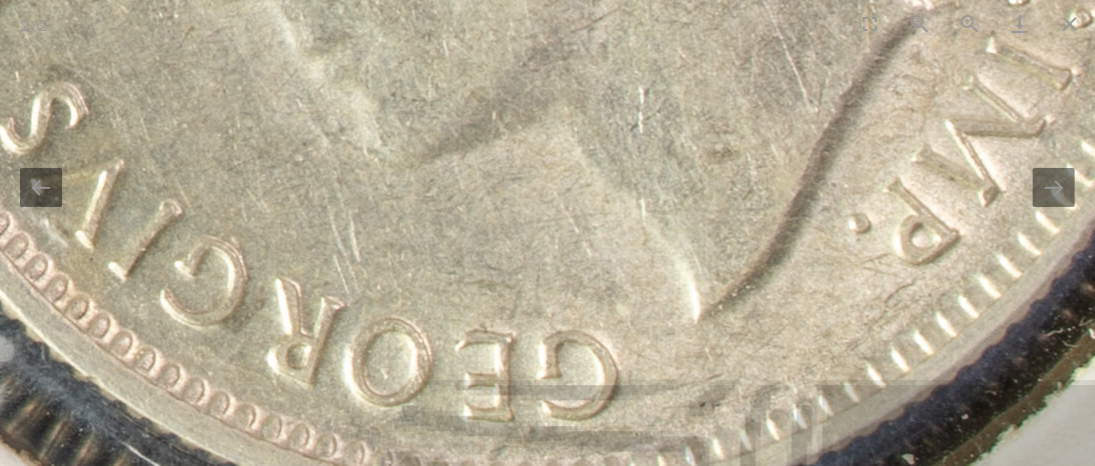 drag, startPoint x: 535, startPoint y: 148, endPoint x: 373, endPoint y: 158, distance: 162.30835 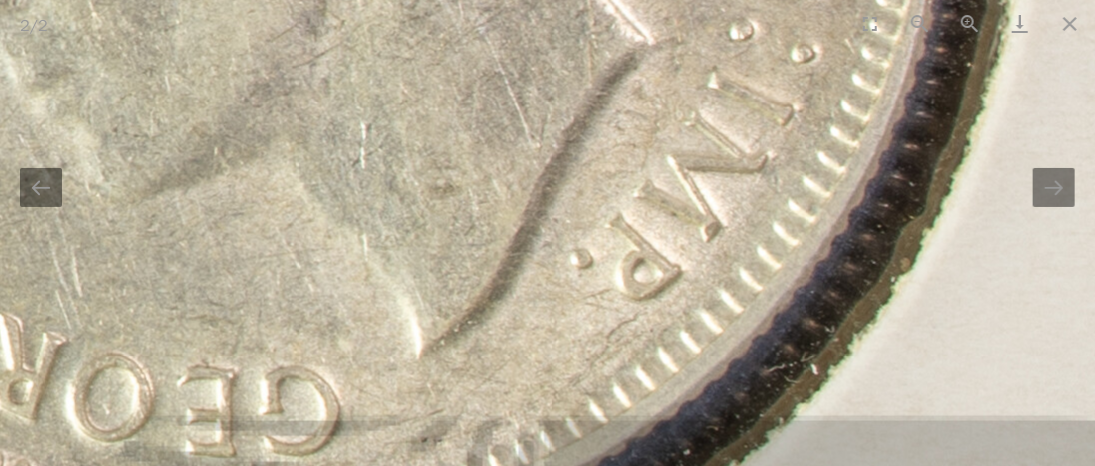 drag, startPoint x: 451, startPoint y: 128, endPoint x: 401, endPoint y: 273, distance: 153.37862 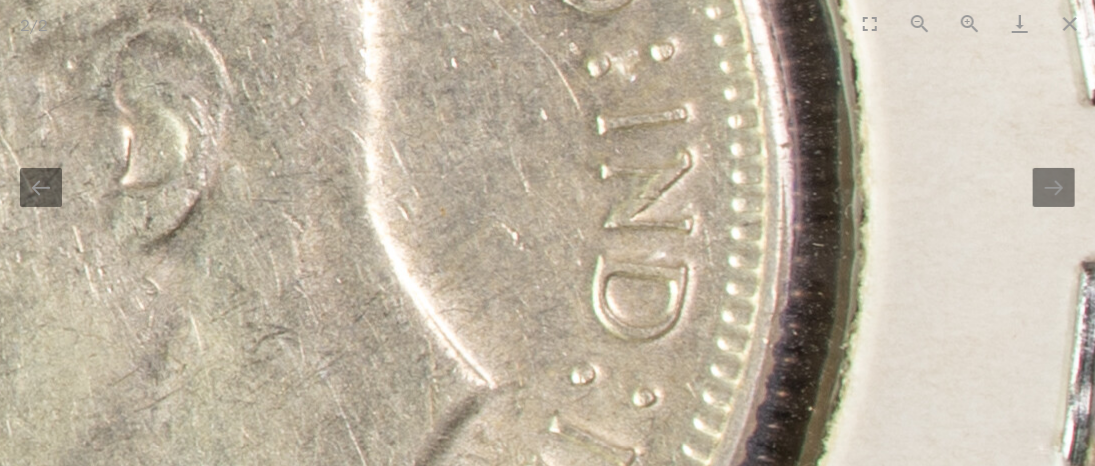 drag, startPoint x: 516, startPoint y: 191, endPoint x: 469, endPoint y: 314, distance: 131.67384 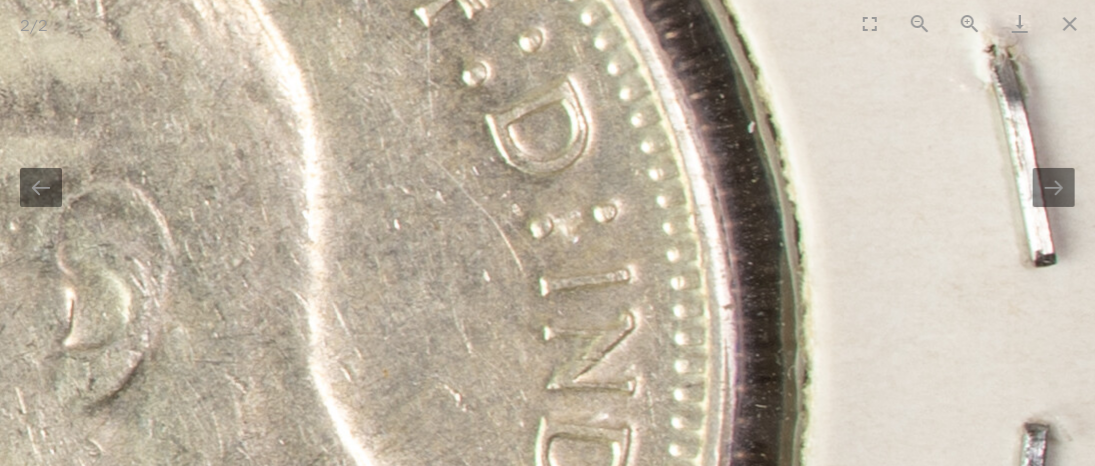 drag, startPoint x: 461, startPoint y: 283, endPoint x: 474, endPoint y: 316, distance: 35.468296 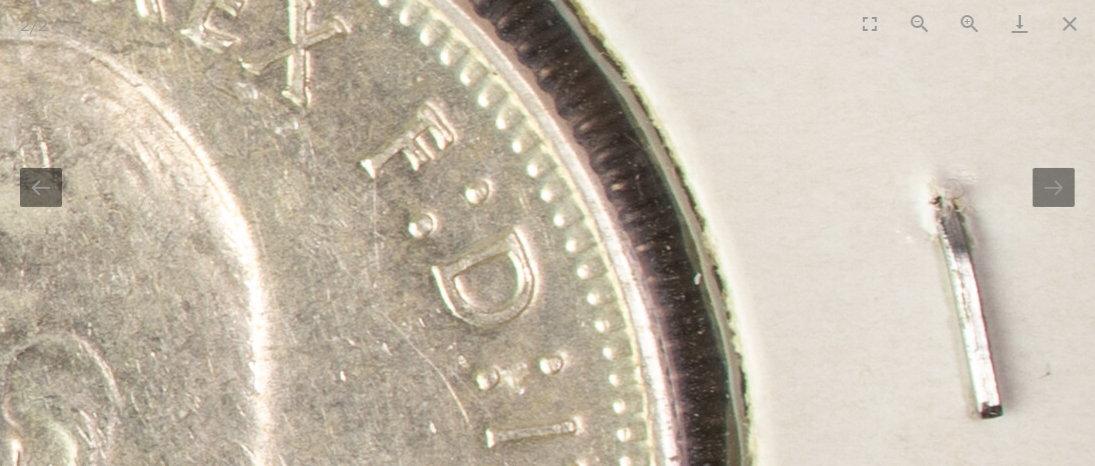 drag, startPoint x: 557, startPoint y: 211, endPoint x: 502, endPoint y: 370, distance: 168.24387 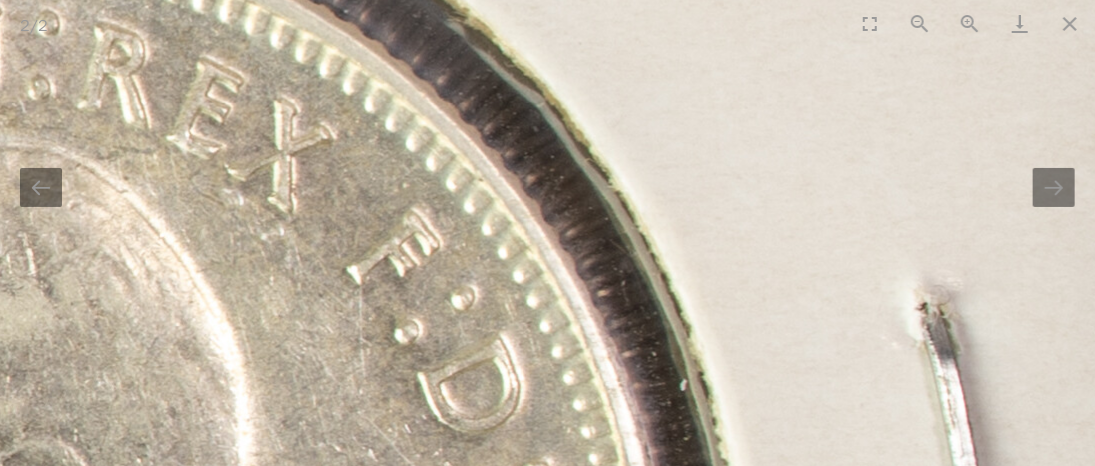 scroll, scrollTop: 0, scrollLeft: 0, axis: both 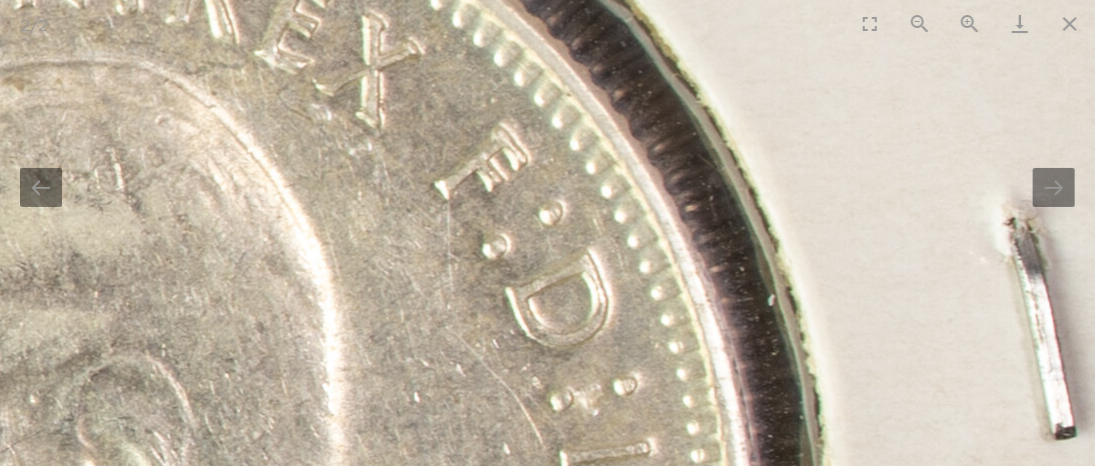 drag 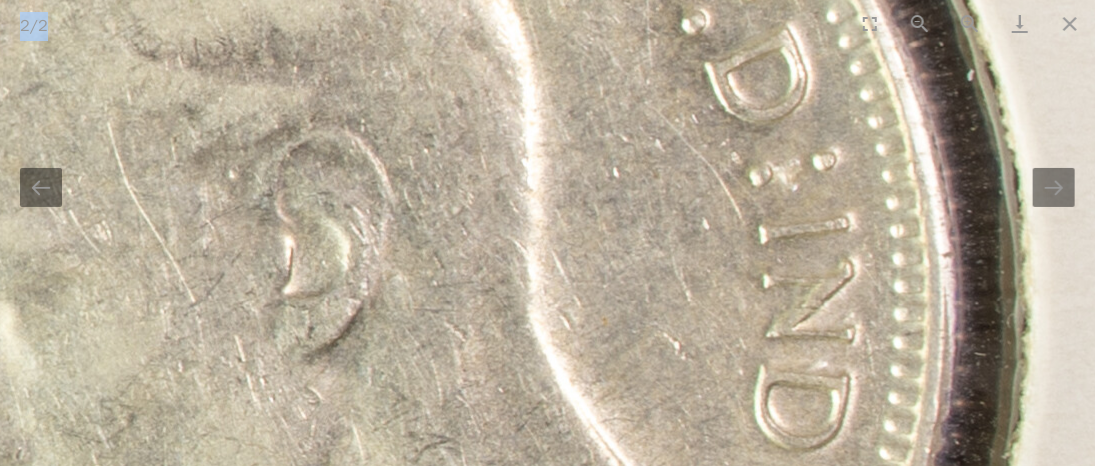 click on "2  /
2
Australian Silver Florins 1943 and 1954 Commemorative" at bounding box center [547, 233] 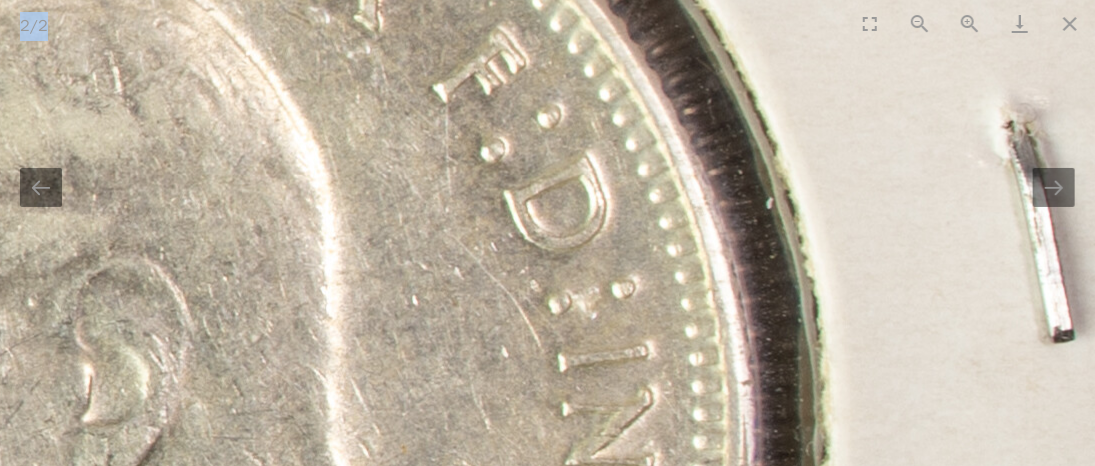 click at bounding box center (-1149, 449) 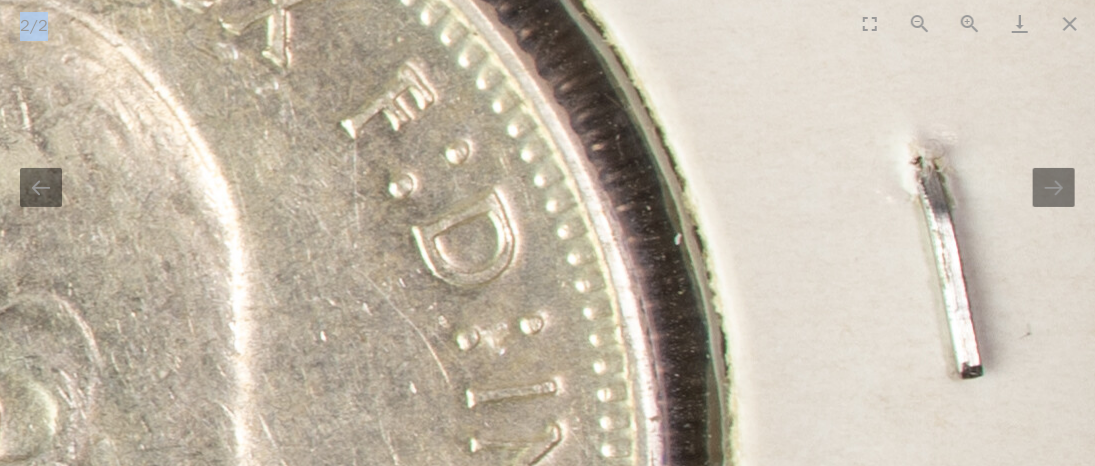 scroll, scrollTop: 0, scrollLeft: 0, axis: both 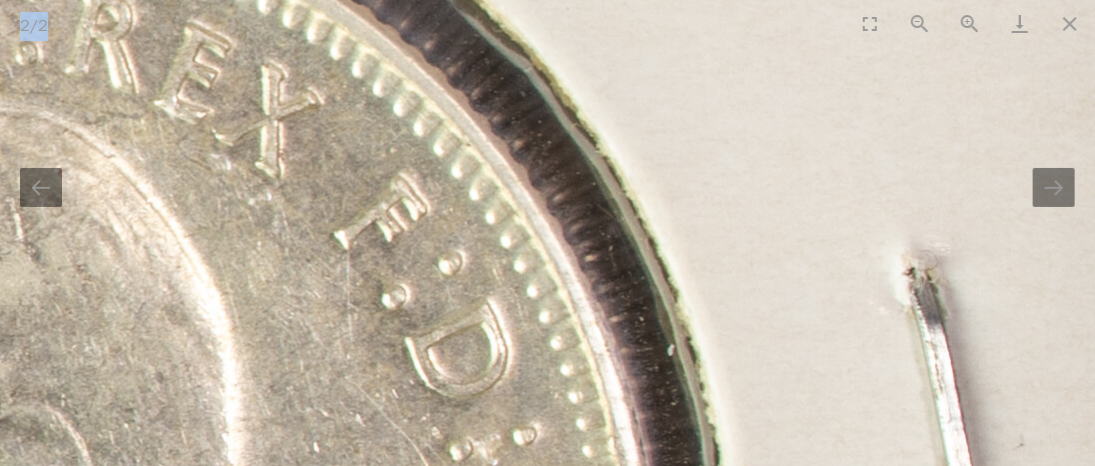 click at bounding box center [-1248, 596] 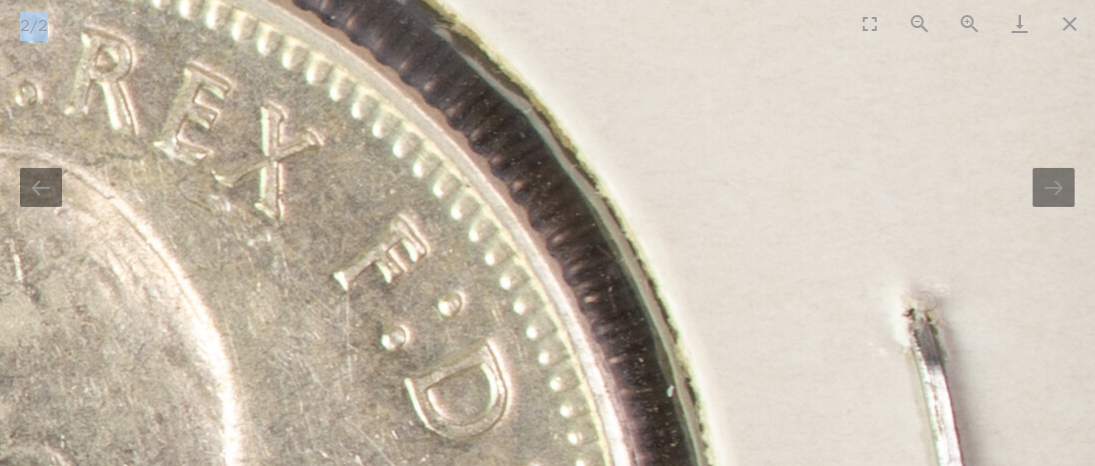 scroll, scrollTop: 0, scrollLeft: 0, axis: both 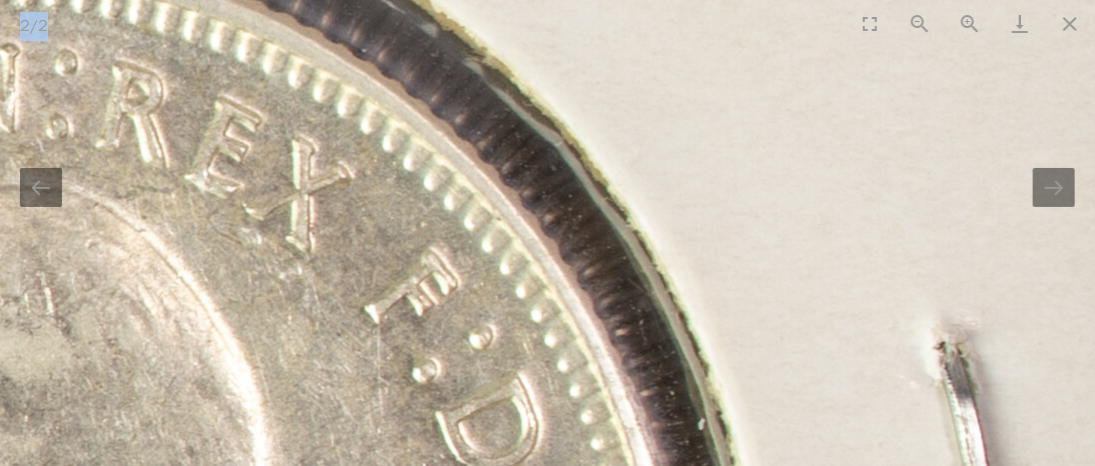 click at bounding box center (-1218, 670) 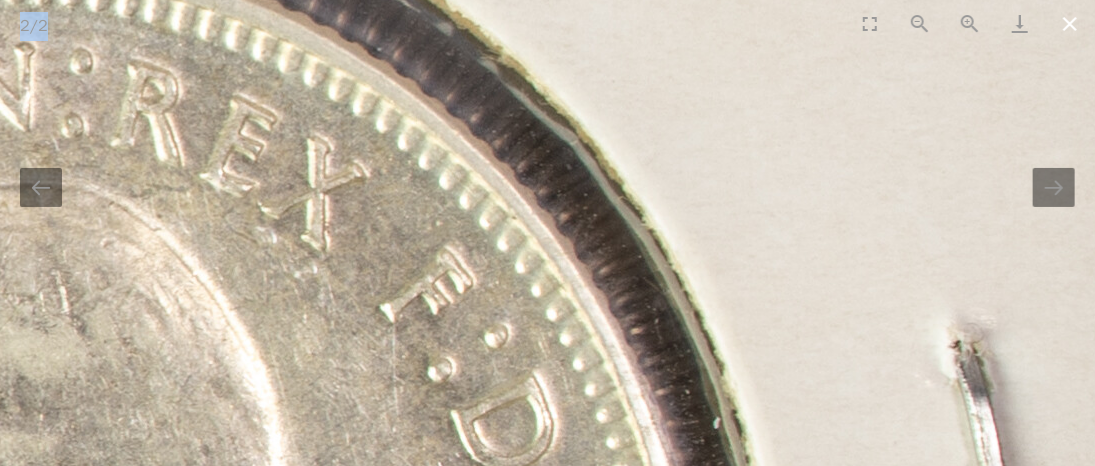 click at bounding box center [1070, 23] 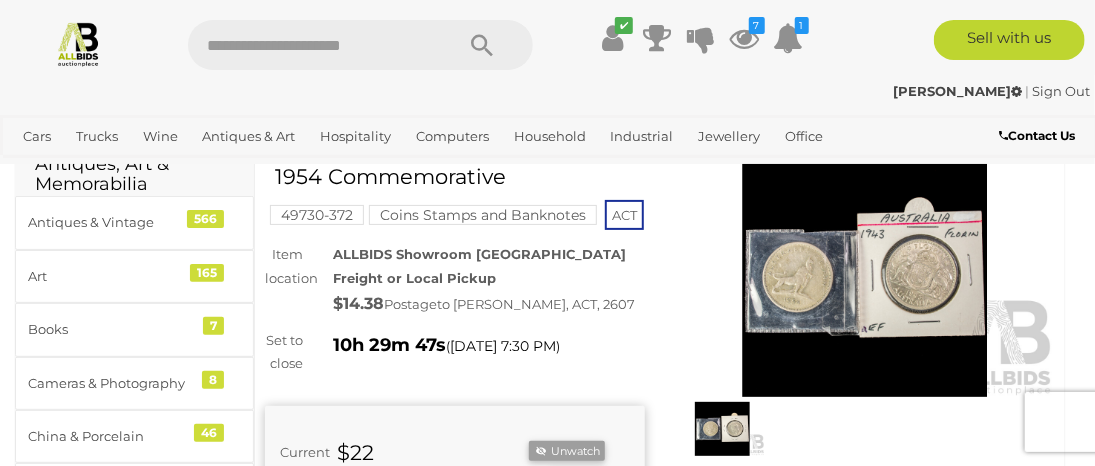 click at bounding box center [722, 429] 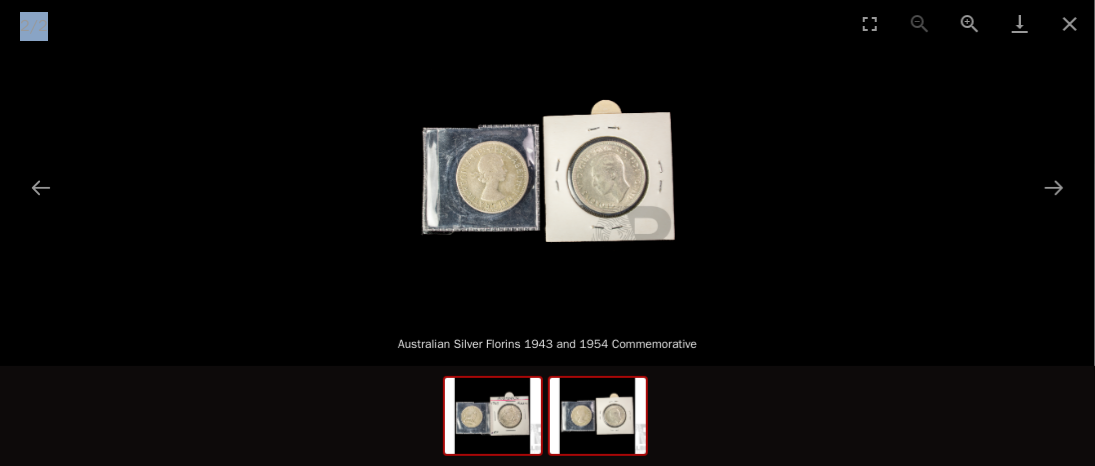 click at bounding box center [493, 416] 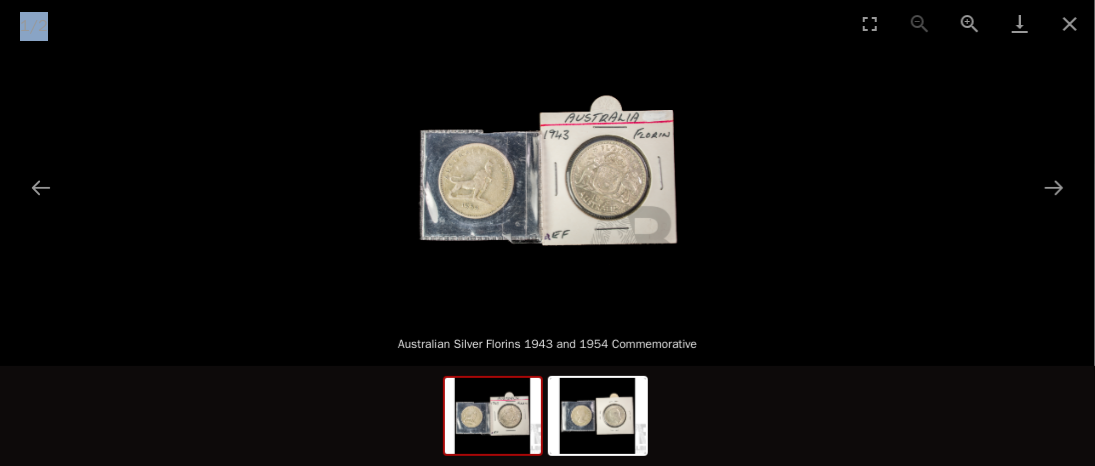 click at bounding box center (548, 178) 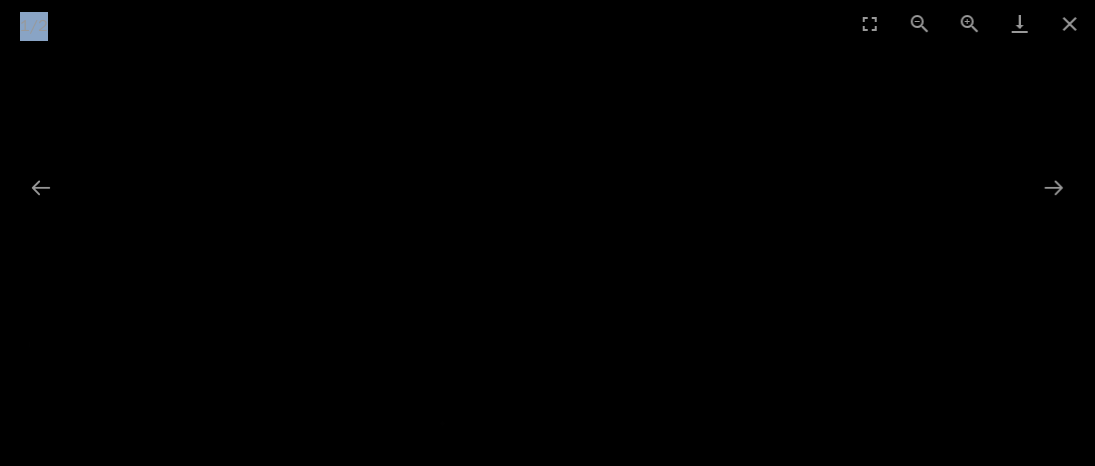 scroll, scrollTop: 0, scrollLeft: 0, axis: both 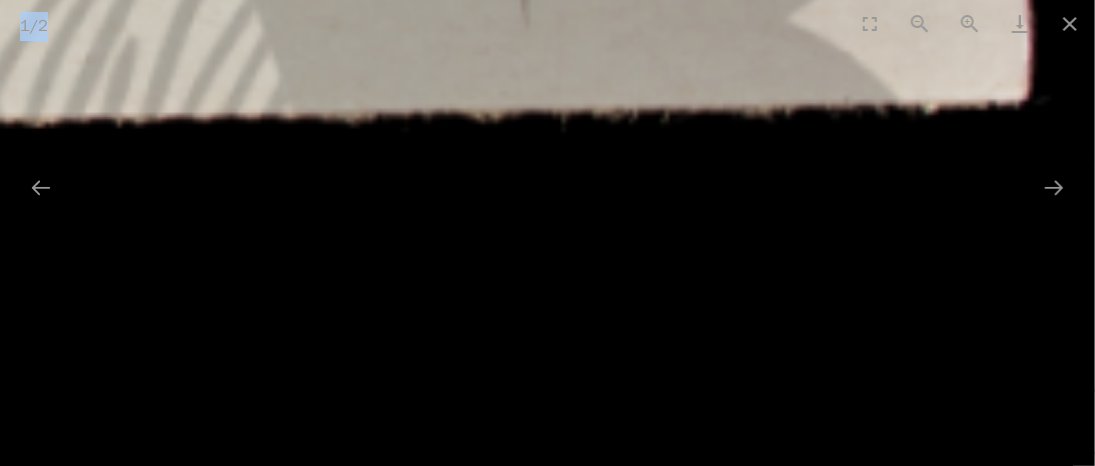drag, startPoint x: 665, startPoint y: 284, endPoint x: 530, endPoint y: 502, distance: 256.41568 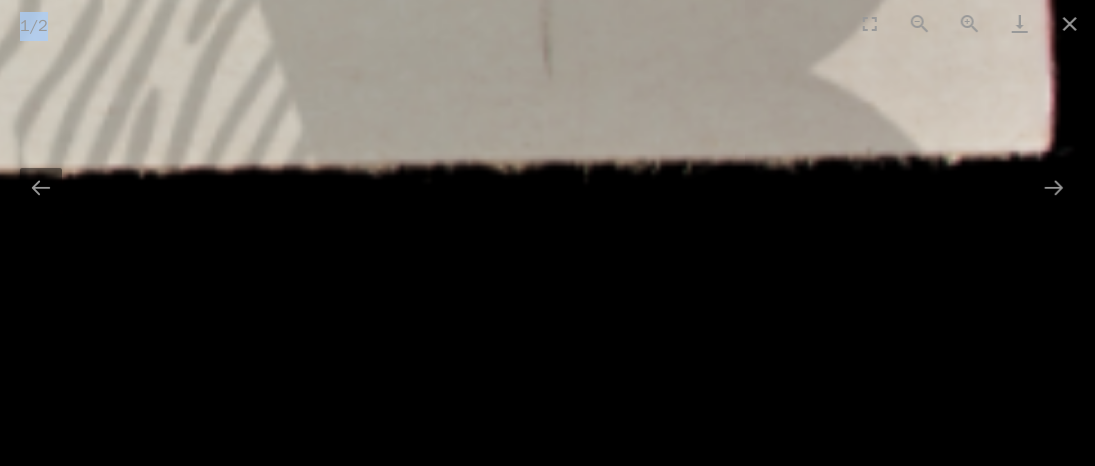 scroll, scrollTop: 0, scrollLeft: 0, axis: both 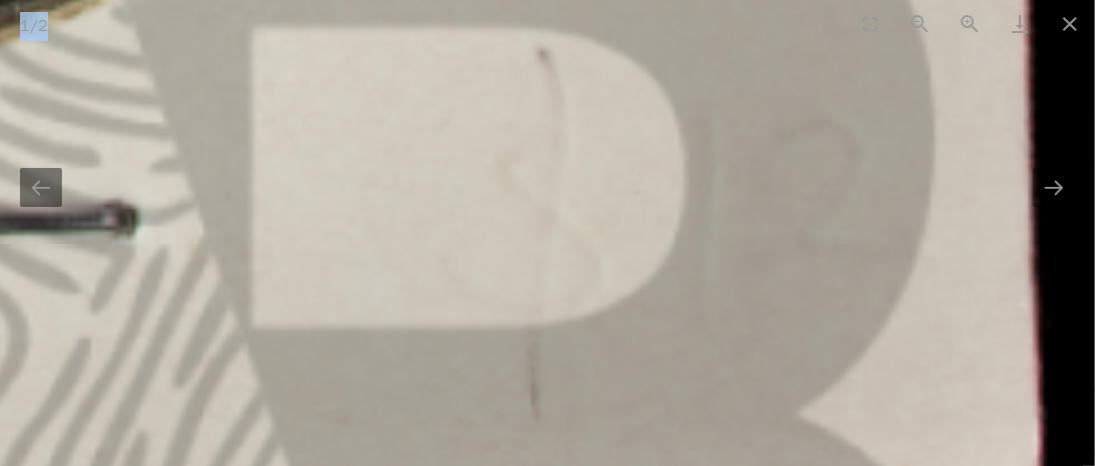 drag, startPoint x: 575, startPoint y: 158, endPoint x: 499, endPoint y: 502, distance: 352.29532 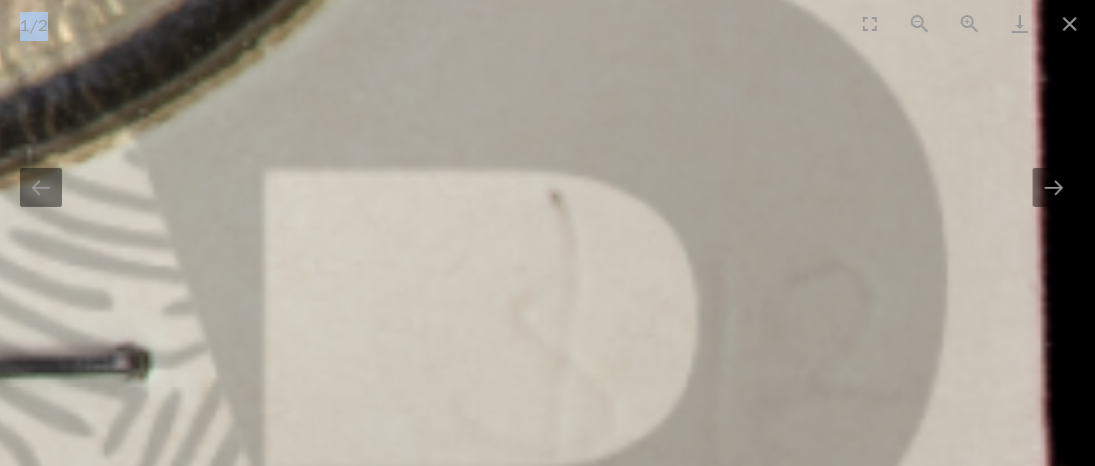 scroll, scrollTop: 0, scrollLeft: 0, axis: both 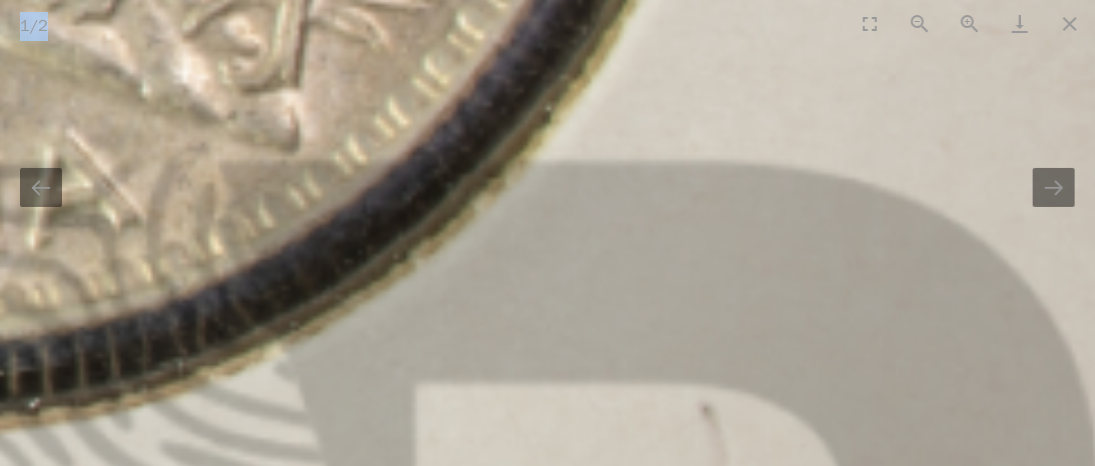 drag, startPoint x: 502, startPoint y: 287, endPoint x: 682, endPoint y: 502, distance: 280.4015 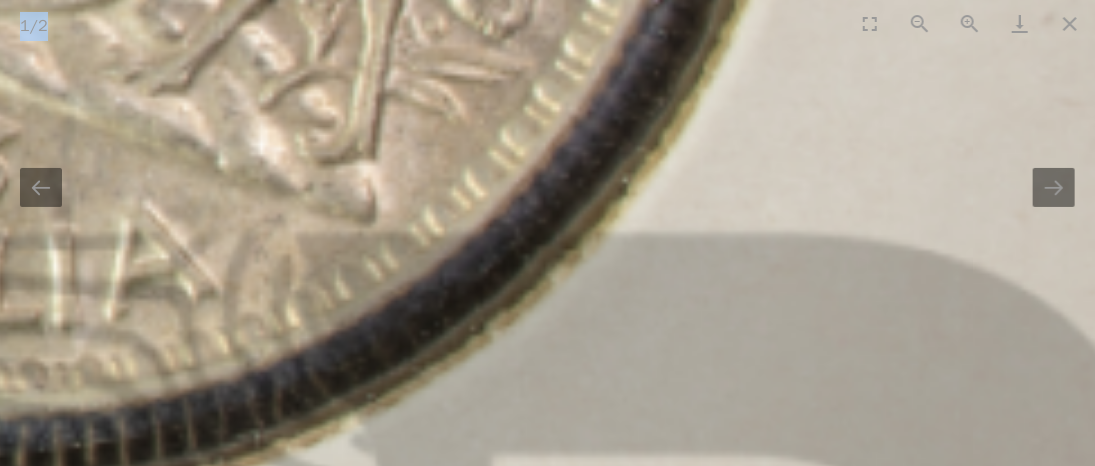 scroll, scrollTop: 0, scrollLeft: 0, axis: both 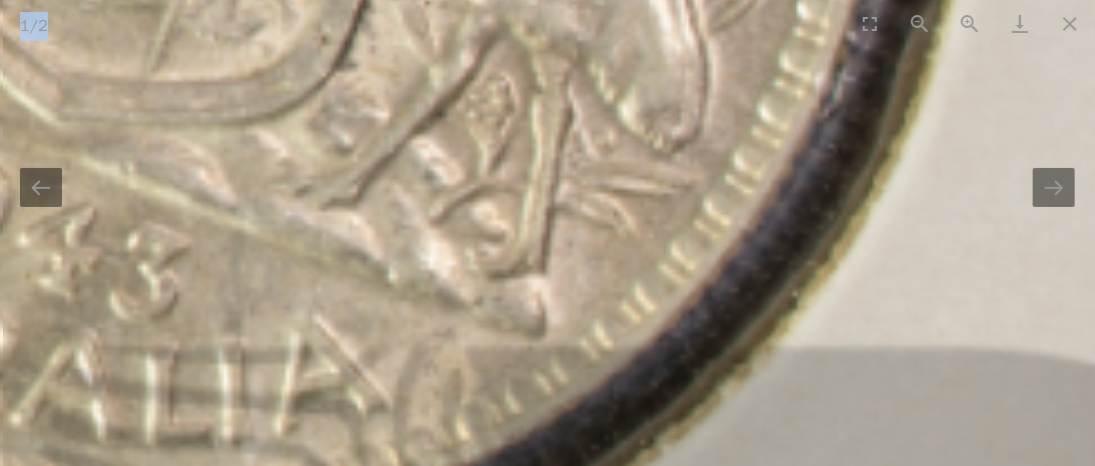 drag, startPoint x: 427, startPoint y: 252, endPoint x: 658, endPoint y: 389, distance: 268.57028 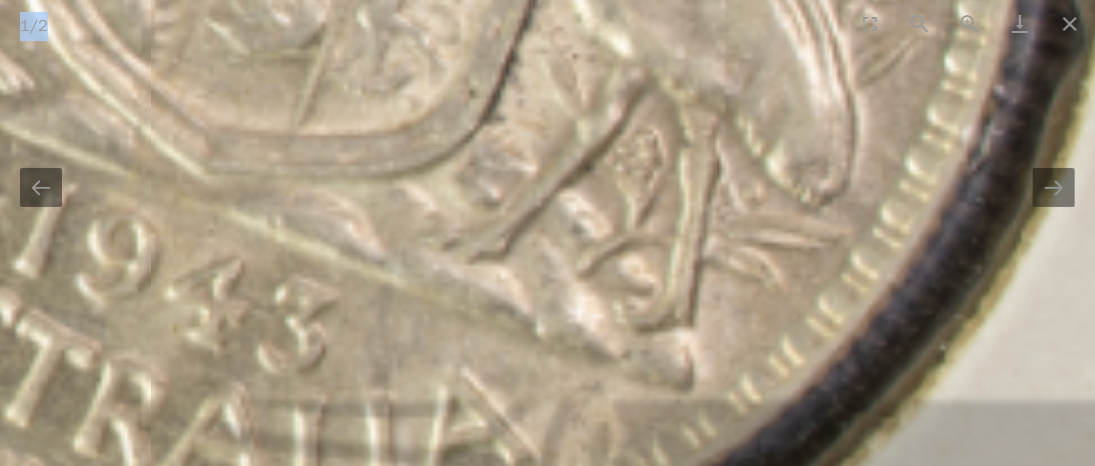scroll, scrollTop: 0, scrollLeft: 0, axis: both 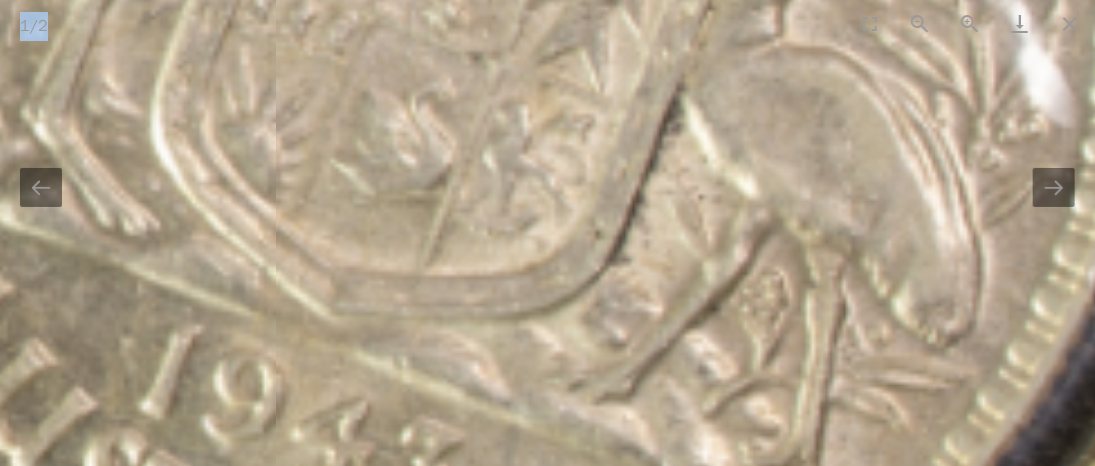 drag, startPoint x: 521, startPoint y: 313, endPoint x: 682, endPoint y: 479, distance: 231.25095 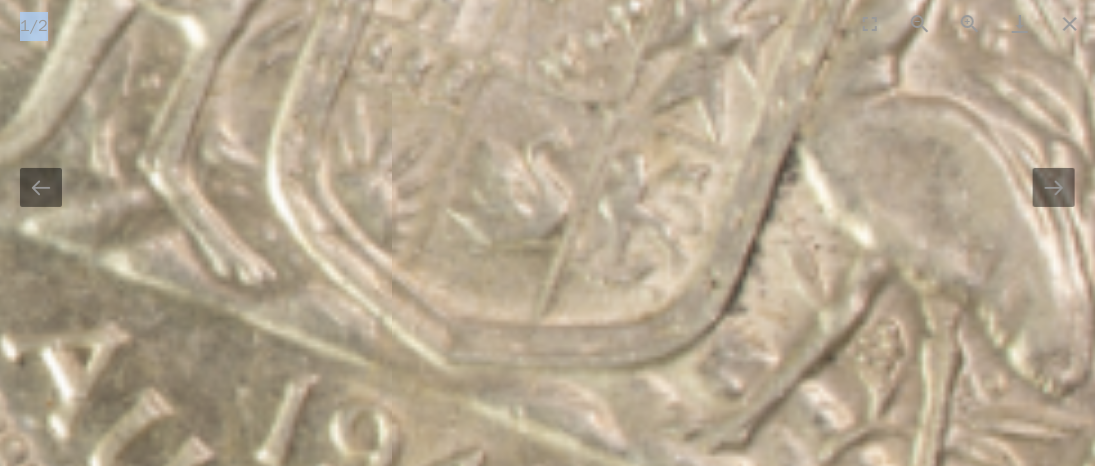 scroll, scrollTop: 0, scrollLeft: 0, axis: both 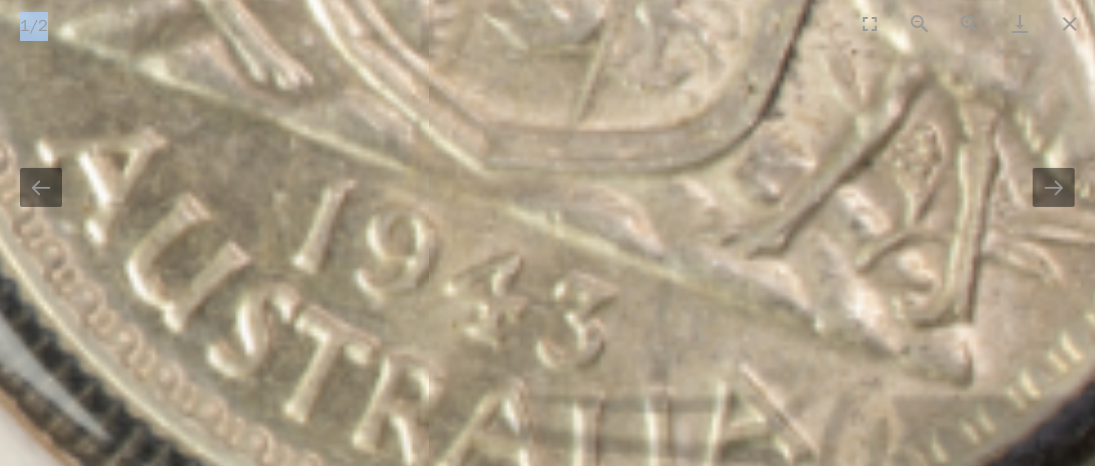 drag, startPoint x: 684, startPoint y: 407, endPoint x: 731, endPoint y: 194, distance: 218.12383 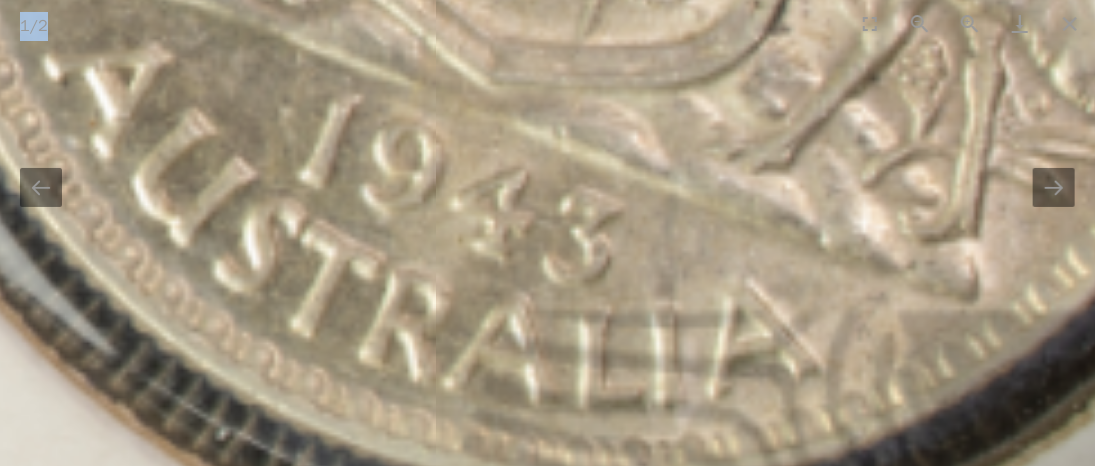 scroll, scrollTop: 0, scrollLeft: 0, axis: both 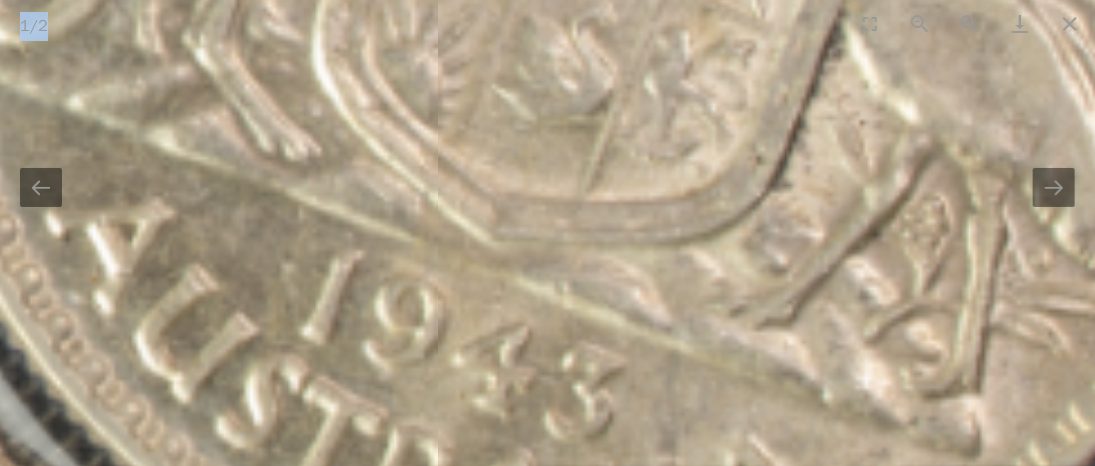 drag, startPoint x: 731, startPoint y: 191, endPoint x: 747, endPoint y: 502, distance: 311.41132 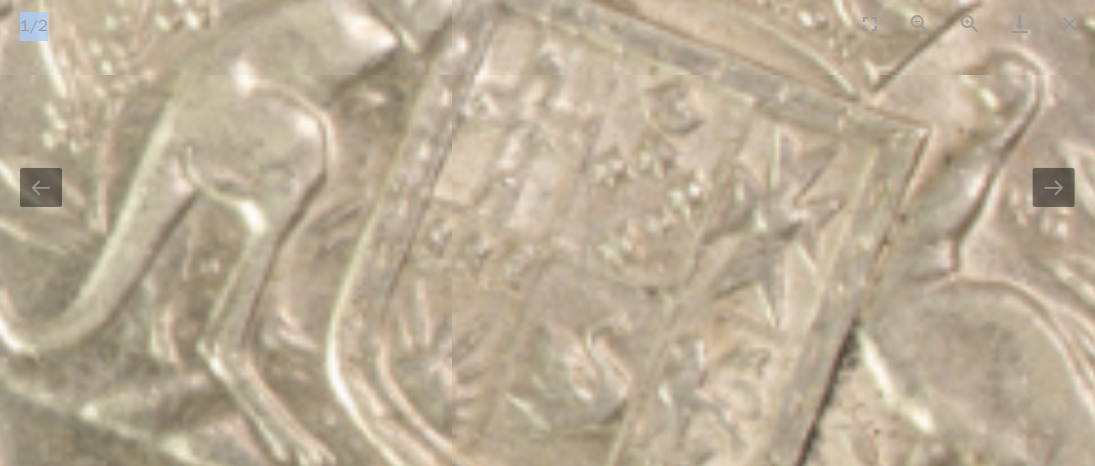 scroll, scrollTop: 0, scrollLeft: 0, axis: both 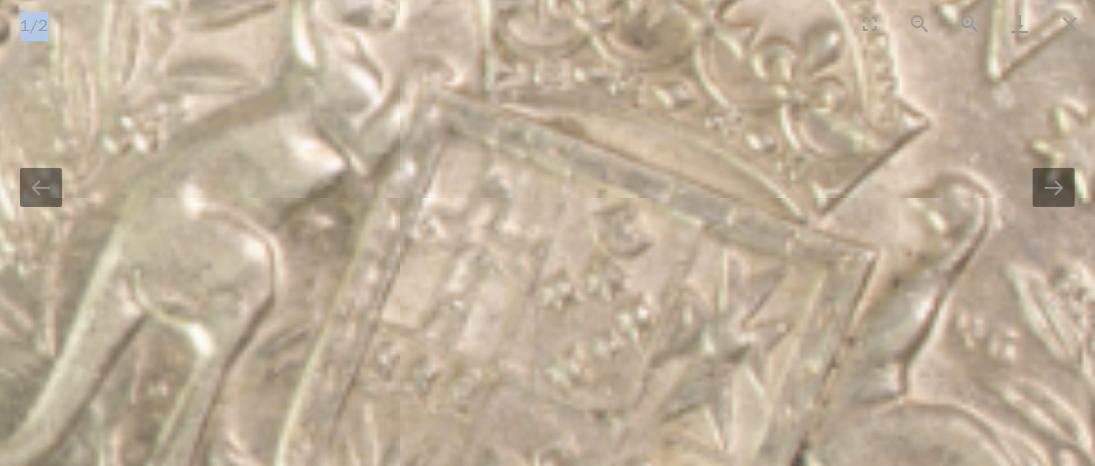 drag, startPoint x: 743, startPoint y: 399, endPoint x: 706, endPoint y: 502, distance: 109.444046 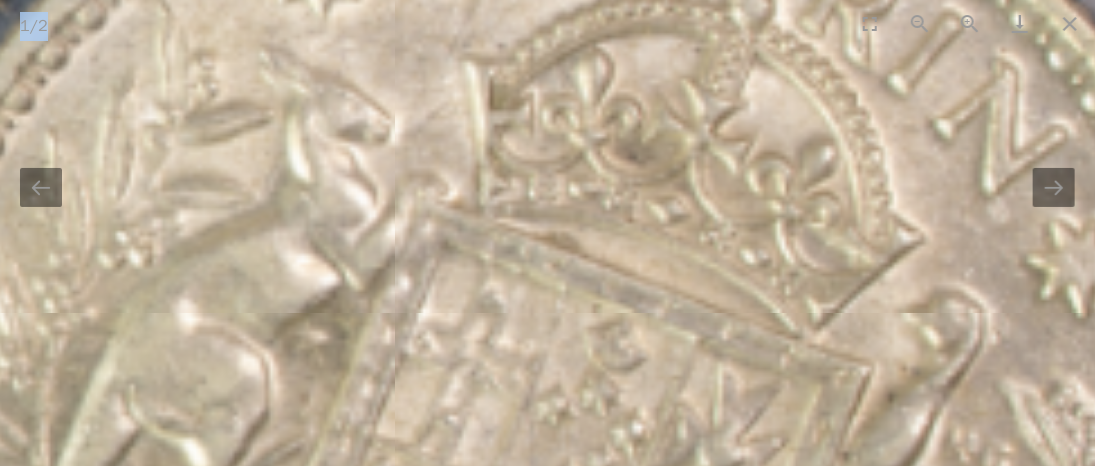 drag, startPoint x: 723, startPoint y: 394, endPoint x: 727, endPoint y: 476, distance: 82.0975 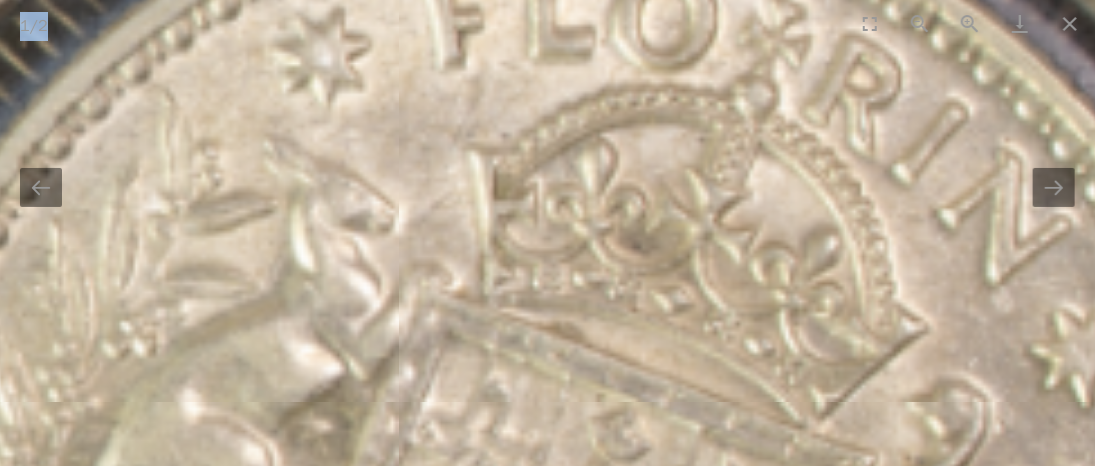 scroll, scrollTop: 0, scrollLeft: 0, axis: both 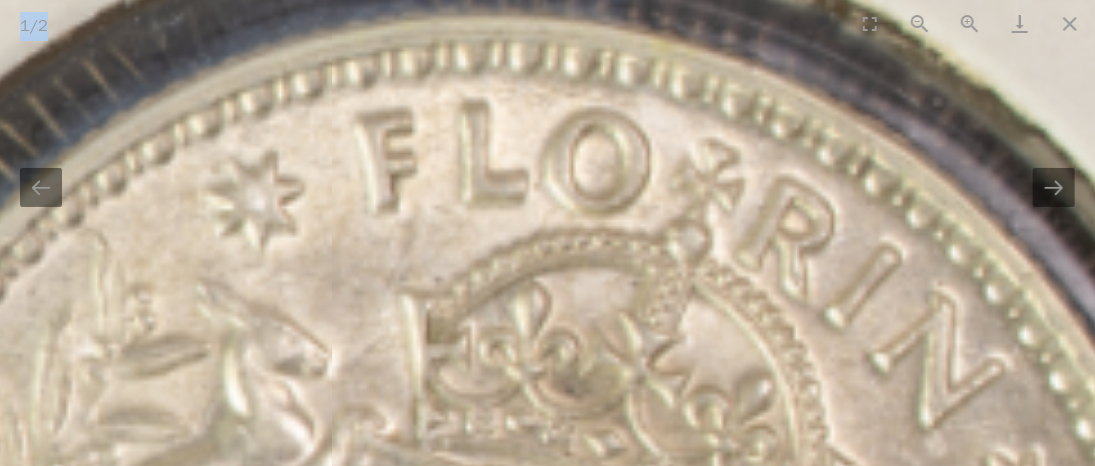 drag, startPoint x: 716, startPoint y: 327, endPoint x: 664, endPoint y: 502, distance: 182.56232 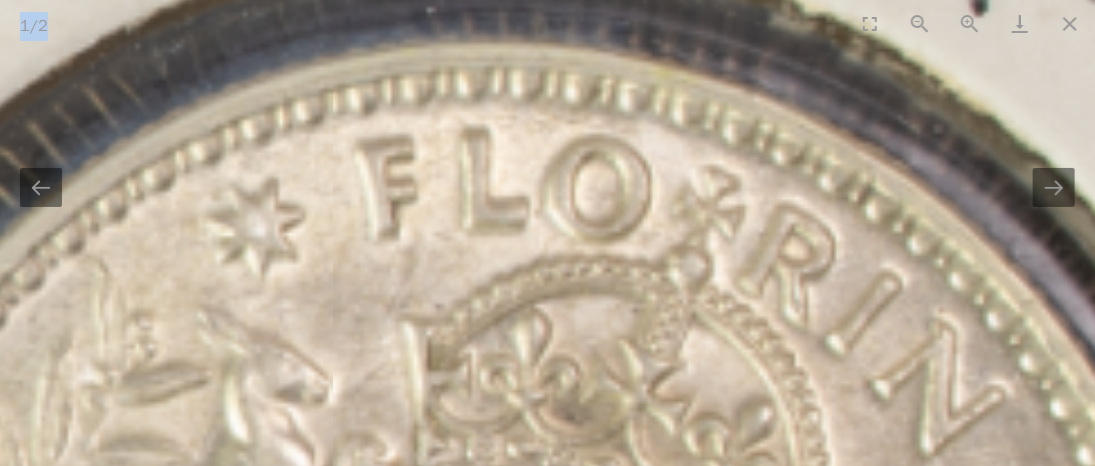scroll, scrollTop: 0, scrollLeft: 0, axis: both 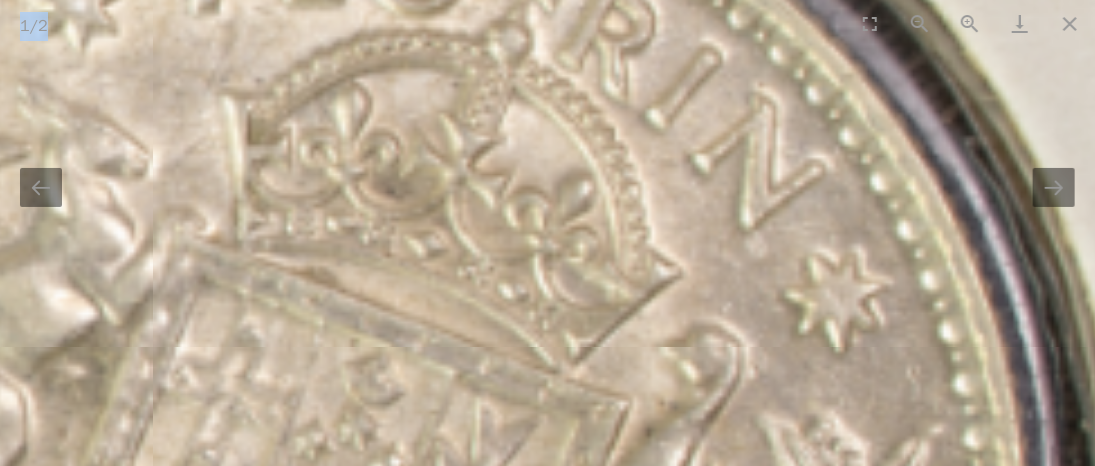 drag, startPoint x: 664, startPoint y: 302, endPoint x: 475, endPoint y: 130, distance: 255.54843 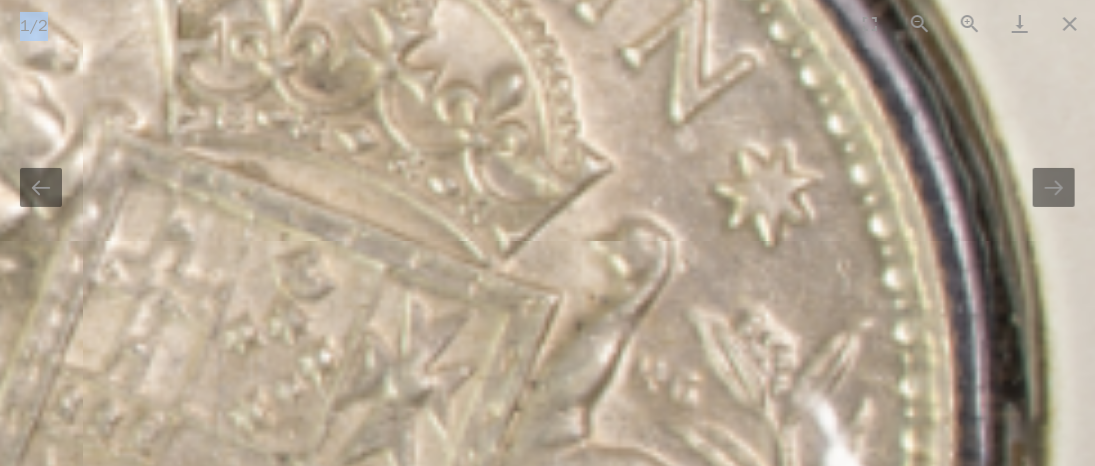 scroll, scrollTop: 0, scrollLeft: 0, axis: both 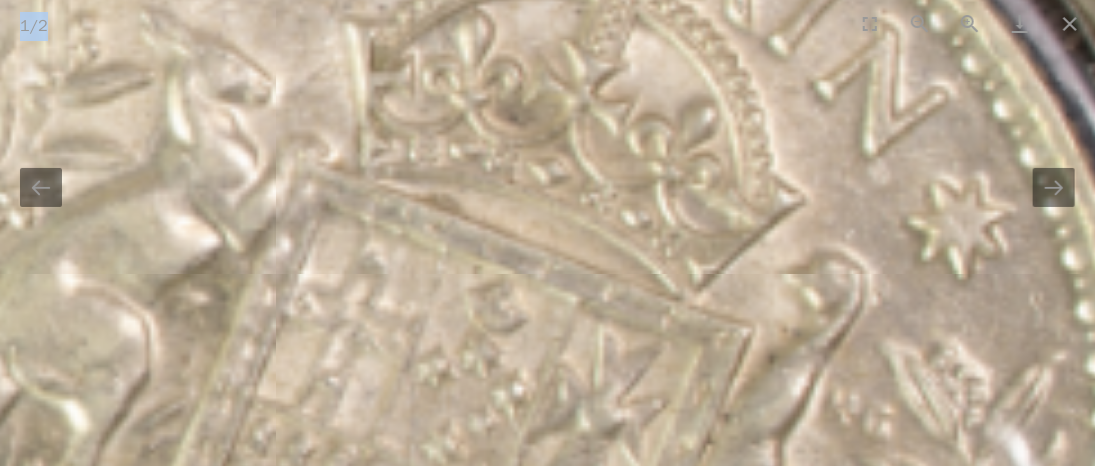 drag, startPoint x: 586, startPoint y: 135, endPoint x: 730, endPoint y: 208, distance: 161.44658 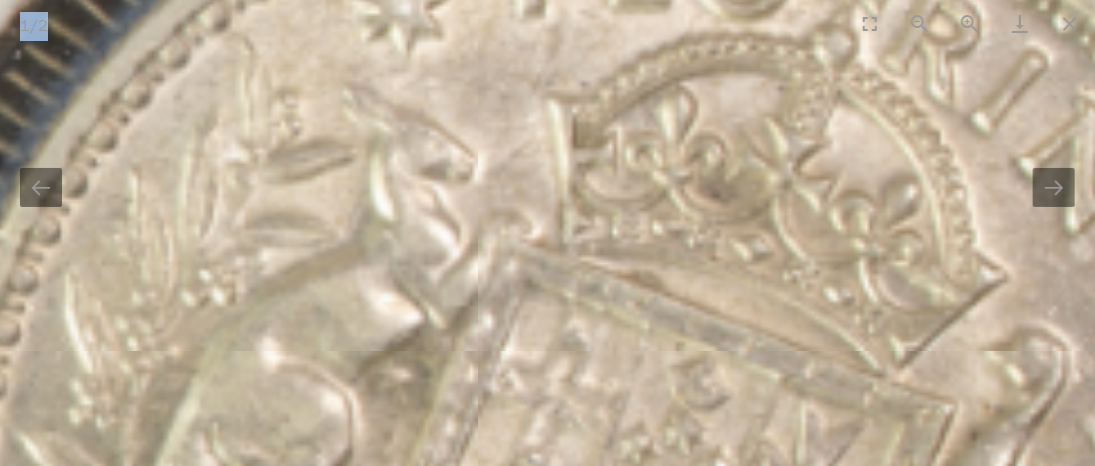 scroll, scrollTop: 0, scrollLeft: 0, axis: both 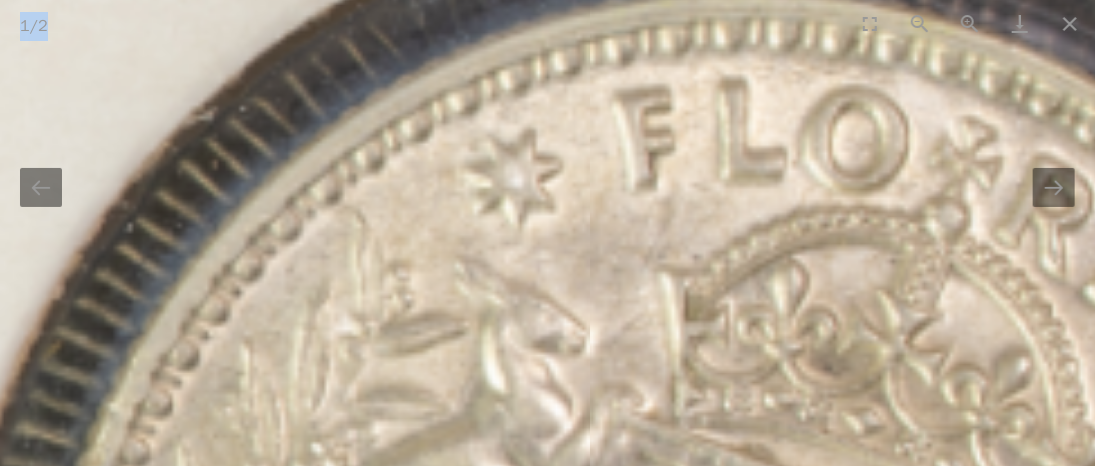 drag, startPoint x: 406, startPoint y: 70, endPoint x: 539, endPoint y: 261, distance: 232.74449 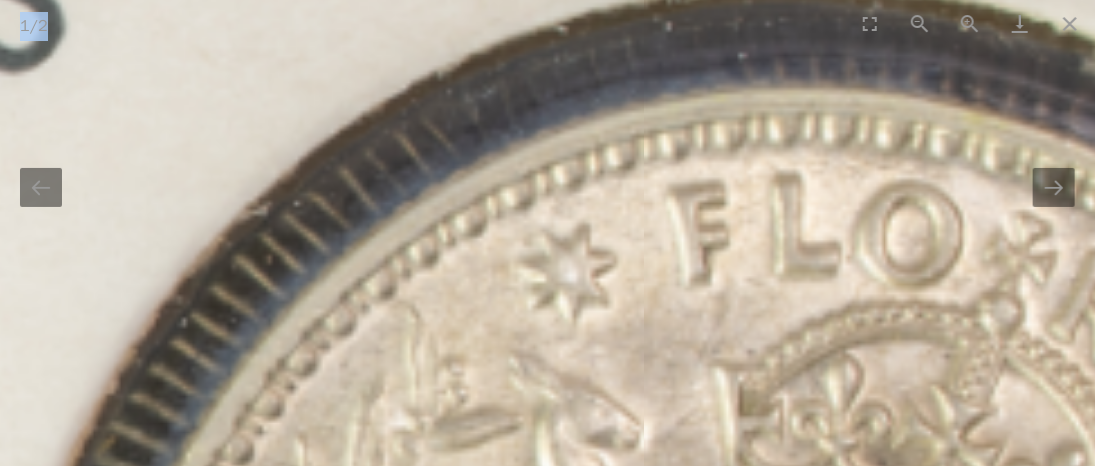scroll, scrollTop: 0, scrollLeft: 0, axis: both 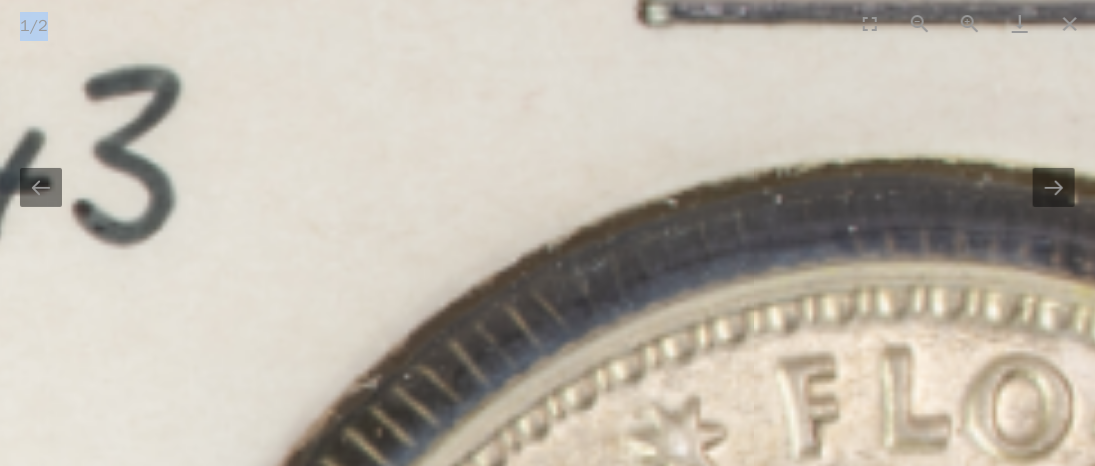 drag, startPoint x: 350, startPoint y: 174, endPoint x: 635, endPoint y: 415, distance: 373.23718 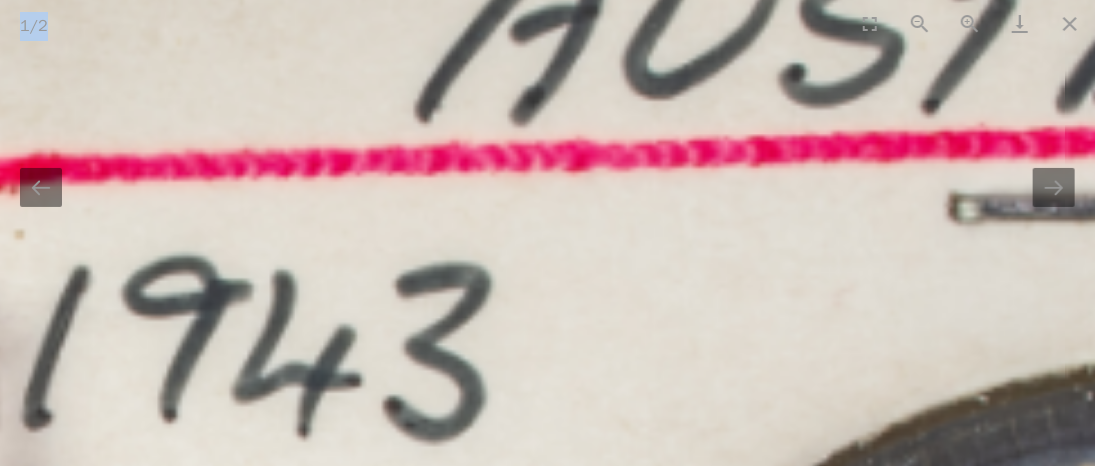 scroll, scrollTop: 0, scrollLeft: 0, axis: both 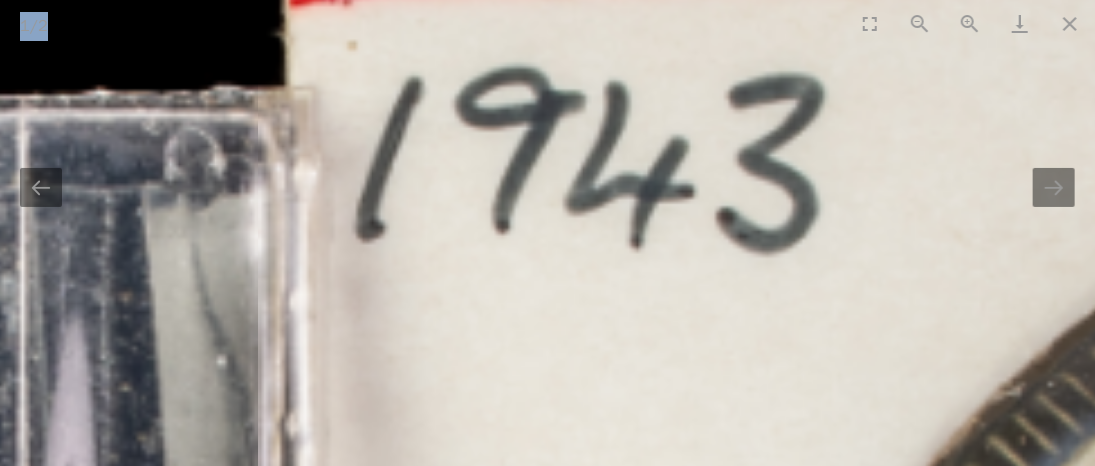 drag, startPoint x: 563, startPoint y: 410, endPoint x: 935, endPoint y: 214, distance: 420.47592 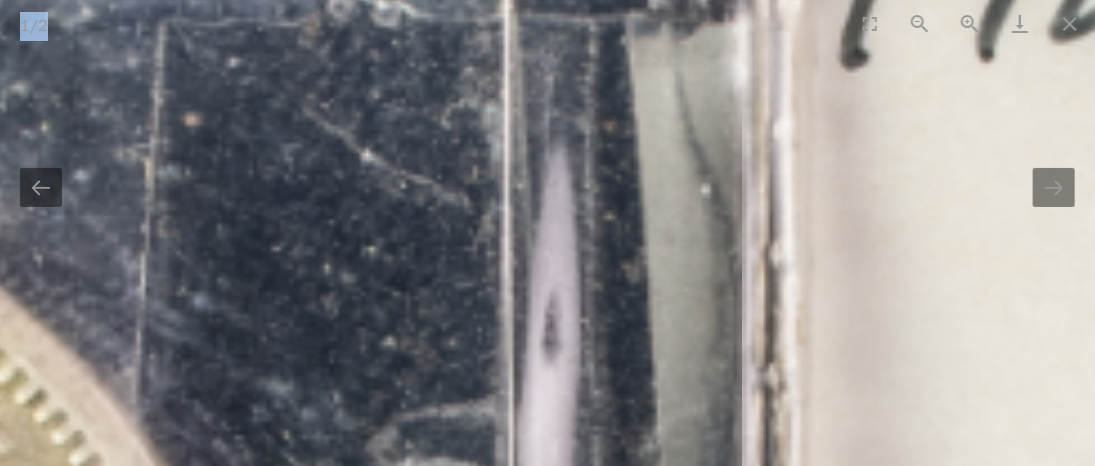 drag, startPoint x: 783, startPoint y: 221, endPoint x: 870, endPoint y: 185, distance: 94.15413 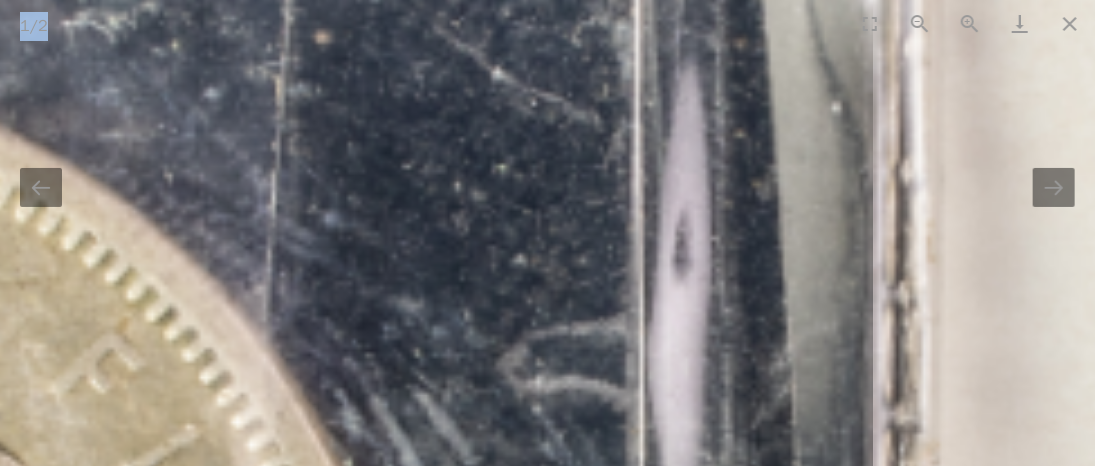 drag, startPoint x: 617, startPoint y: 252, endPoint x: 735, endPoint y: 118, distance: 178.54971 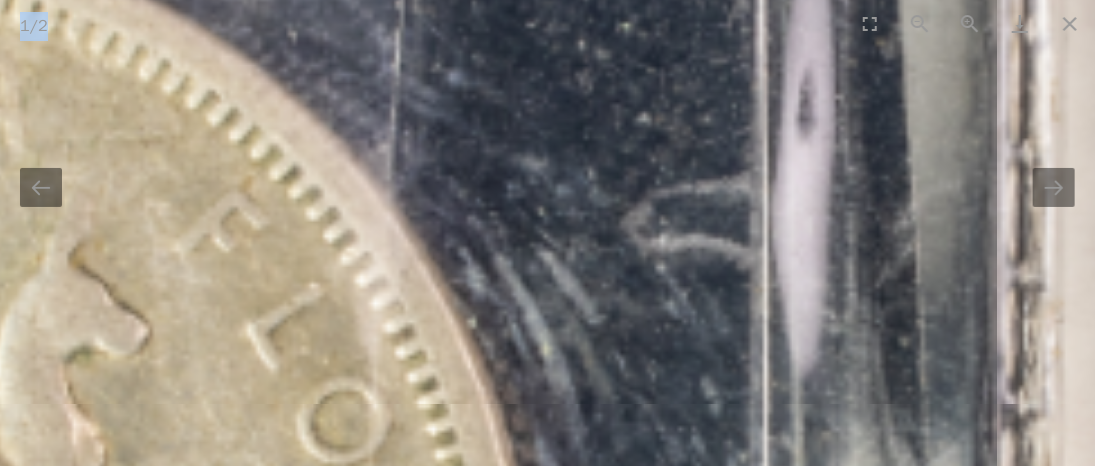 scroll, scrollTop: 0, scrollLeft: 0, axis: both 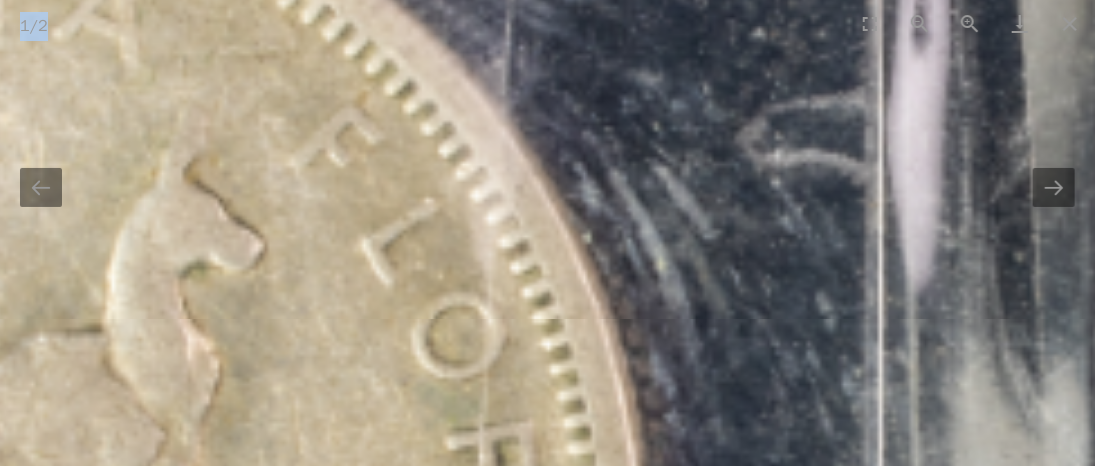 drag, startPoint x: 482, startPoint y: 266, endPoint x: 731, endPoint y: 113, distance: 292.24988 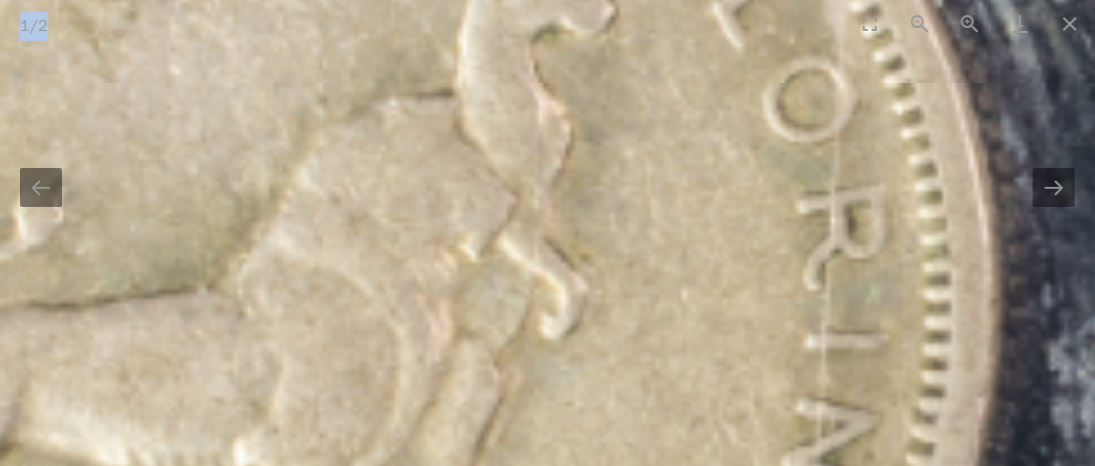 scroll, scrollTop: 0, scrollLeft: 0, axis: both 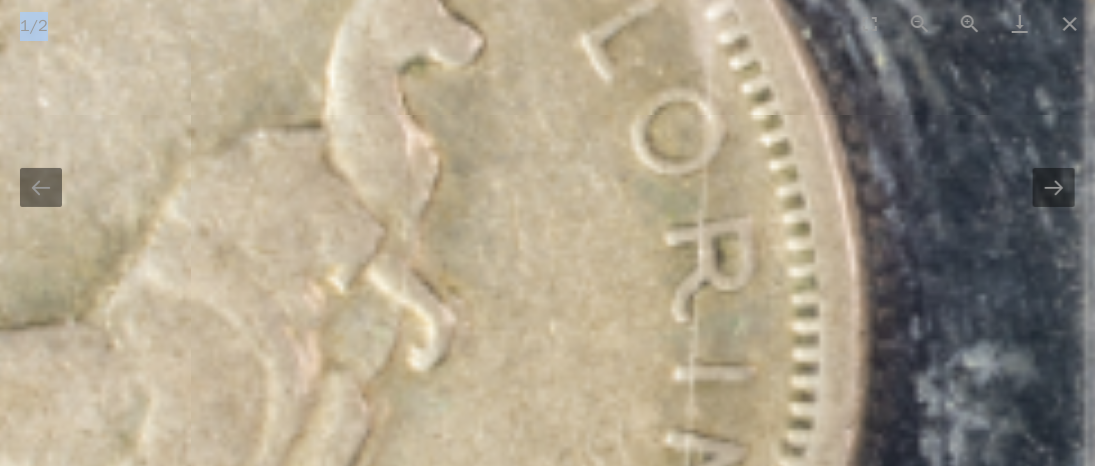 drag, startPoint x: 644, startPoint y: 169, endPoint x: 335, endPoint y: 67, distance: 325.39975 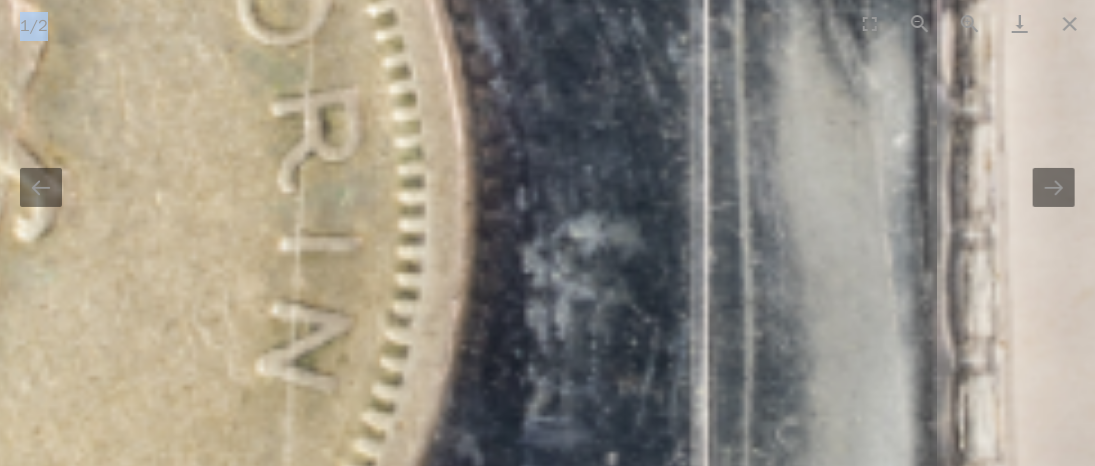 drag, startPoint x: 676, startPoint y: 188, endPoint x: 326, endPoint y: 177, distance: 350.17282 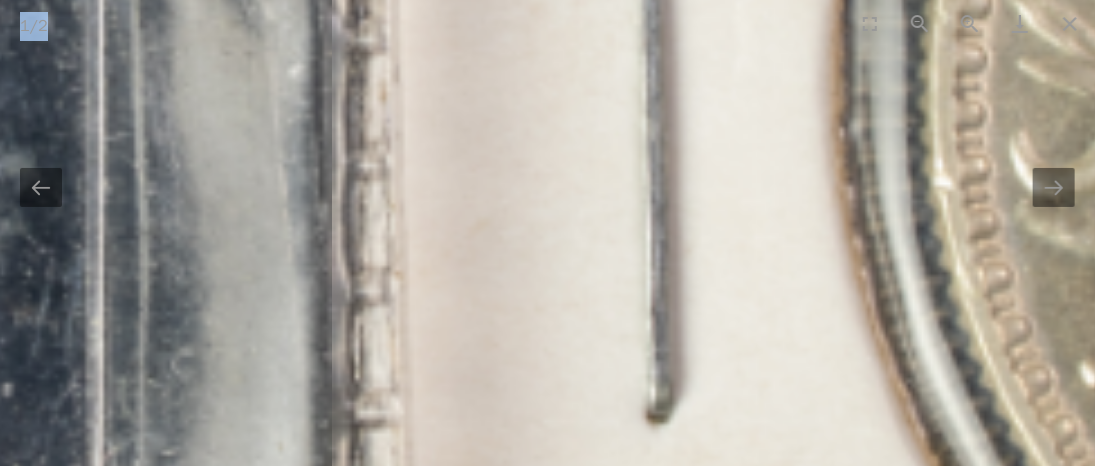 drag, startPoint x: 537, startPoint y: 190, endPoint x: 204, endPoint y: 91, distance: 347.40466 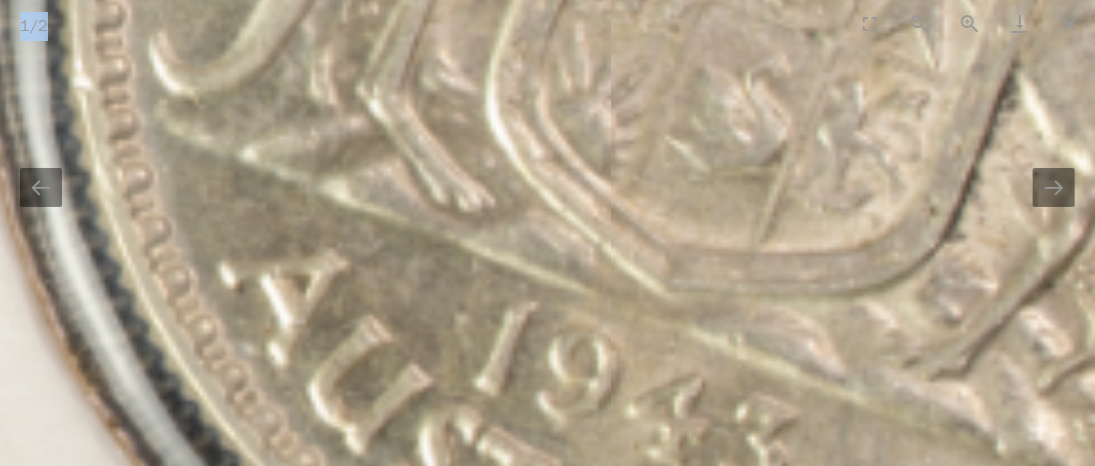 scroll, scrollTop: 0, scrollLeft: 0, axis: both 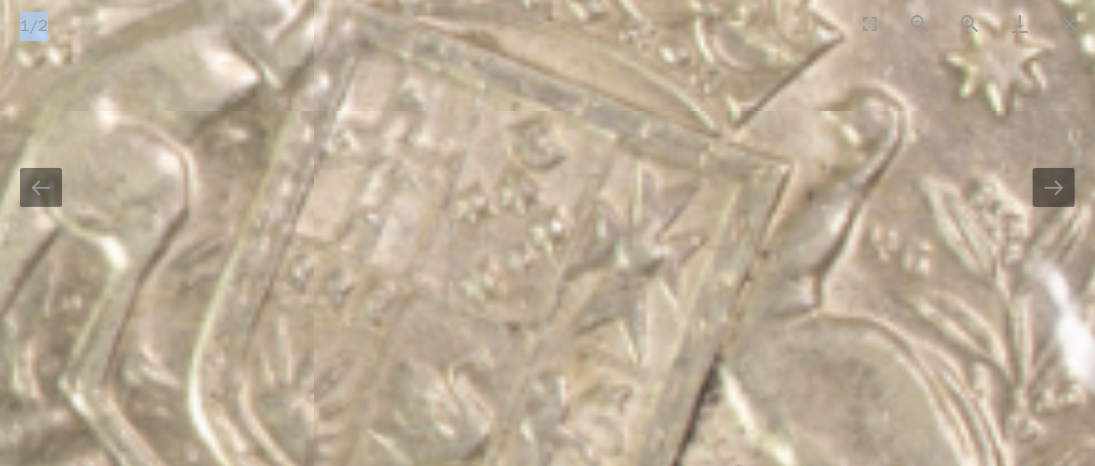 drag, startPoint x: 712, startPoint y: 217, endPoint x: 510, endPoint y: 502, distance: 349.3265 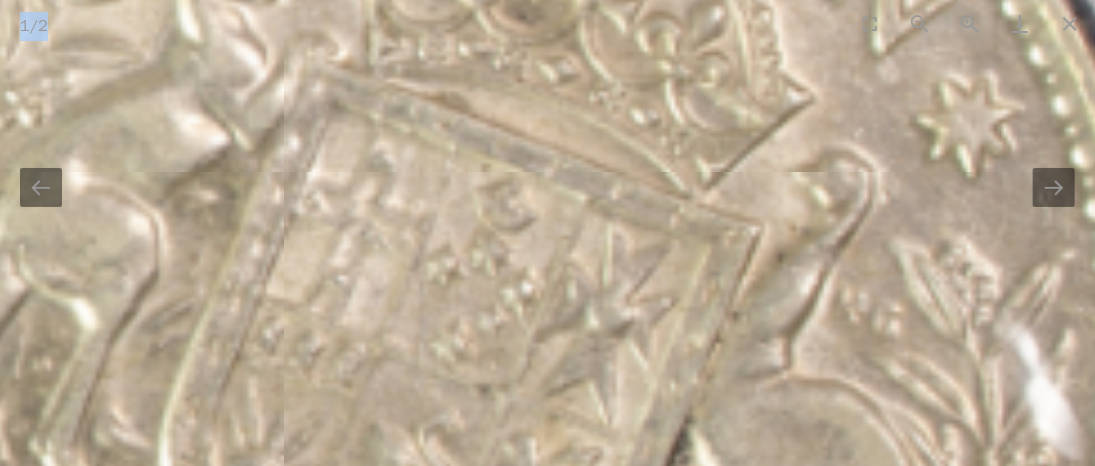 scroll, scrollTop: 0, scrollLeft: 0, axis: both 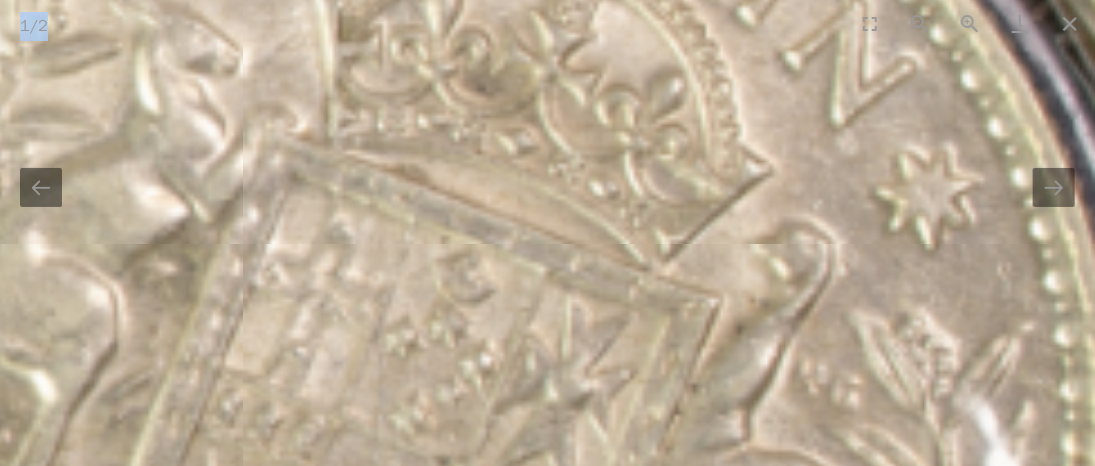 drag, startPoint x: 502, startPoint y: 394, endPoint x: 504, endPoint y: 424, distance: 30.066593 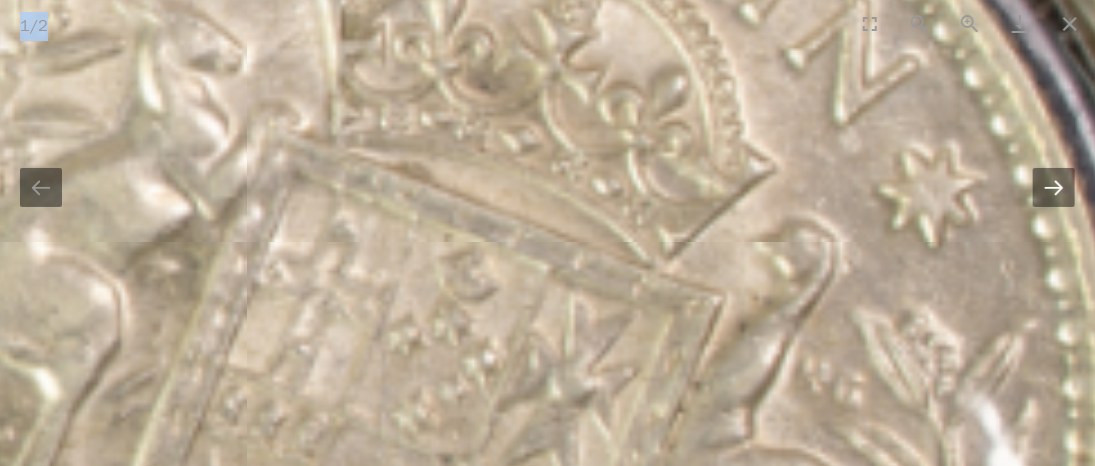 click at bounding box center (1054, 187) 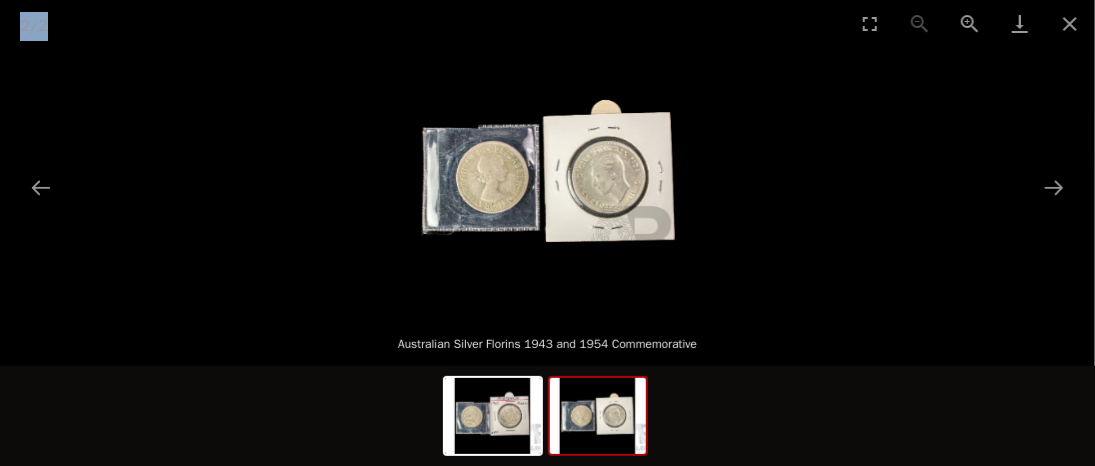 click at bounding box center (548, 178) 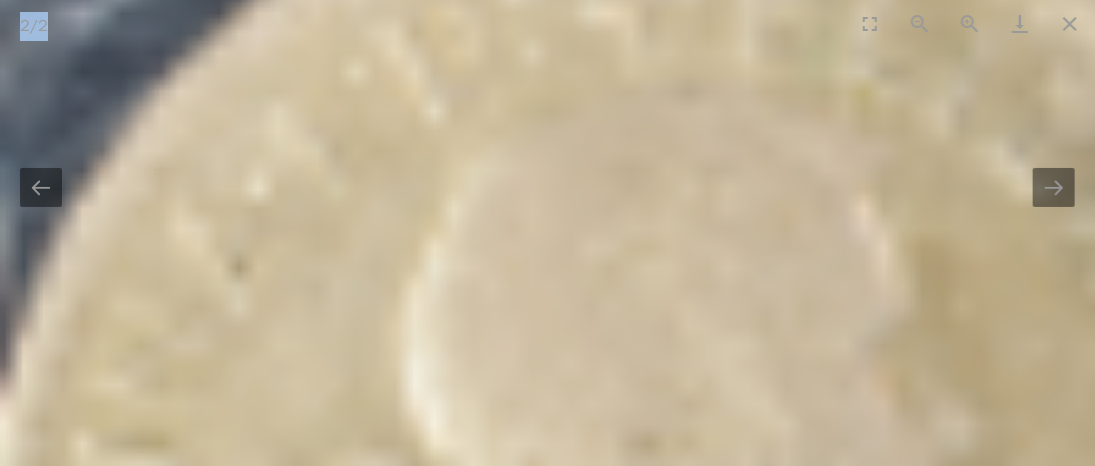 scroll, scrollTop: 0, scrollLeft: 0, axis: both 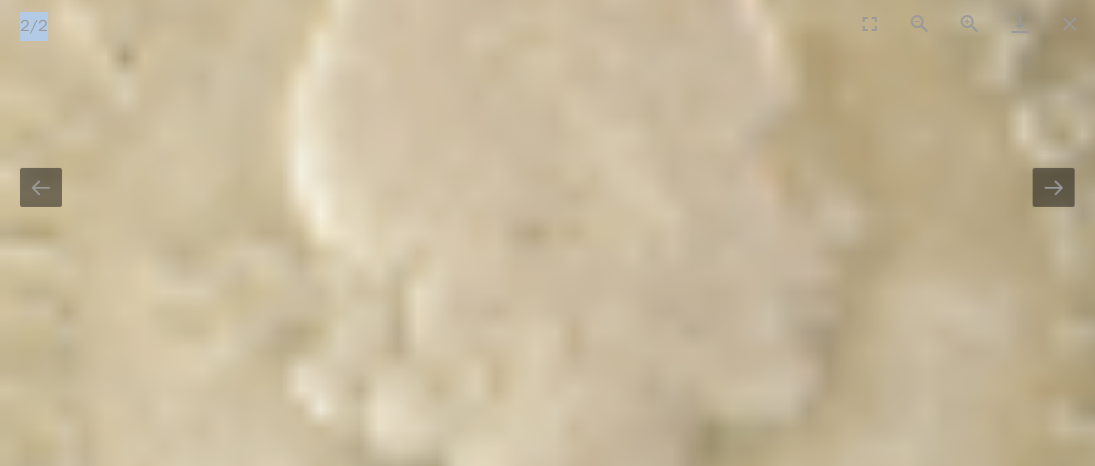 drag, startPoint x: 605, startPoint y: 236, endPoint x: 491, endPoint y: 23, distance: 241.58849 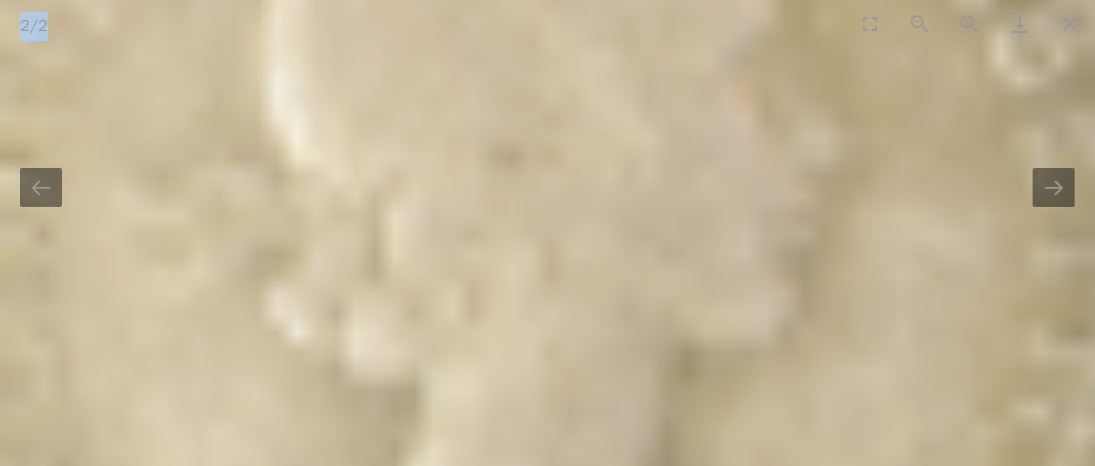 scroll, scrollTop: 0, scrollLeft: 0, axis: both 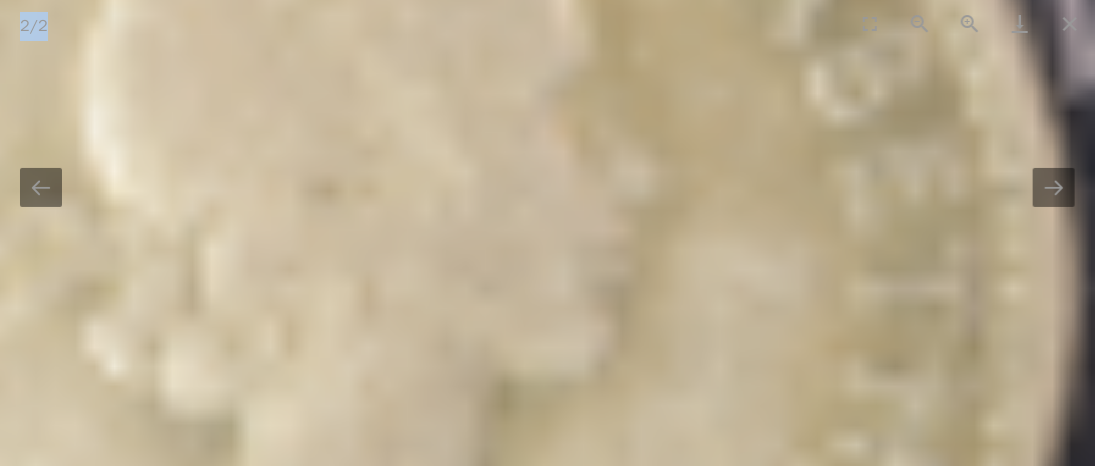 drag, startPoint x: 767, startPoint y: 118, endPoint x: 479, endPoint y: 151, distance: 289.88446 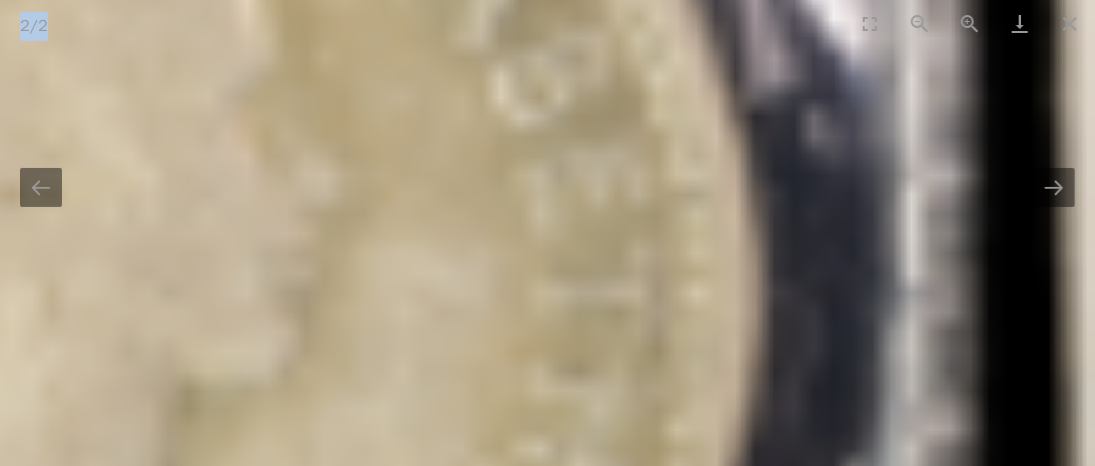 drag, startPoint x: 744, startPoint y: 151, endPoint x: 499, endPoint y: 150, distance: 245.00204 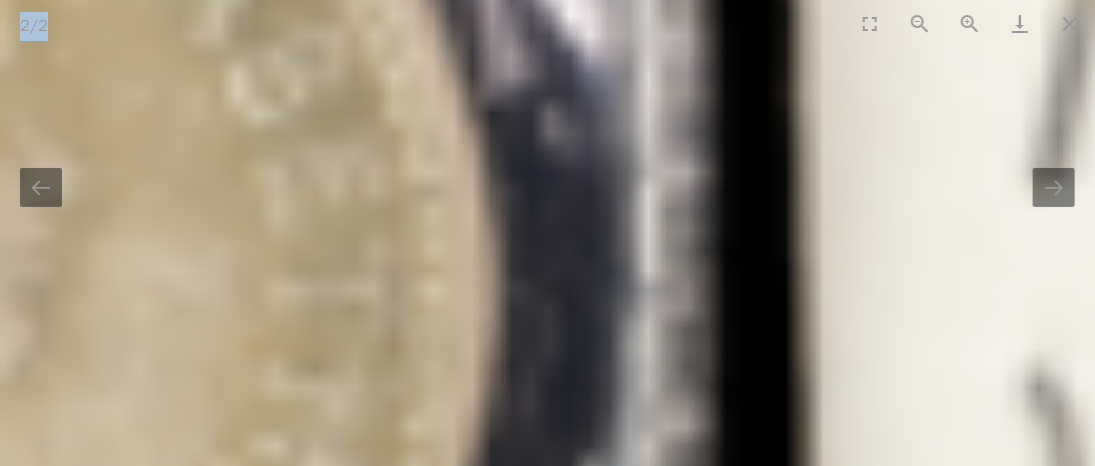 drag, startPoint x: 676, startPoint y: 168, endPoint x: 613, endPoint y: 161, distance: 63.387695 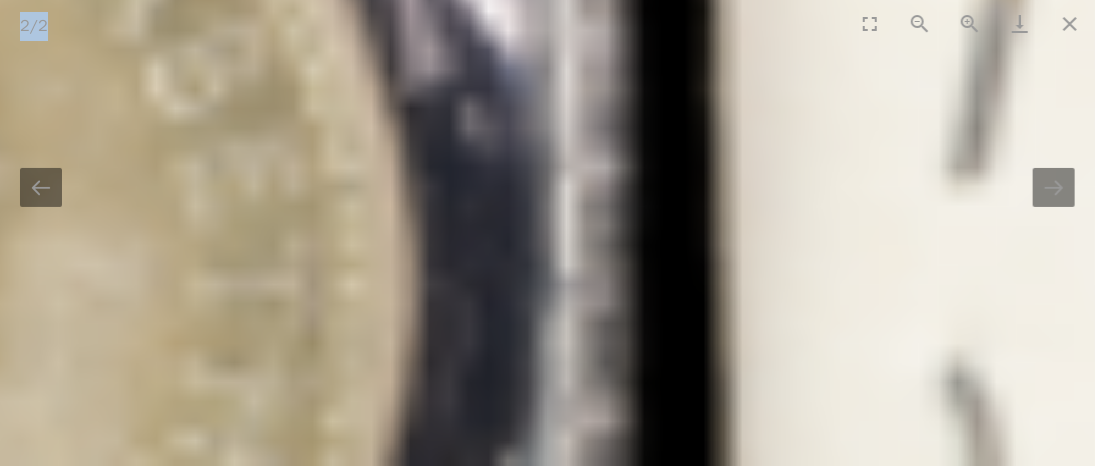 click at bounding box center (791, 313) 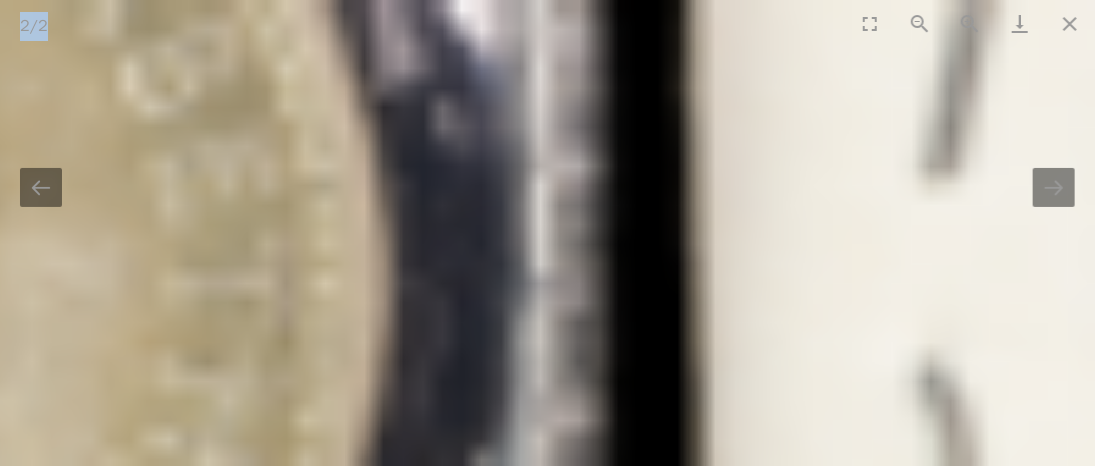 scroll, scrollTop: 0, scrollLeft: 0, axis: both 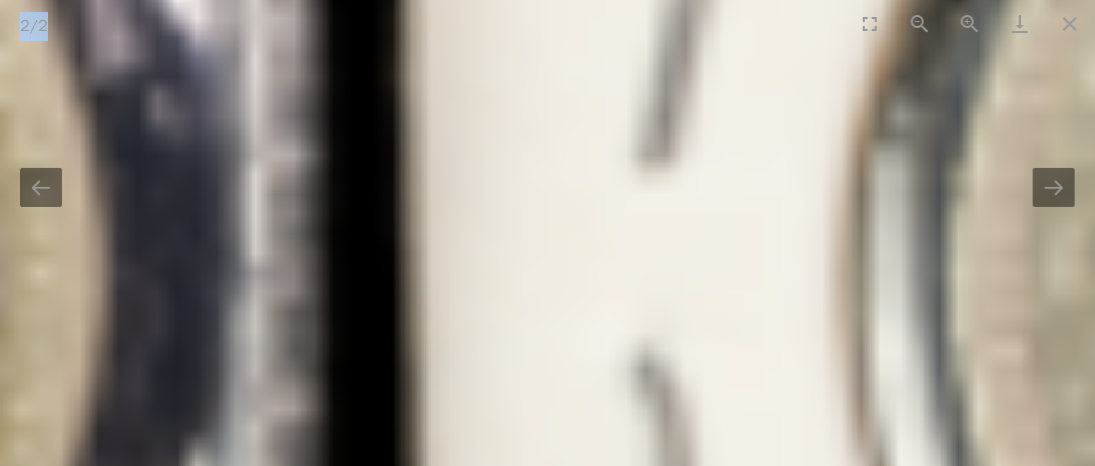 drag, startPoint x: 802, startPoint y: 181, endPoint x: 520, endPoint y: 170, distance: 282.21445 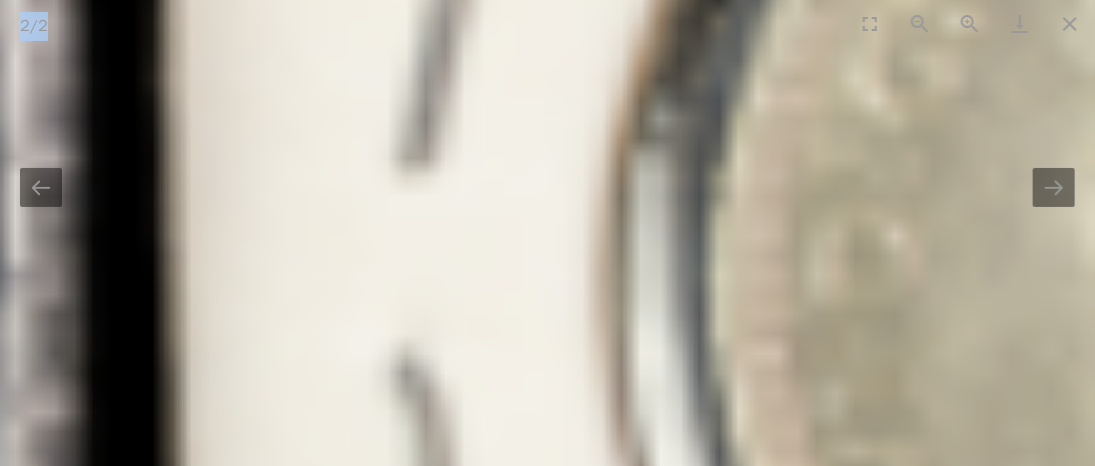 click at bounding box center (239, 304) 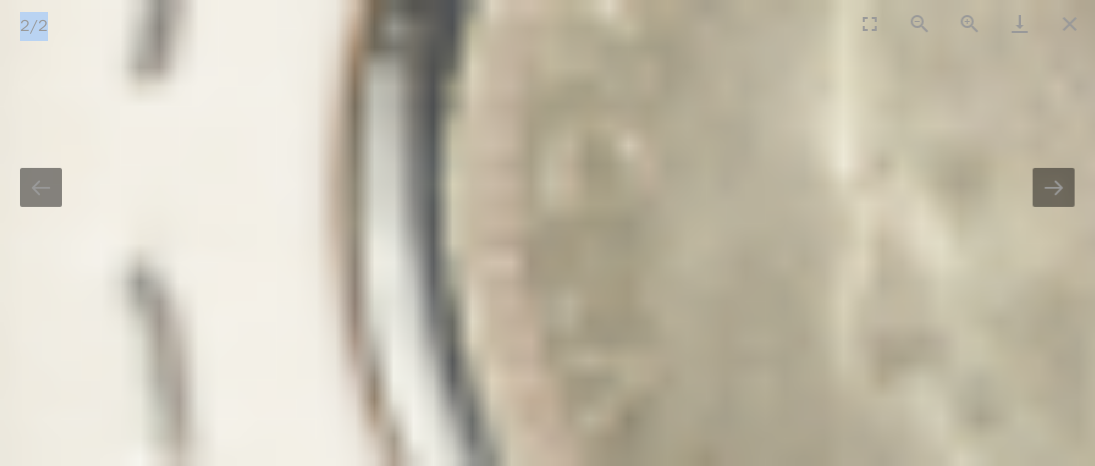 click at bounding box center [-27, 213] 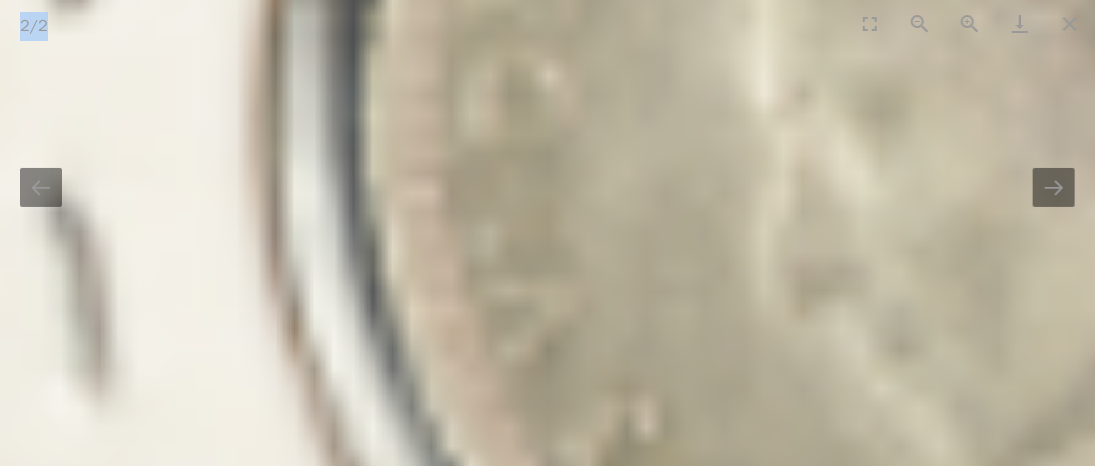 click at bounding box center [-107, 143] 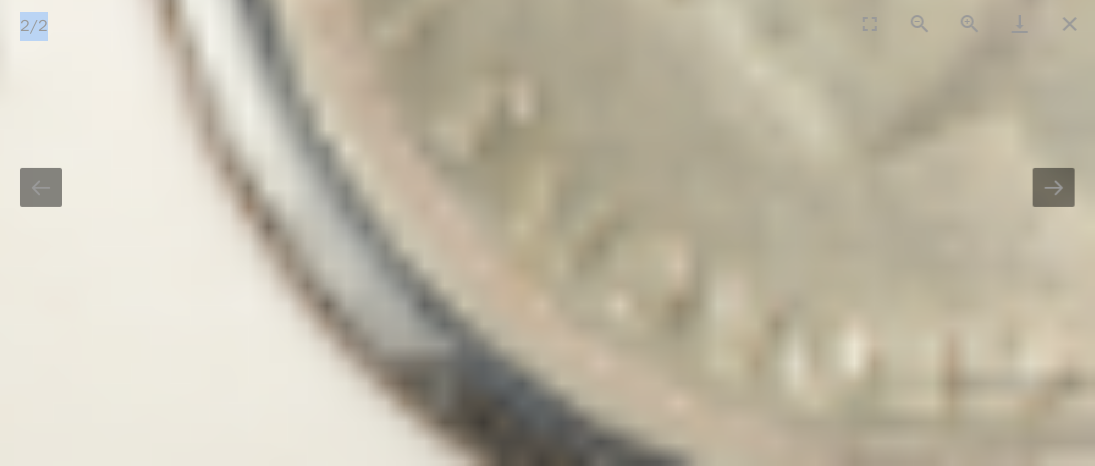 scroll, scrollTop: 0, scrollLeft: 0, axis: both 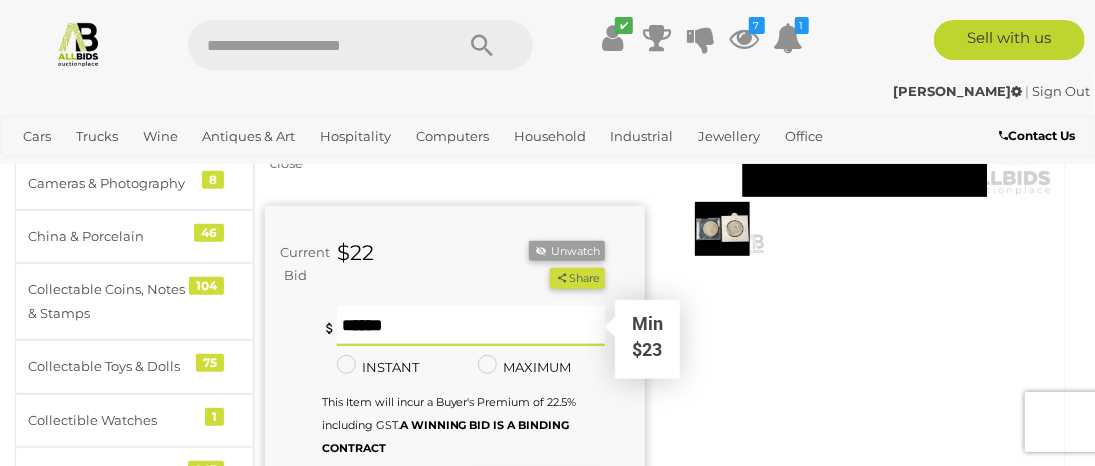 click at bounding box center [471, 326] 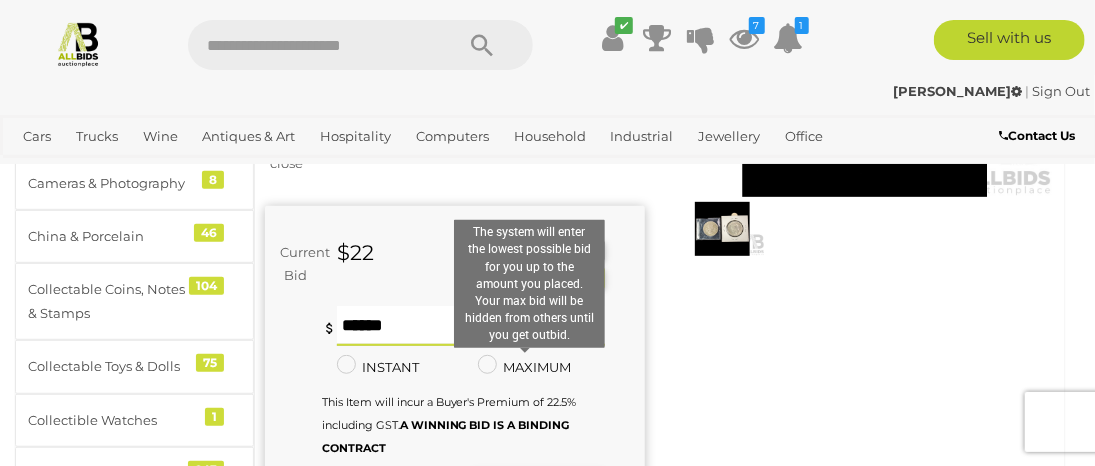 type on "**" 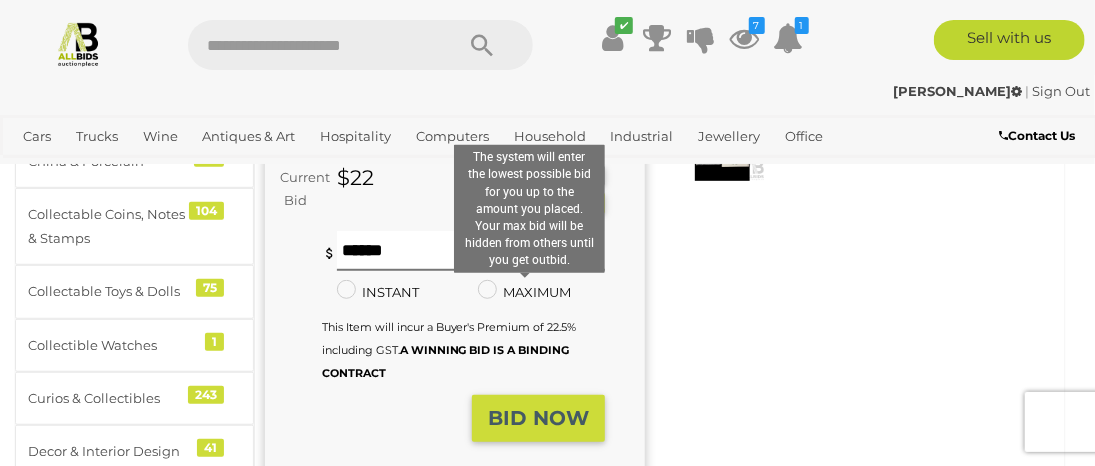 scroll, scrollTop: 400, scrollLeft: 0, axis: vertical 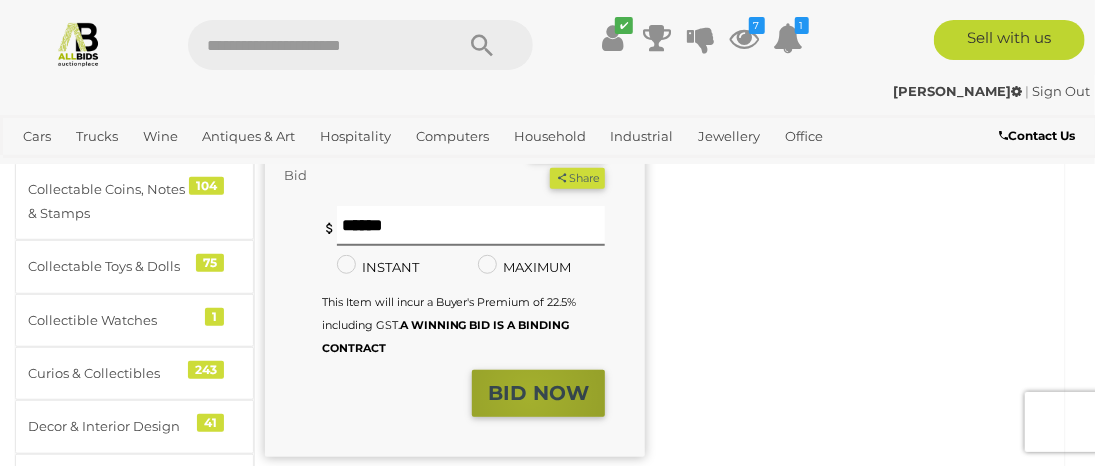 click on "BID NOW" at bounding box center (538, 393) 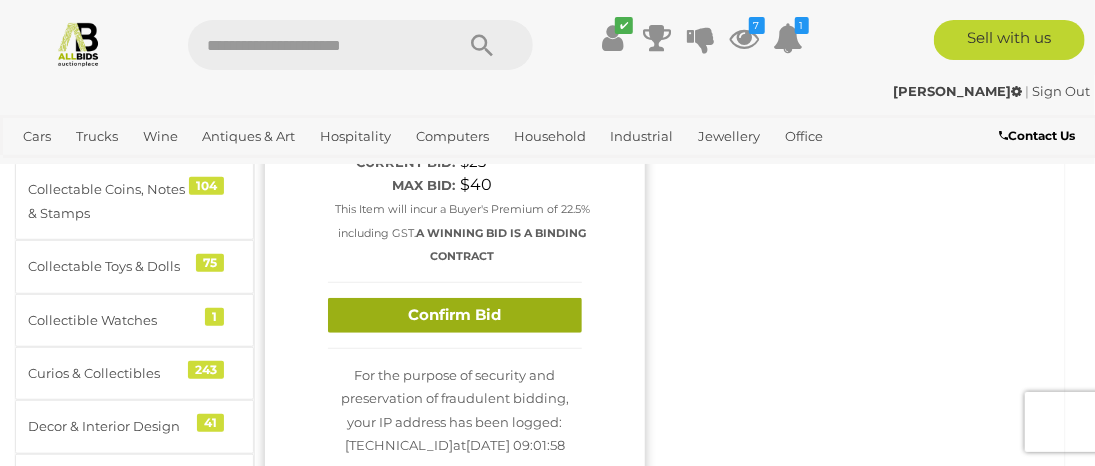 click on "Confirm Bid" at bounding box center (455, 315) 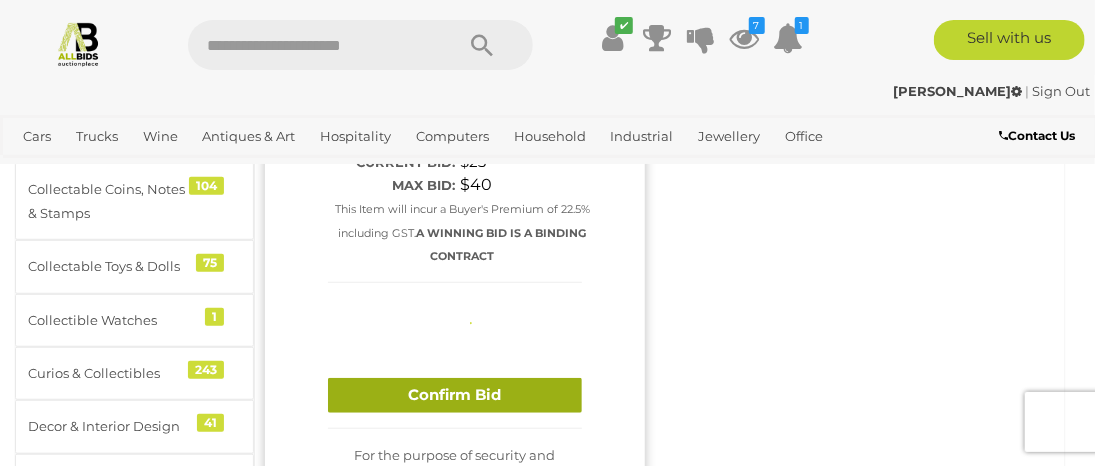 type 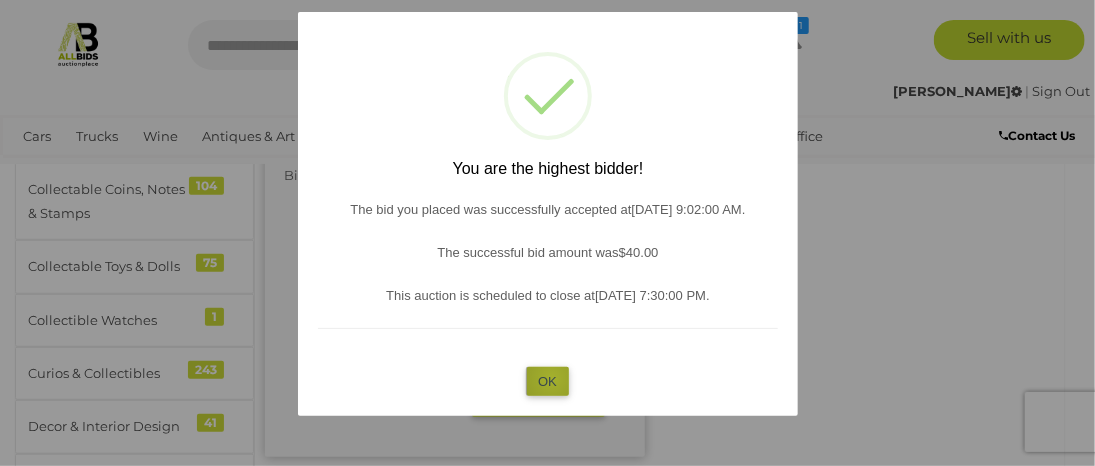 click on "OK" at bounding box center (547, 381) 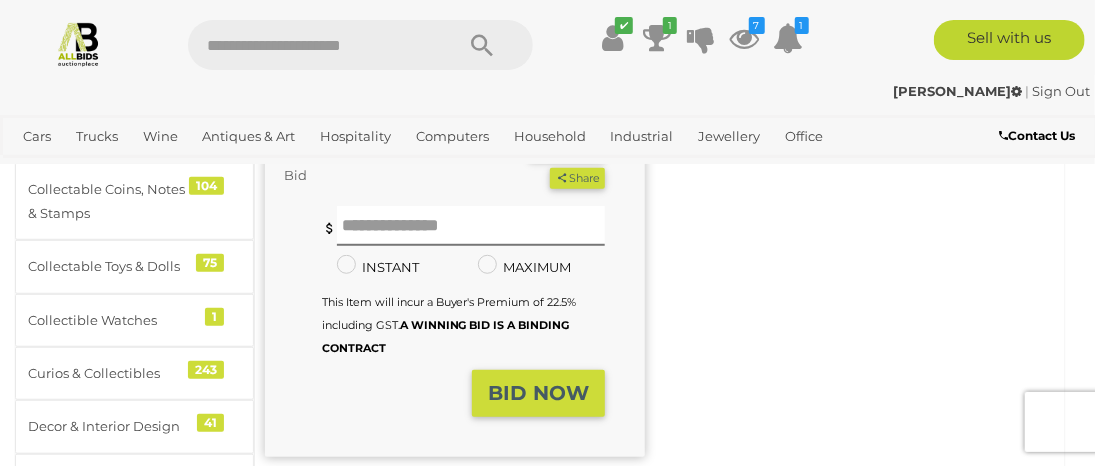 scroll, scrollTop: 300, scrollLeft: 0, axis: vertical 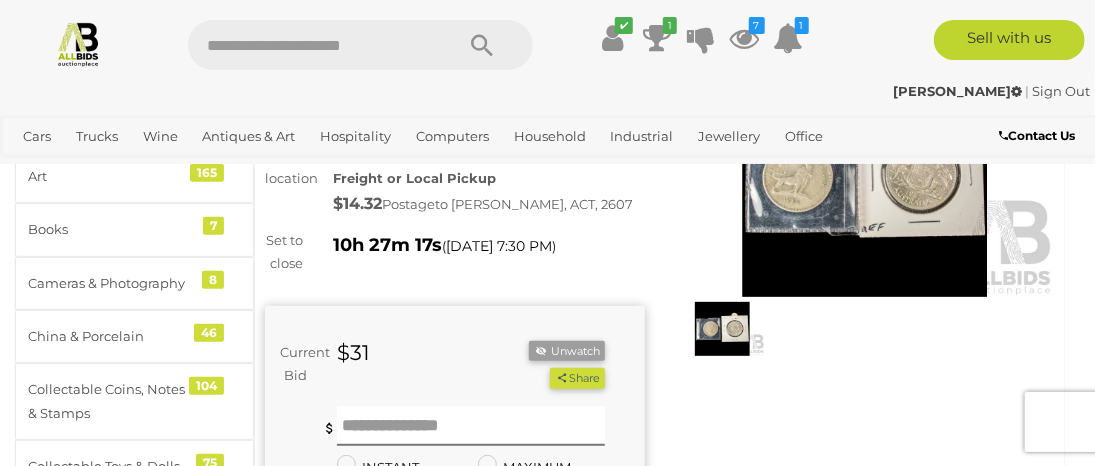 drag, startPoint x: 110, startPoint y: 82, endPoint x: 0, endPoint y: 214, distance: 171.8255 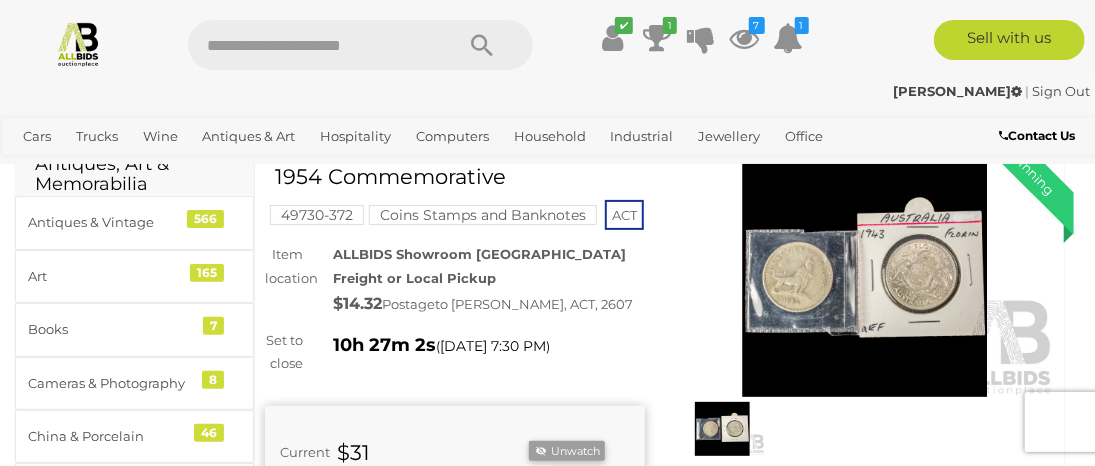 scroll, scrollTop: 0, scrollLeft: 0, axis: both 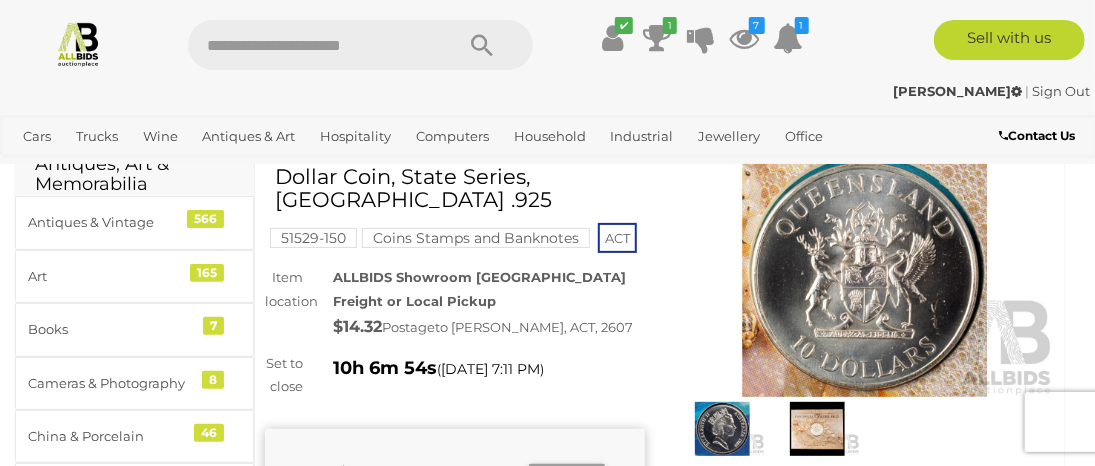 click at bounding box center [722, 429] 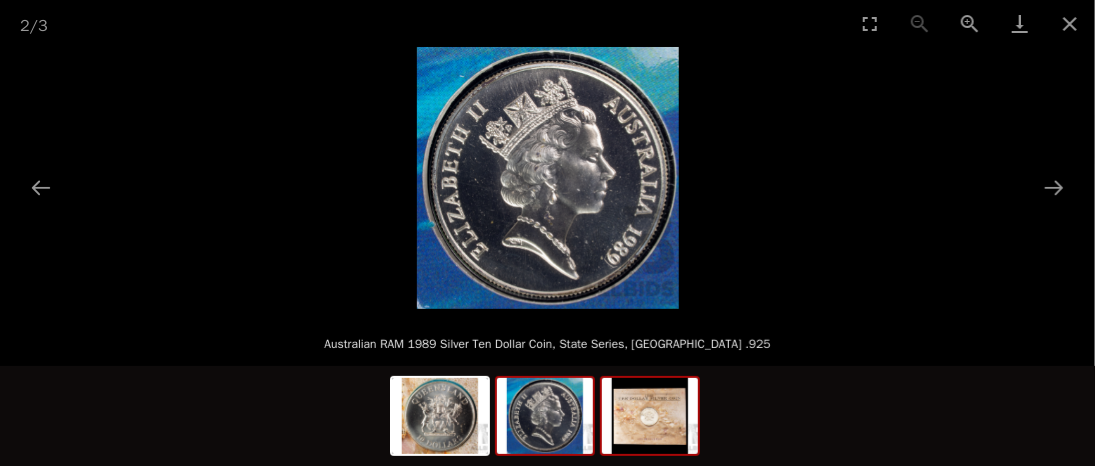 click at bounding box center [650, 416] 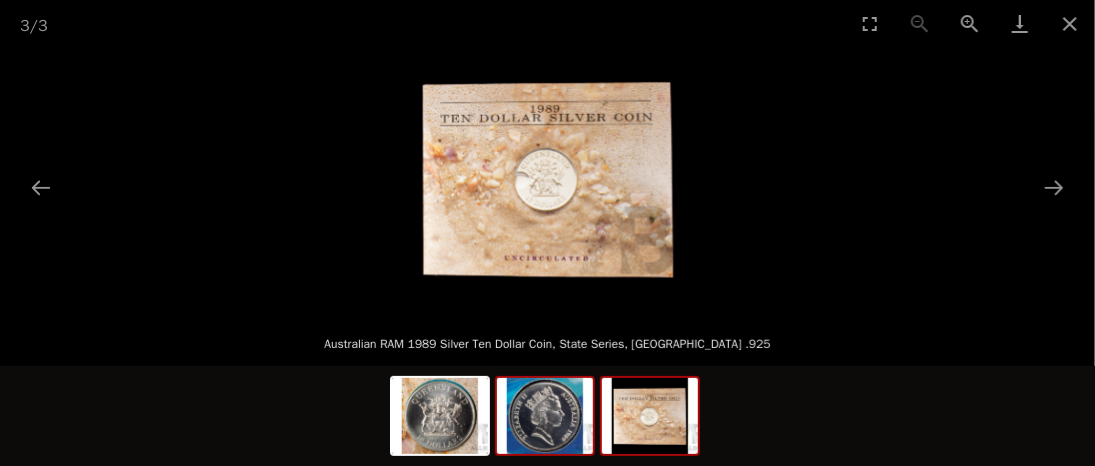 click at bounding box center [545, 416] 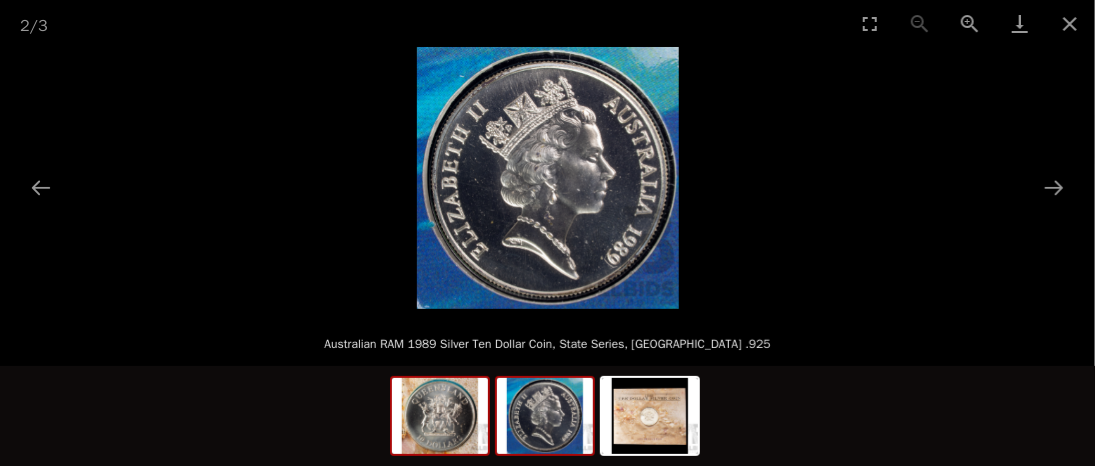 click at bounding box center (440, 416) 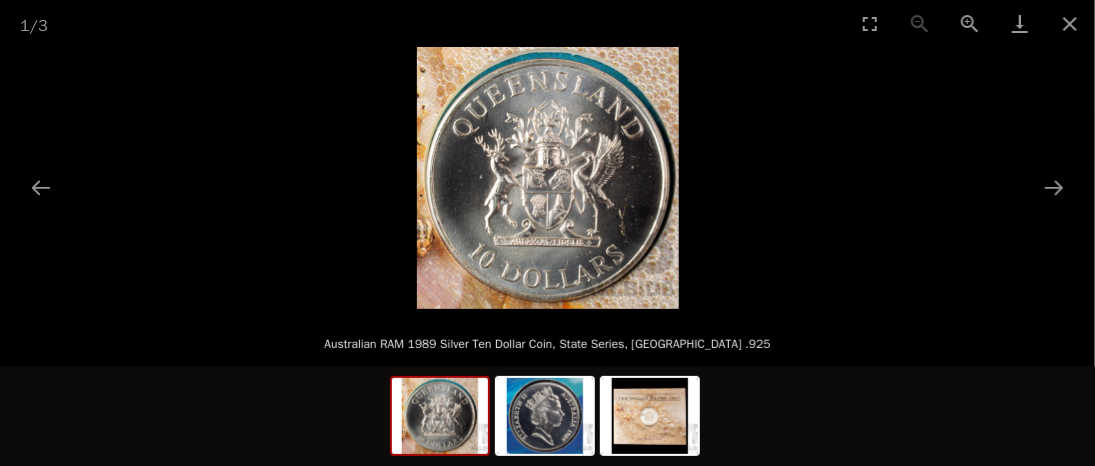 click at bounding box center [548, 178] 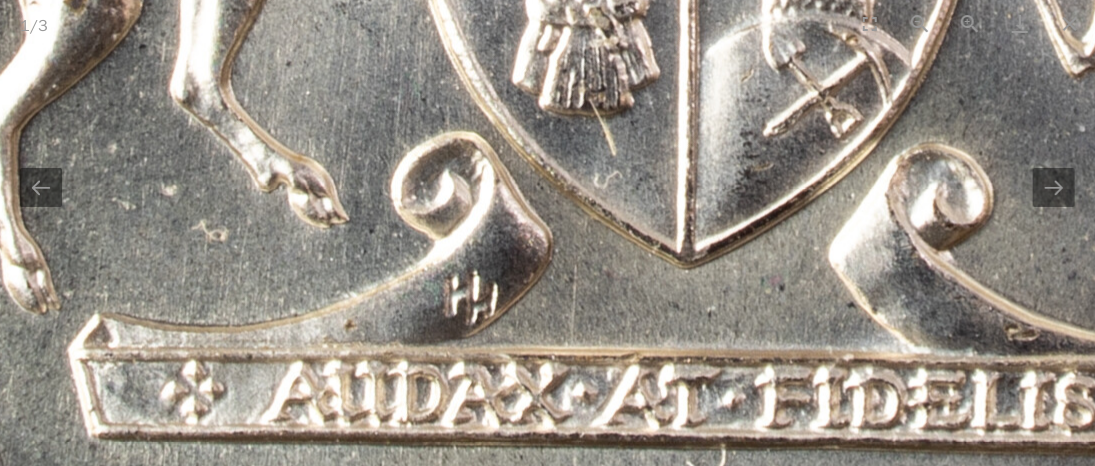 scroll, scrollTop: 0, scrollLeft: 0, axis: both 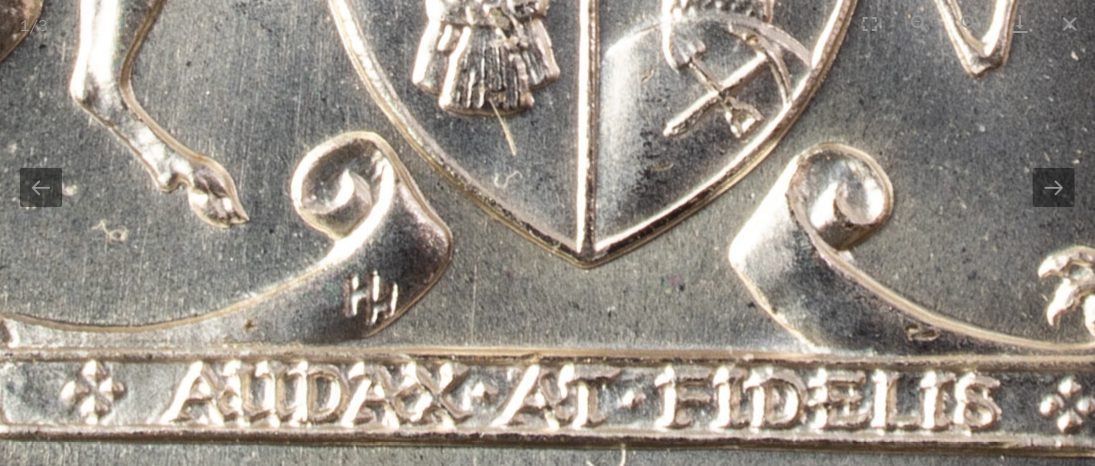 drag, startPoint x: 680, startPoint y: 439, endPoint x: 580, endPoint y: 439, distance: 100 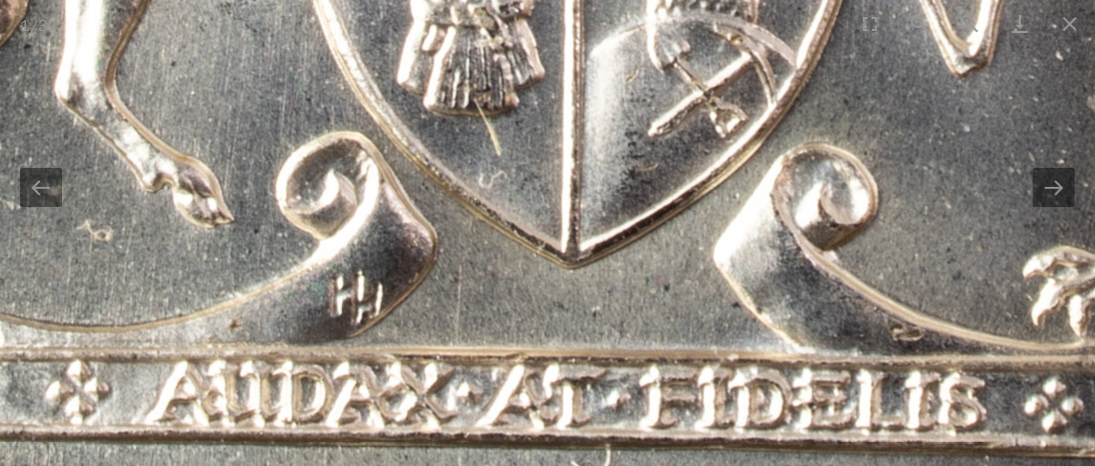 scroll, scrollTop: 0, scrollLeft: 0, axis: both 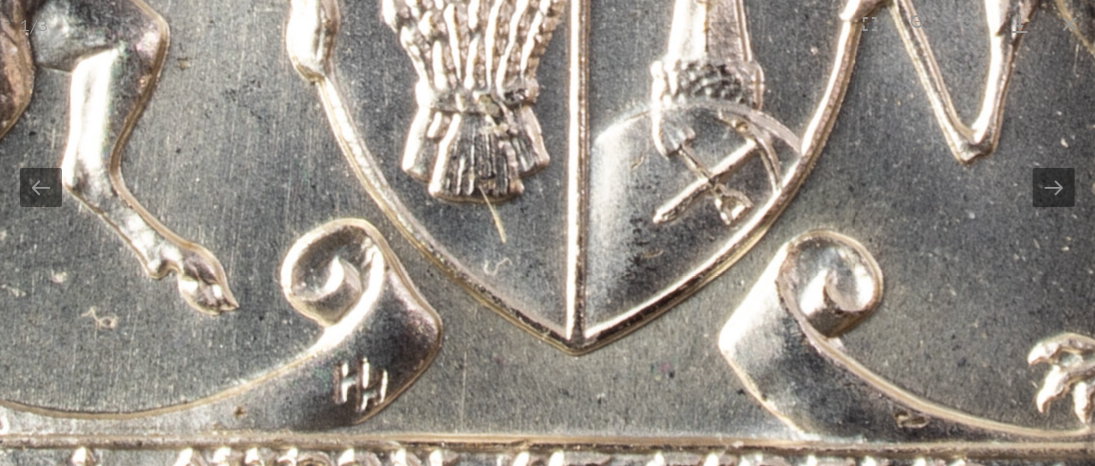drag, startPoint x: 597, startPoint y: 384, endPoint x: 604, endPoint y: 479, distance: 95.257545 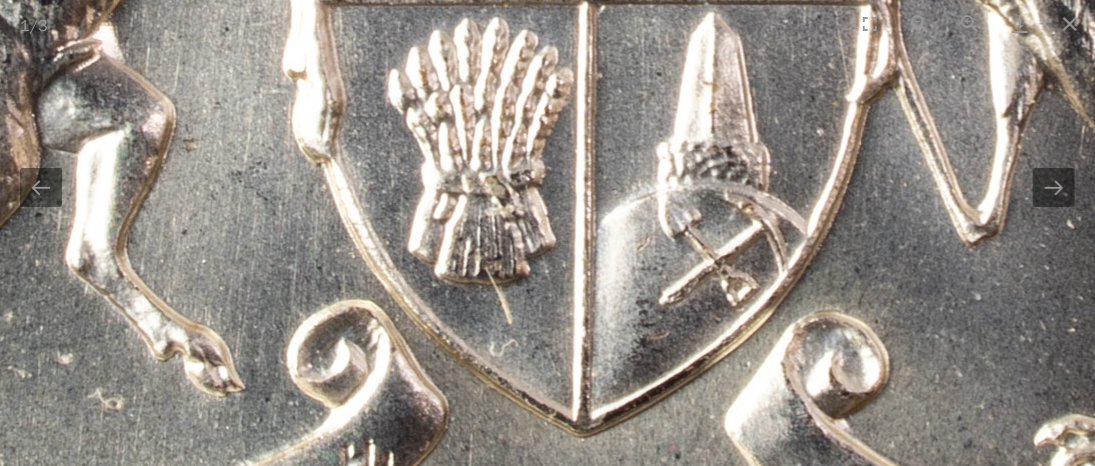 drag, startPoint x: 575, startPoint y: 422, endPoint x: 583, endPoint y: 496, distance: 74.431175 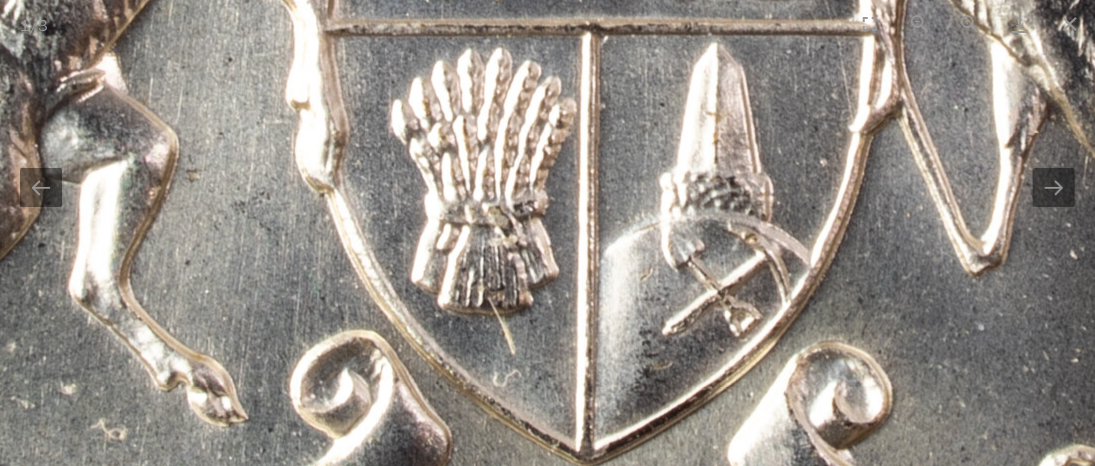 scroll, scrollTop: 0, scrollLeft: 0, axis: both 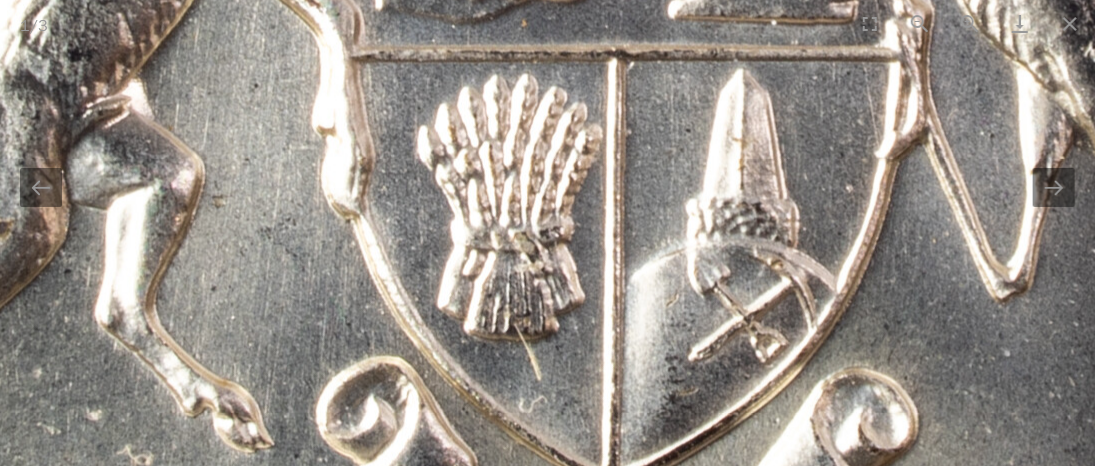 drag, startPoint x: 535, startPoint y: 432, endPoint x: 623, endPoint y: 492, distance: 106.50822 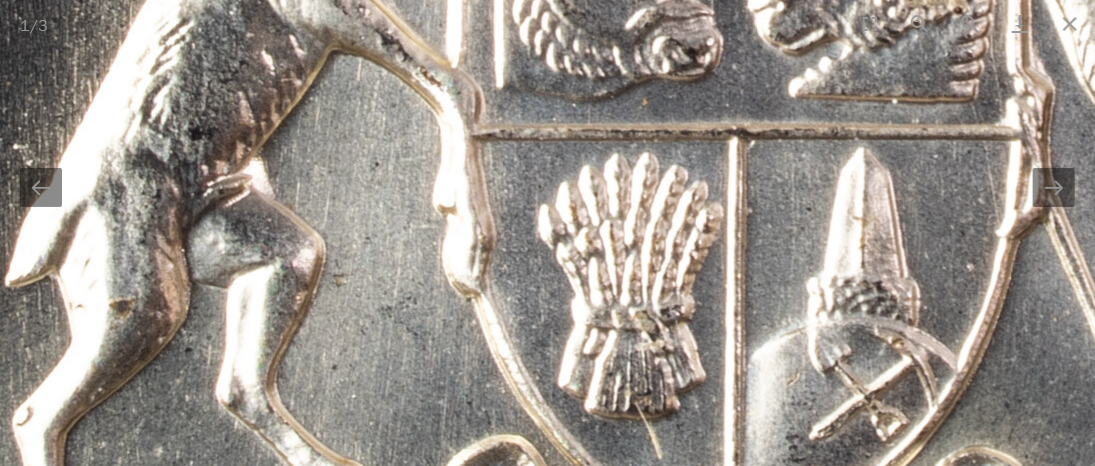 scroll, scrollTop: 0, scrollLeft: 0, axis: both 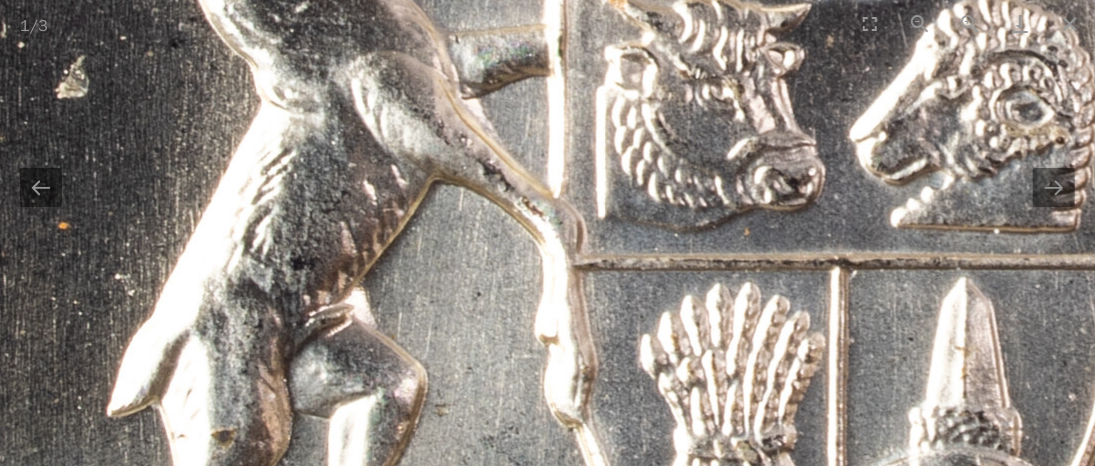 drag, startPoint x: 489, startPoint y: 387, endPoint x: 563, endPoint y: 491, distance: 127.64012 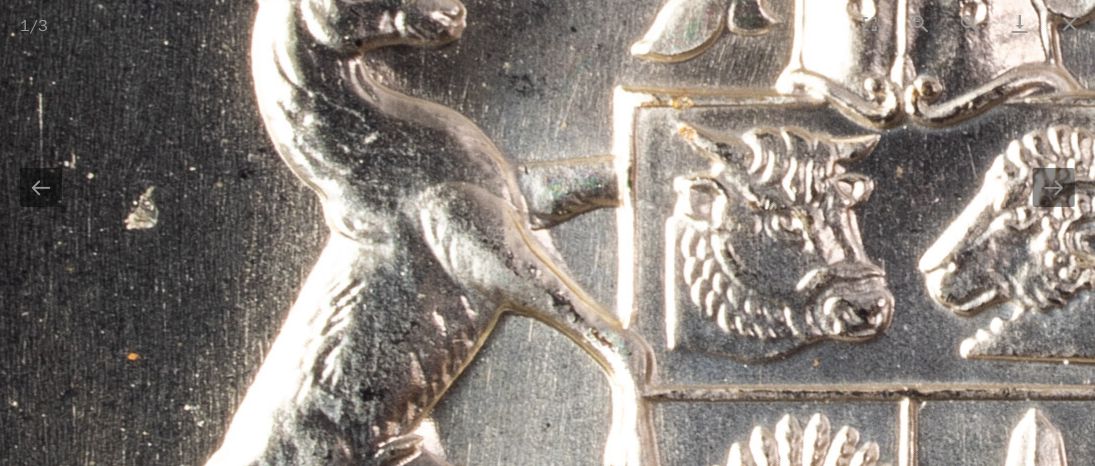 drag, startPoint x: 484, startPoint y: 447, endPoint x: 523, endPoint y: 502, distance: 67.424034 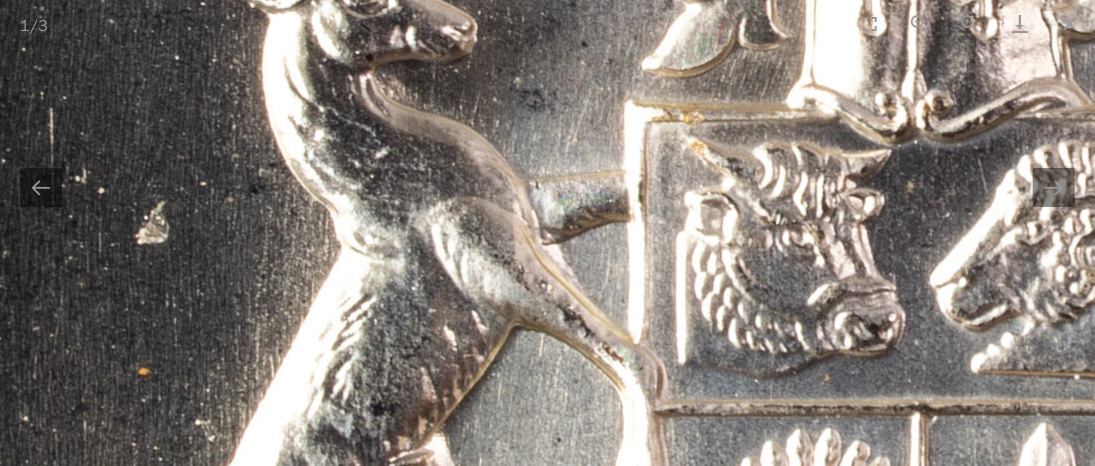 scroll, scrollTop: 0, scrollLeft: 0, axis: both 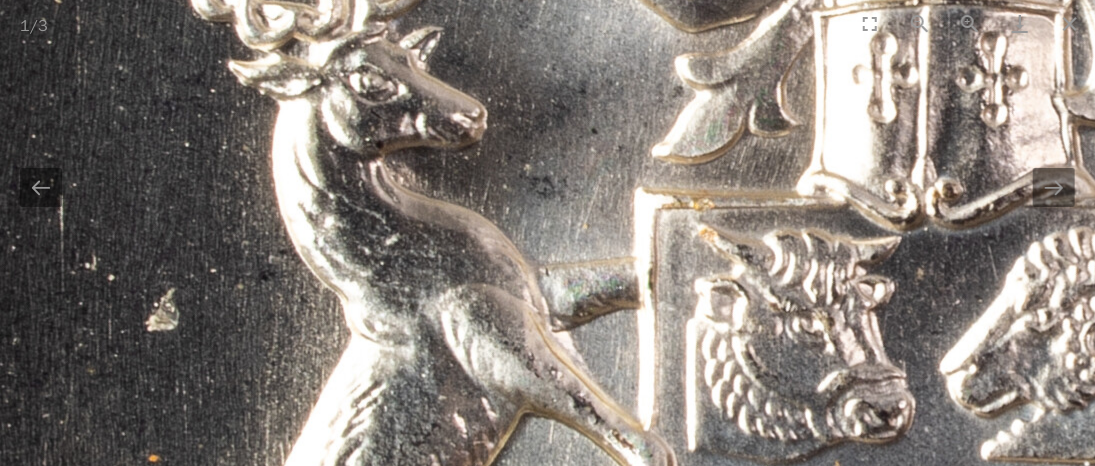 drag, startPoint x: 472, startPoint y: 312, endPoint x: 499, endPoint y: 465, distance: 155.36409 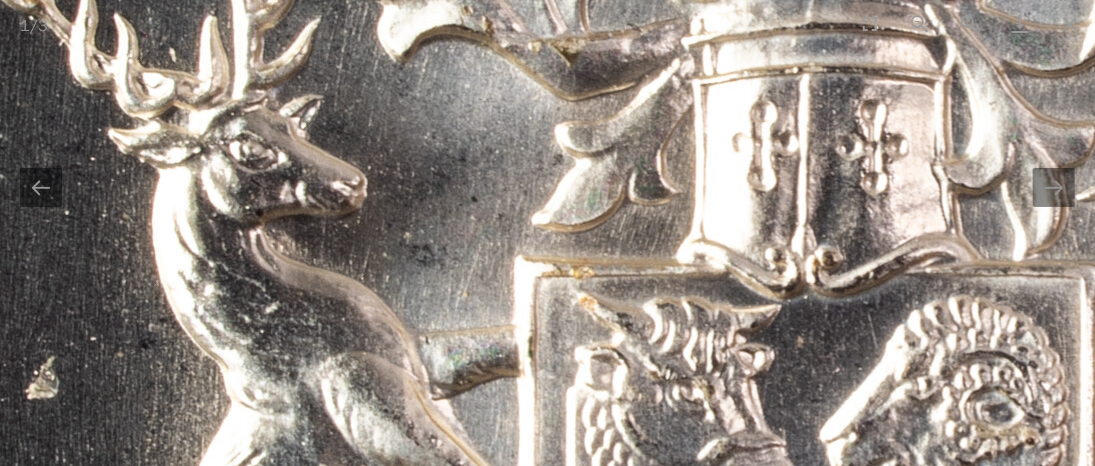 drag, startPoint x: 409, startPoint y: 385, endPoint x: 169, endPoint y: 309, distance: 251.74591 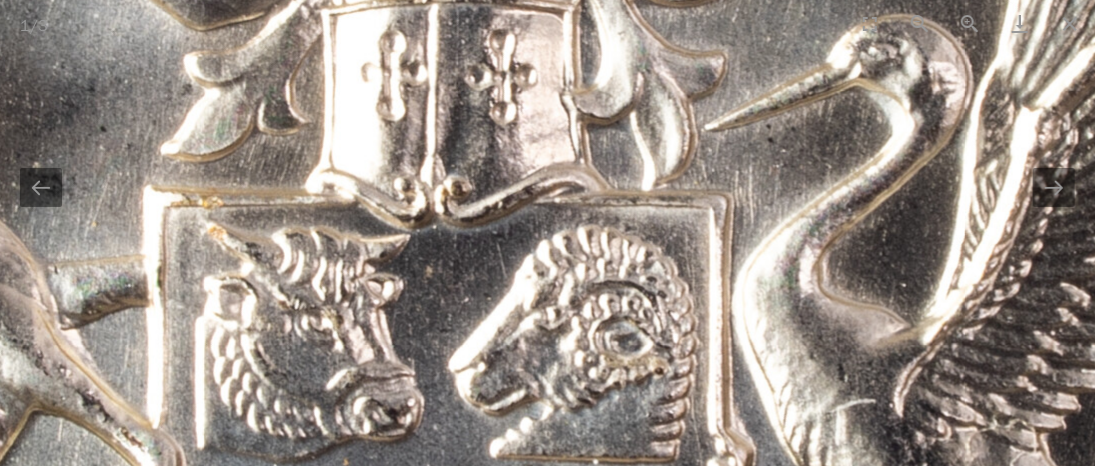 scroll, scrollTop: 0, scrollLeft: 0, axis: both 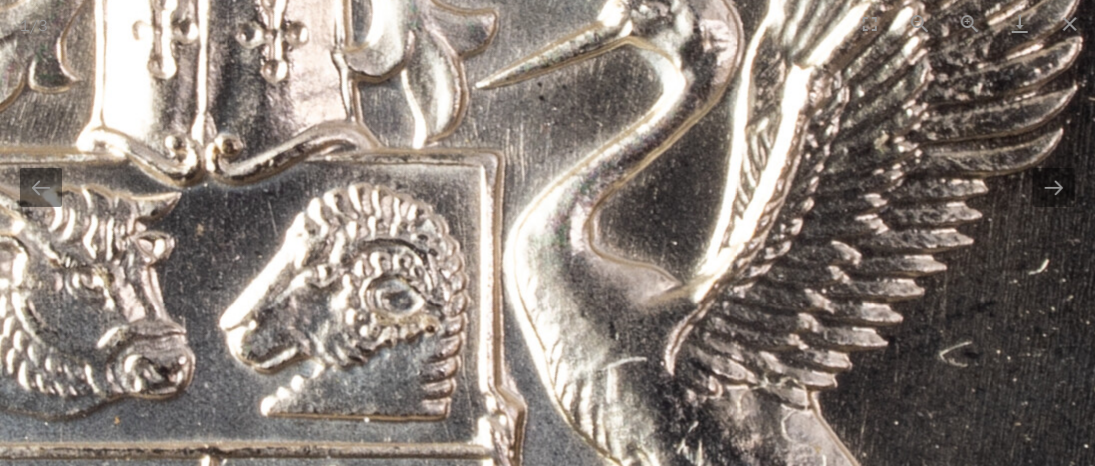 drag, startPoint x: 616, startPoint y: 429, endPoint x: 381, endPoint y: 395, distance: 237.44684 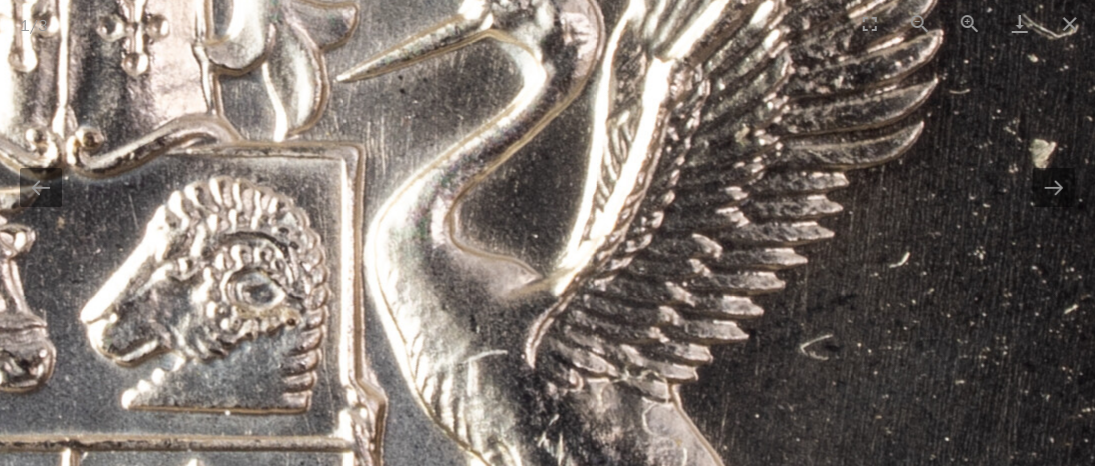 drag, startPoint x: 405, startPoint y: 415, endPoint x: 428, endPoint y: 428, distance: 26.41969 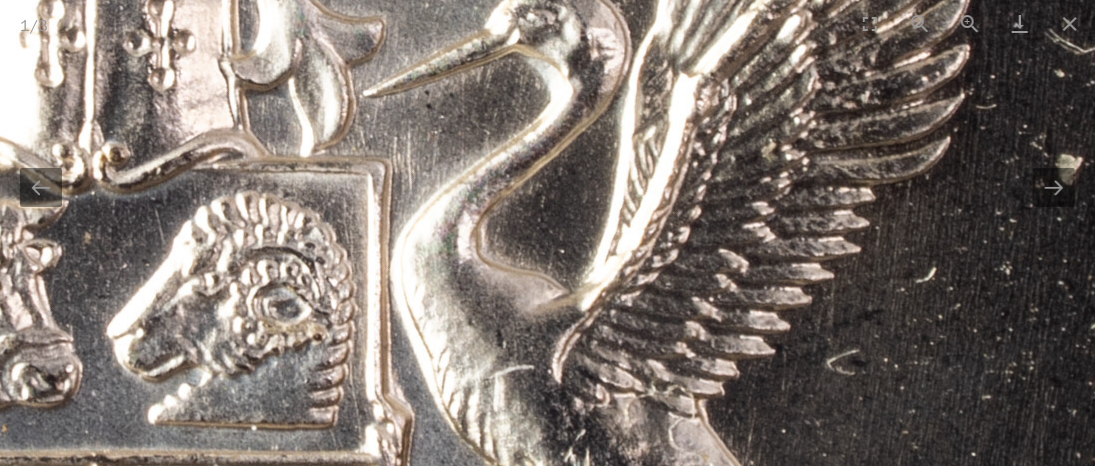 scroll, scrollTop: 0, scrollLeft: 0, axis: both 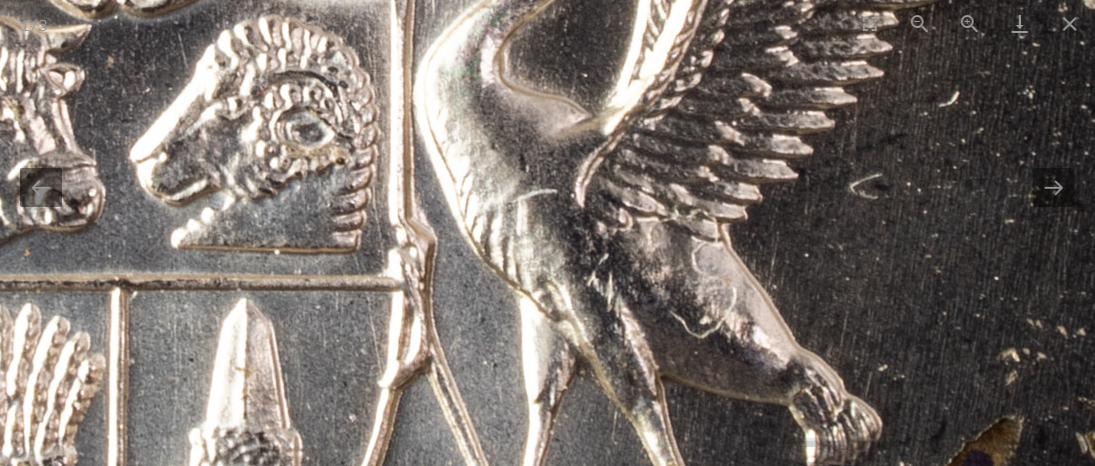 drag, startPoint x: 539, startPoint y: 424, endPoint x: 562, endPoint y: 248, distance: 177.49648 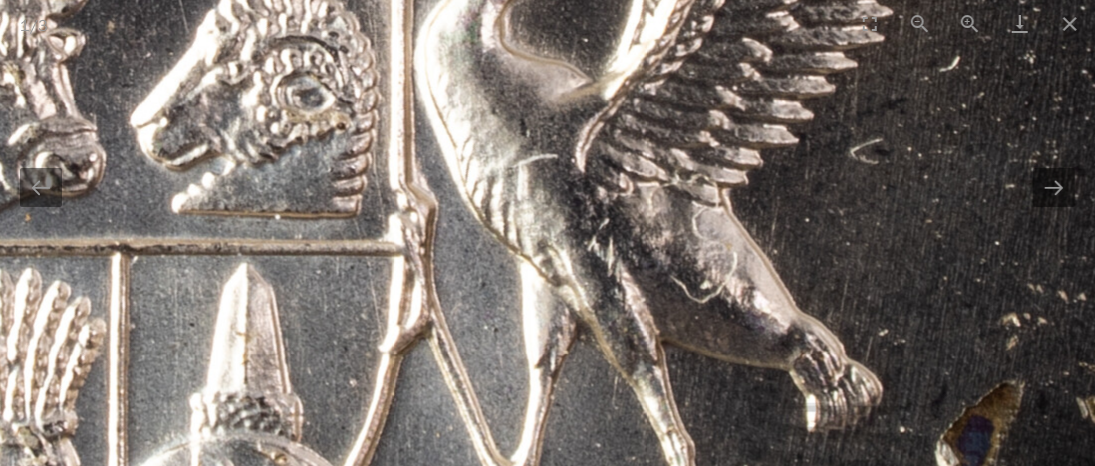 scroll, scrollTop: 0, scrollLeft: 0, axis: both 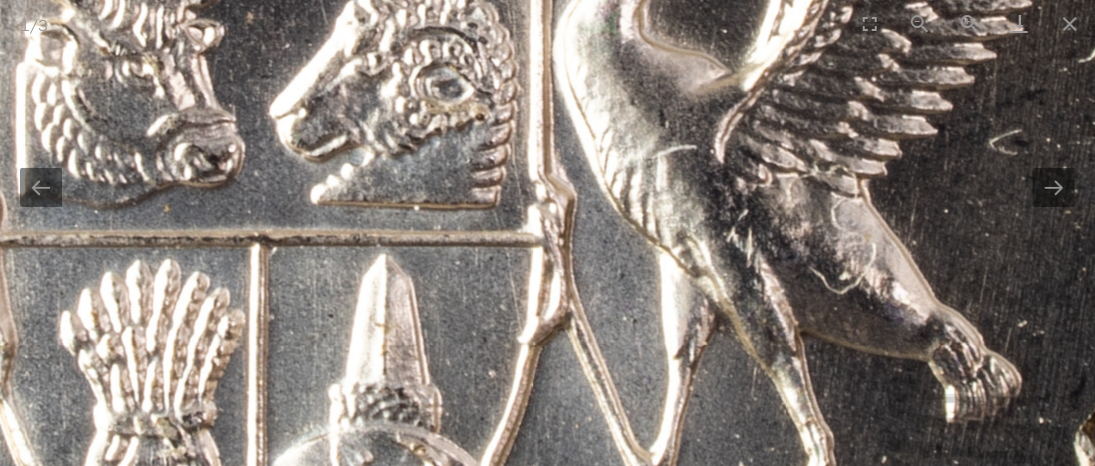 drag, startPoint x: 613, startPoint y: 359, endPoint x: 741, endPoint y: 366, distance: 128.19127 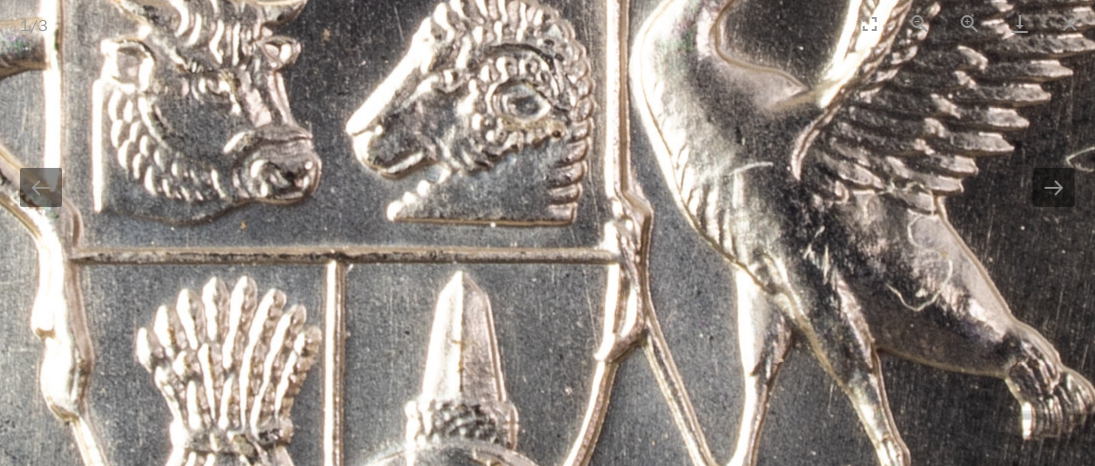 scroll, scrollTop: 0, scrollLeft: 0, axis: both 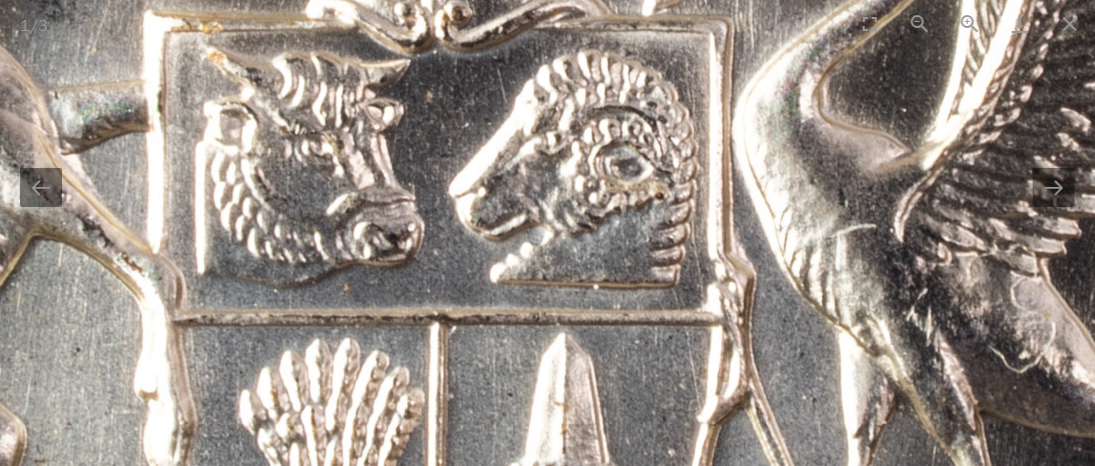 drag, startPoint x: 463, startPoint y: 329, endPoint x: 567, endPoint y: 392, distance: 121.59358 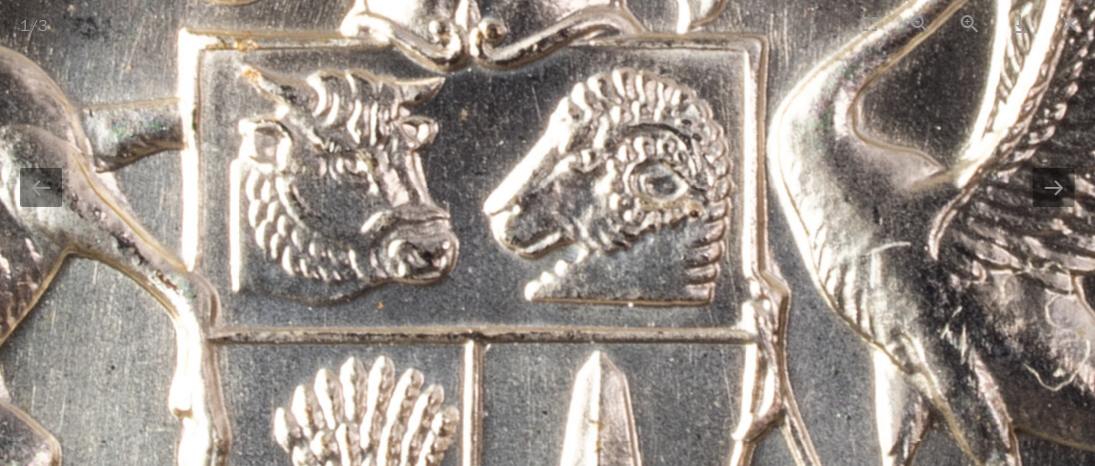 click at bounding box center [472, 168] 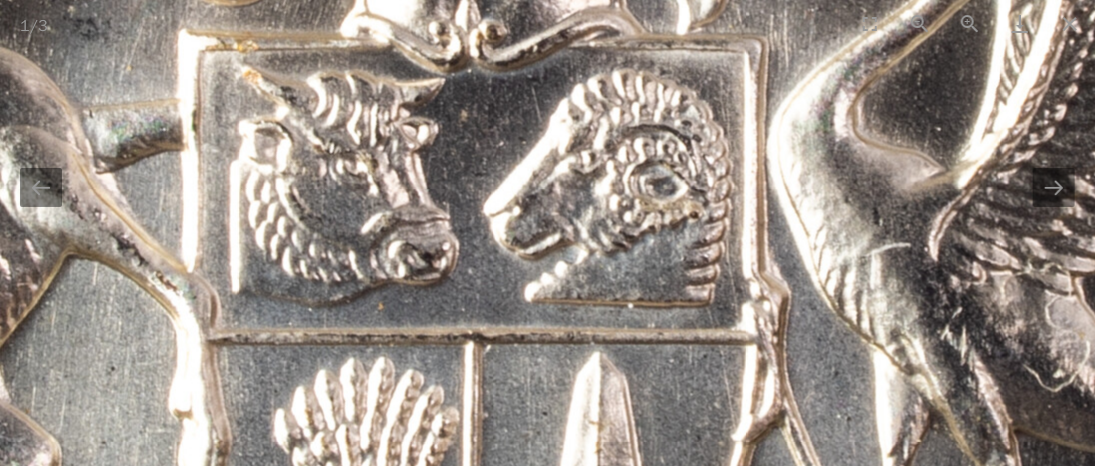 scroll, scrollTop: 0, scrollLeft: 0, axis: both 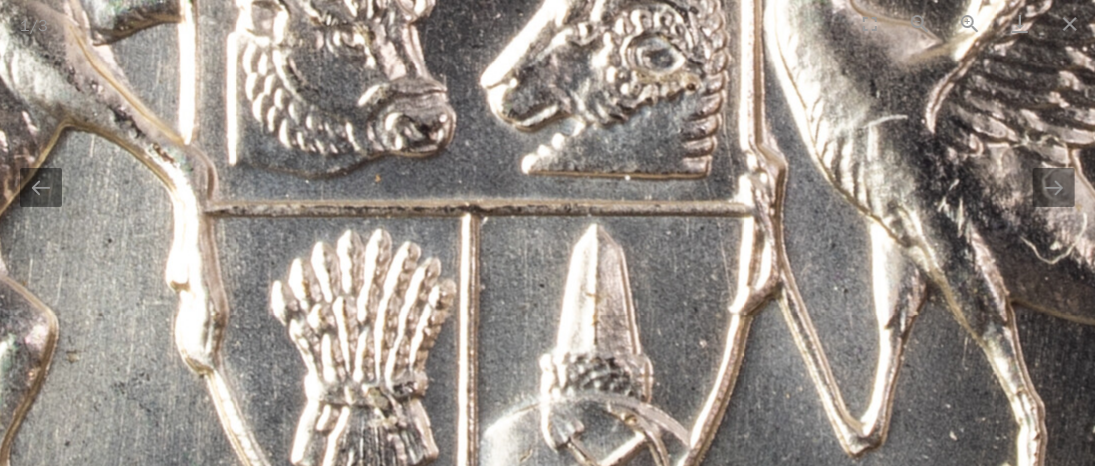 drag, startPoint x: 375, startPoint y: 376, endPoint x: 371, endPoint y: 250, distance: 126.06348 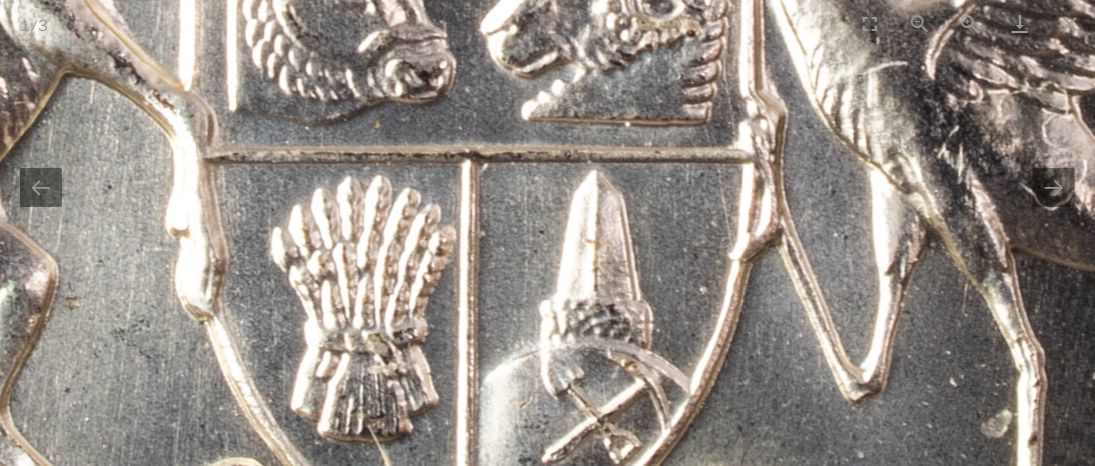 scroll, scrollTop: 0, scrollLeft: 0, axis: both 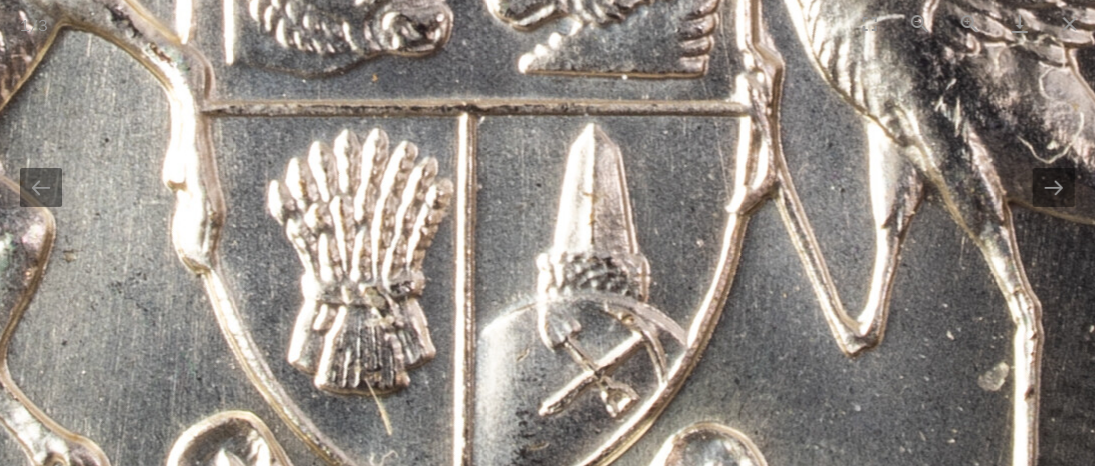 drag, startPoint x: 512, startPoint y: 417, endPoint x: 507, endPoint y: 330, distance: 87.14356 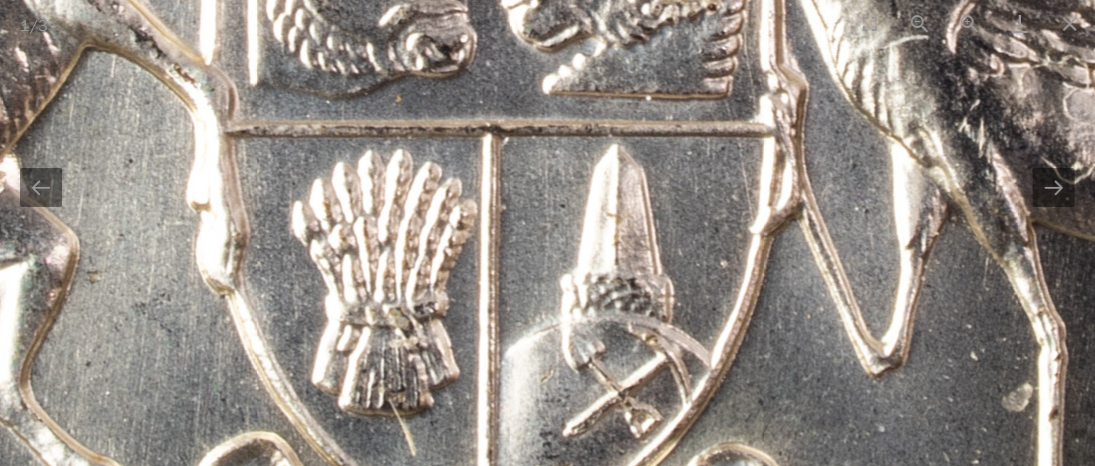 drag, startPoint x: 527, startPoint y: 338, endPoint x: 553, endPoint y: 404, distance: 70.93659 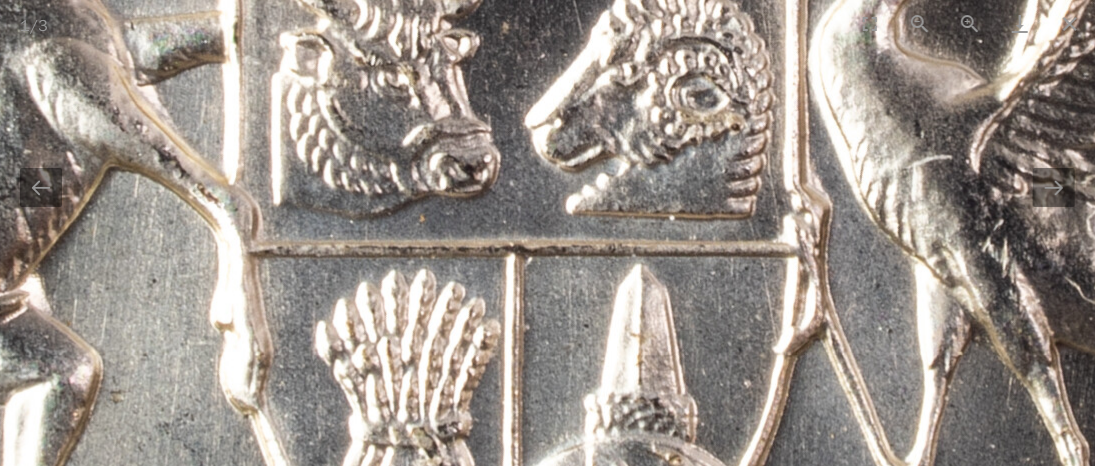 drag, startPoint x: 486, startPoint y: 242, endPoint x: 509, endPoint y: 349, distance: 109.444046 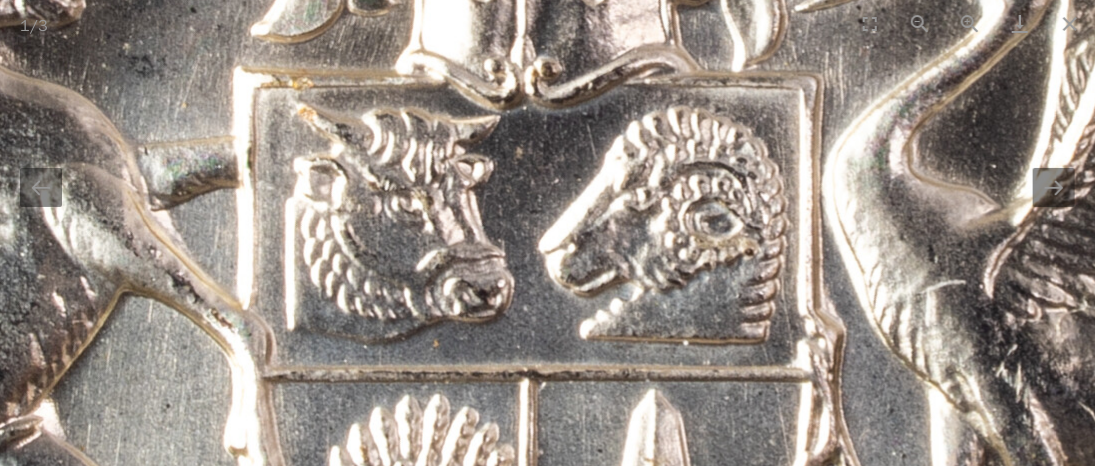 drag, startPoint x: 590, startPoint y: 262, endPoint x: 587, endPoint y: 322, distance: 60.074955 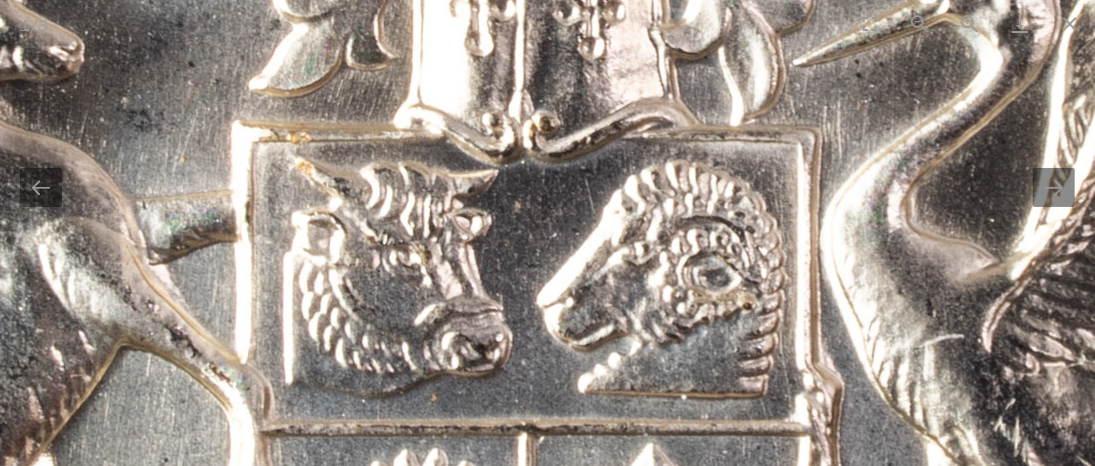 drag, startPoint x: 369, startPoint y: 306, endPoint x: 382, endPoint y: 340, distance: 36.40055 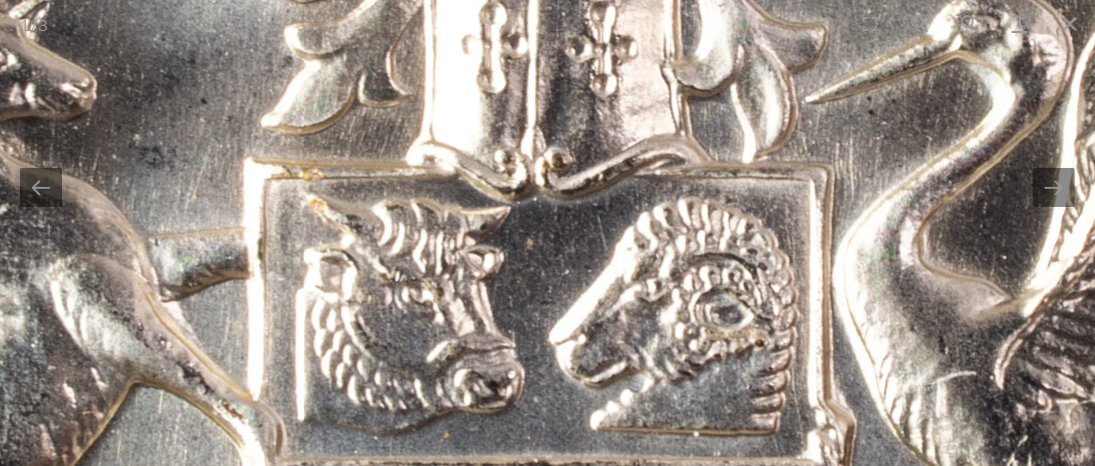 scroll, scrollTop: 0, scrollLeft: 0, axis: both 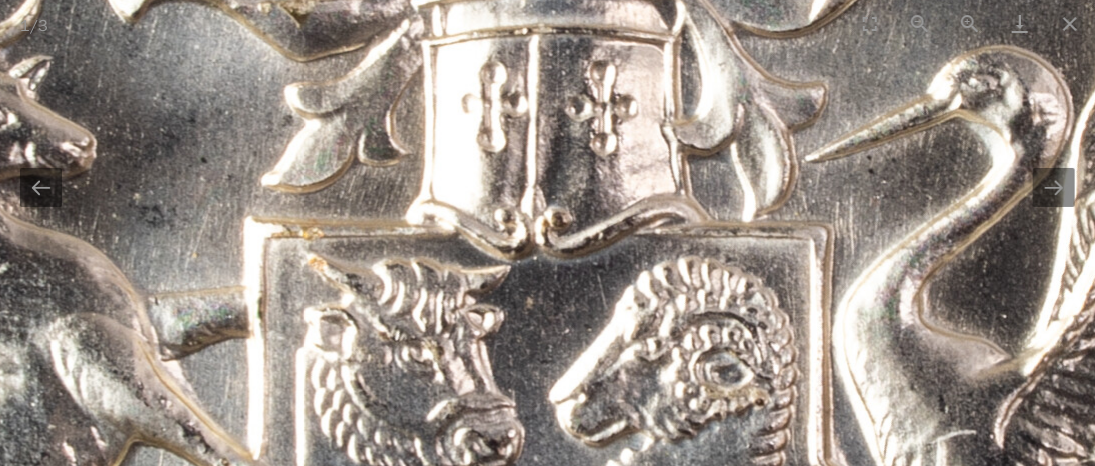drag, startPoint x: 428, startPoint y: 213, endPoint x: 431, endPoint y: 329, distance: 116.03879 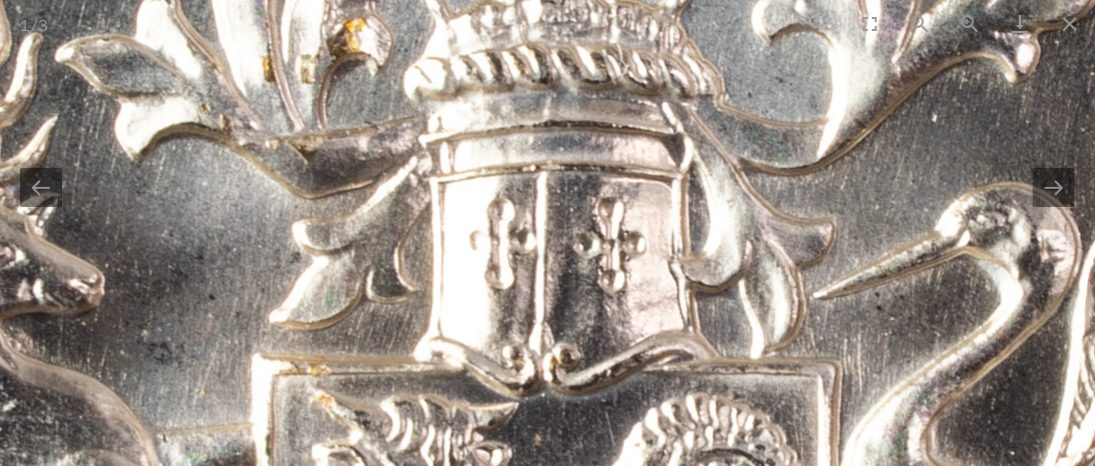 drag, startPoint x: 487, startPoint y: 286, endPoint x: 479, endPoint y: 336, distance: 50.635956 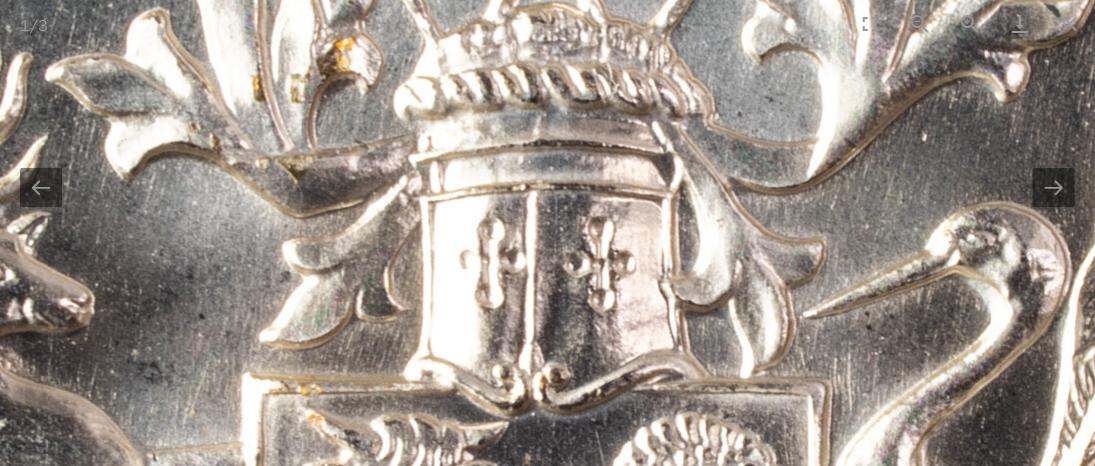 scroll, scrollTop: 0, scrollLeft: 0, axis: both 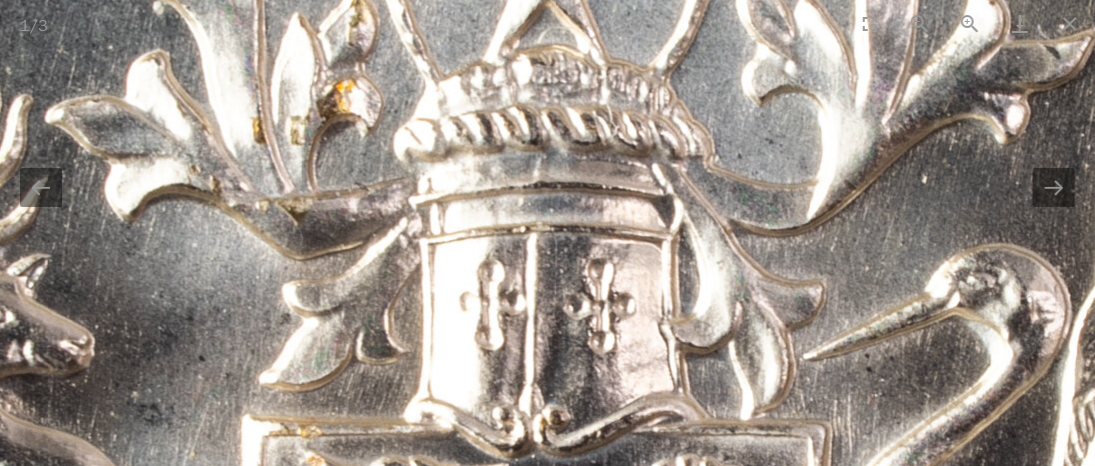drag, startPoint x: 472, startPoint y: 346, endPoint x: 472, endPoint y: 361, distance: 15 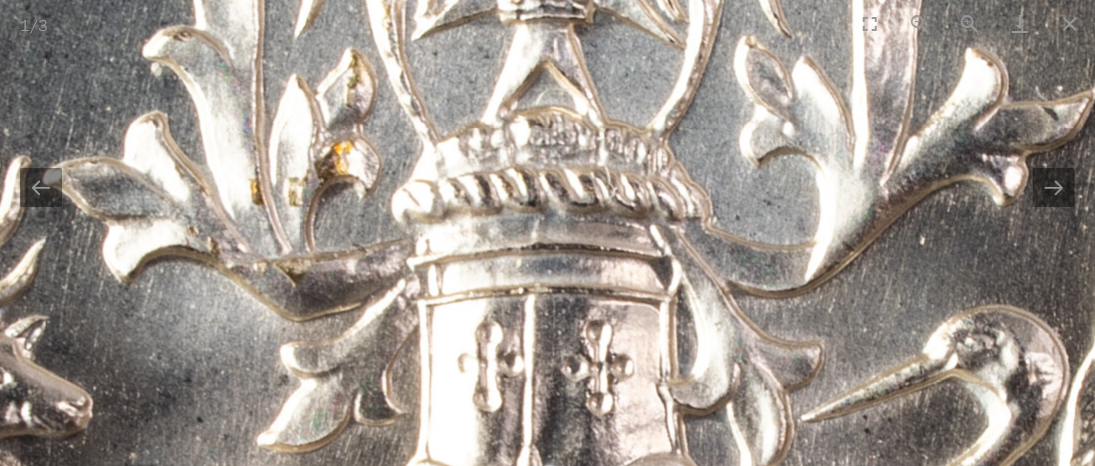 drag, startPoint x: 502, startPoint y: 364, endPoint x: 491, endPoint y: 333, distance: 32.89377 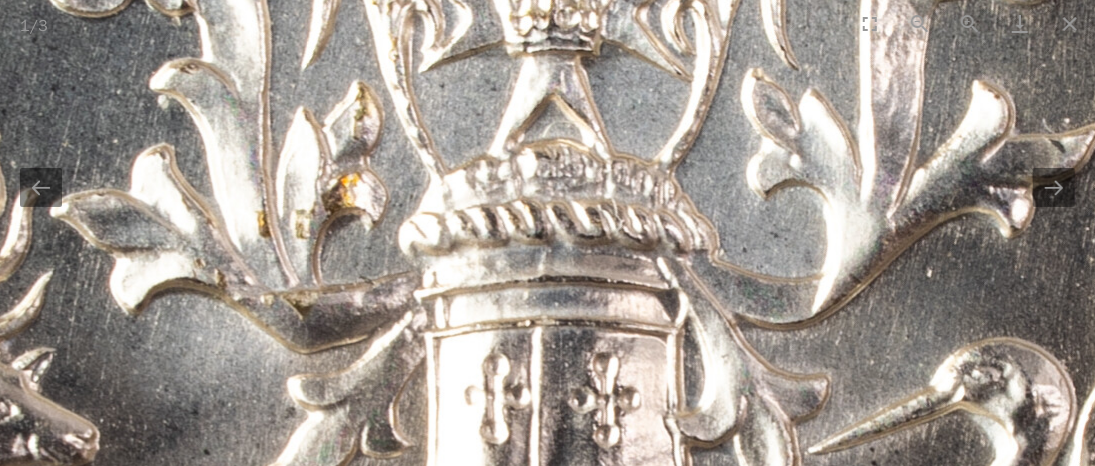 drag, startPoint x: 497, startPoint y: 280, endPoint x: 507, endPoint y: 376, distance: 96.519424 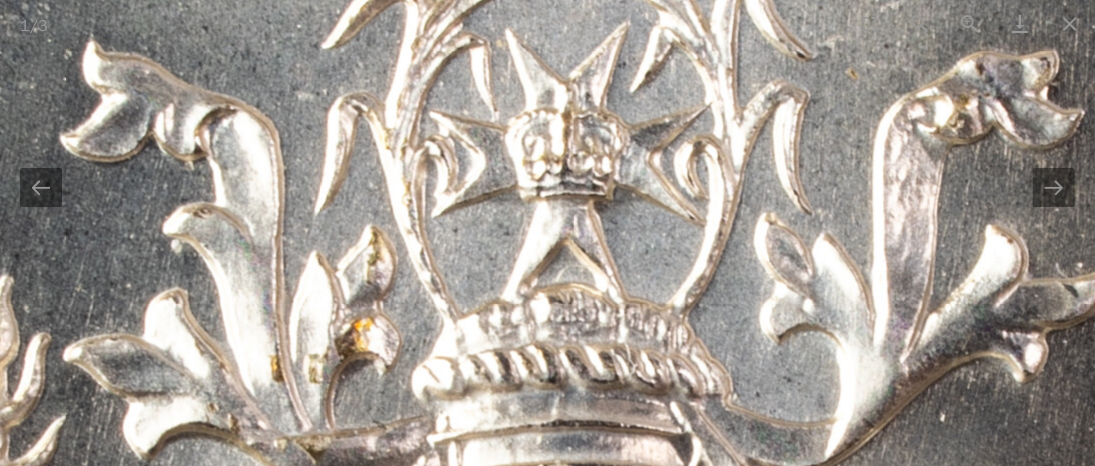 scroll, scrollTop: 0, scrollLeft: 0, axis: both 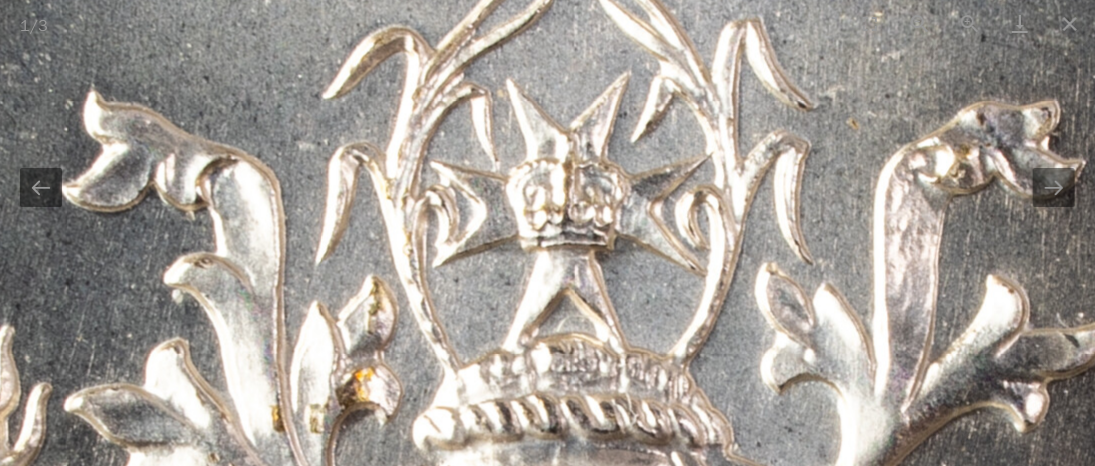 drag, startPoint x: 510, startPoint y: 330, endPoint x: 511, endPoint y: 380, distance: 50.01 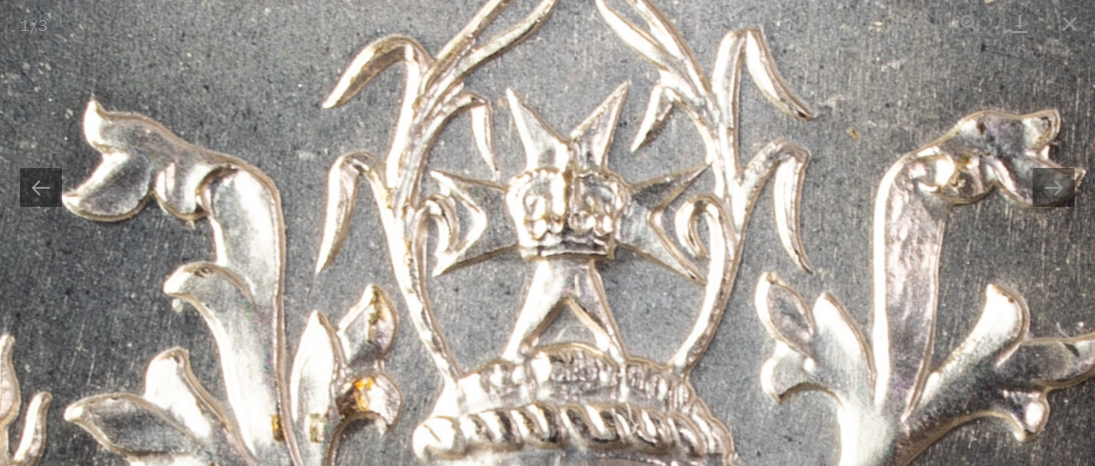 scroll, scrollTop: 0, scrollLeft: 0, axis: both 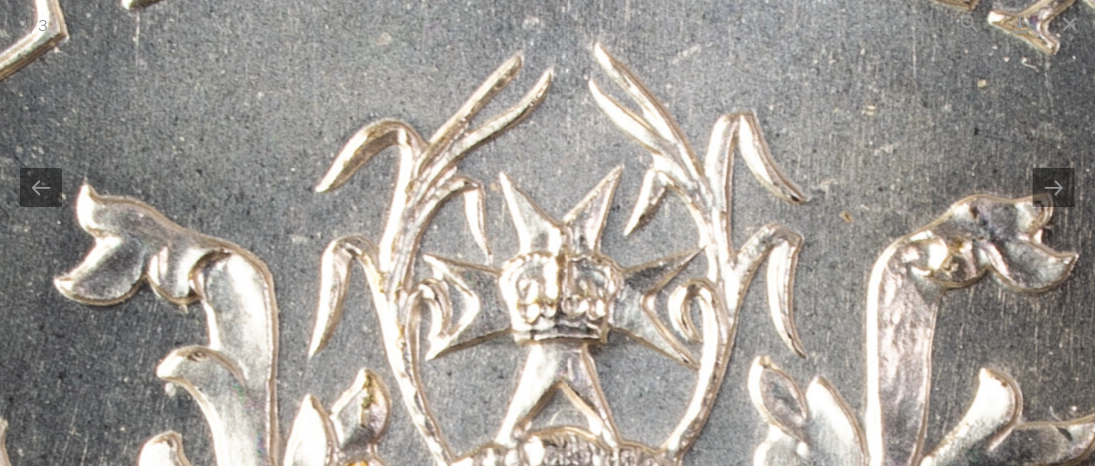 drag, startPoint x: 538, startPoint y: 371, endPoint x: 531, endPoint y: 457, distance: 86.28442 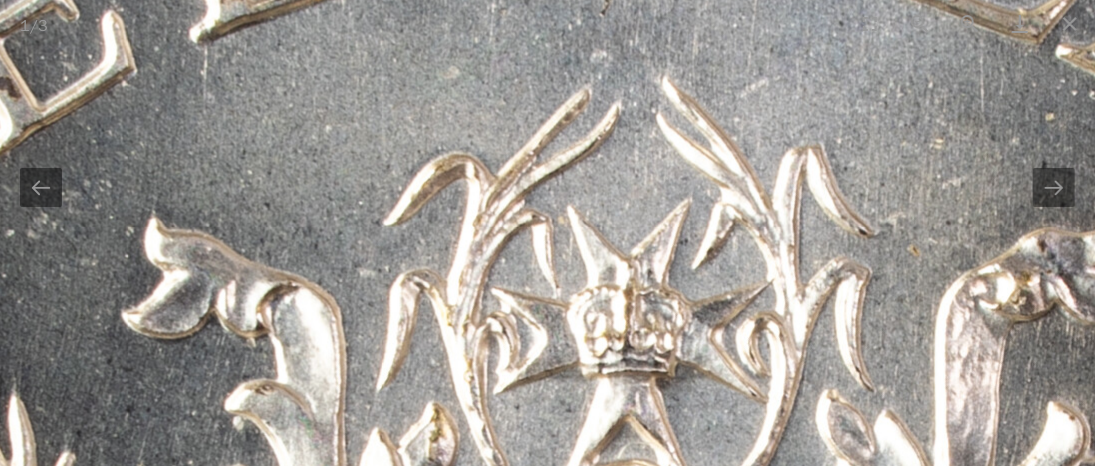 scroll, scrollTop: 0, scrollLeft: 0, axis: both 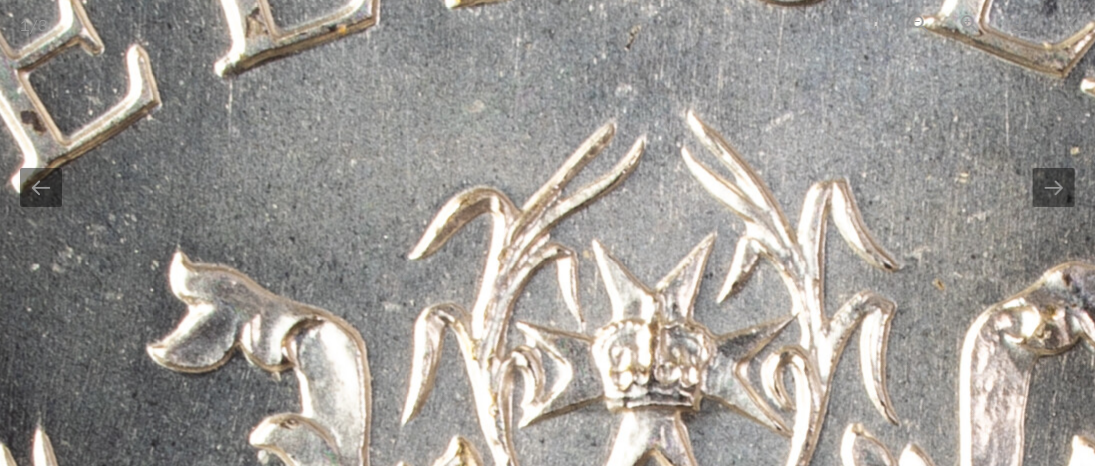 drag, startPoint x: 441, startPoint y: 259, endPoint x: 506, endPoint y: 409, distance: 163.47783 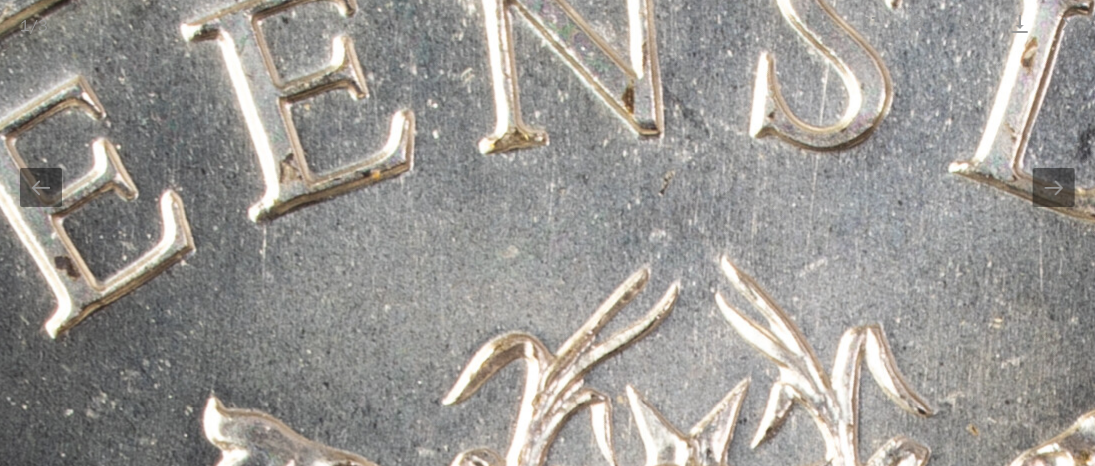 drag, startPoint x: 475, startPoint y: 272, endPoint x: 350, endPoint y: 137, distance: 183.98369 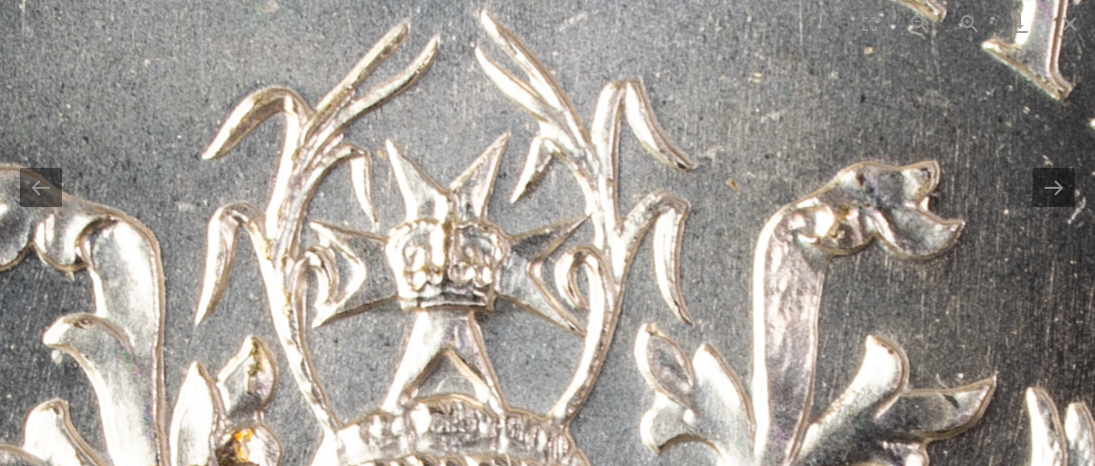 scroll, scrollTop: 0, scrollLeft: 0, axis: both 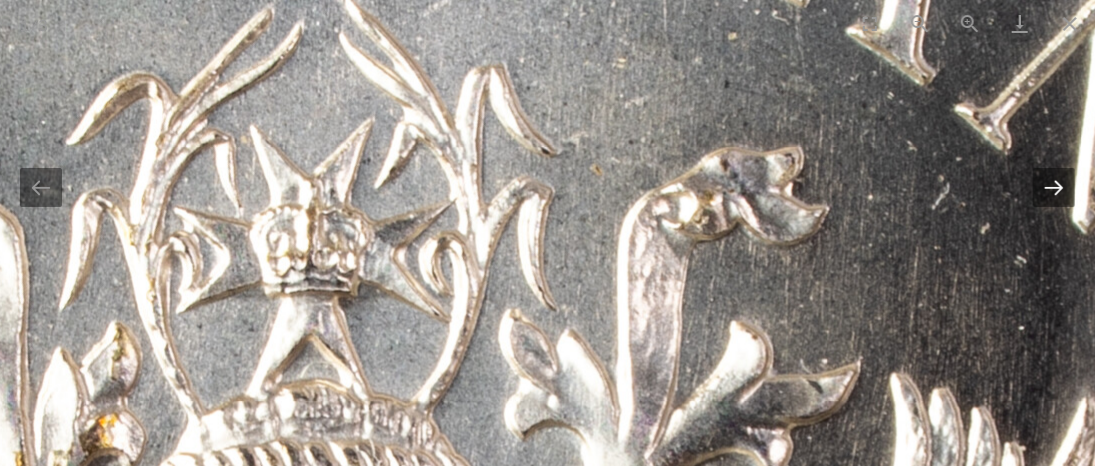 click at bounding box center [1054, 187] 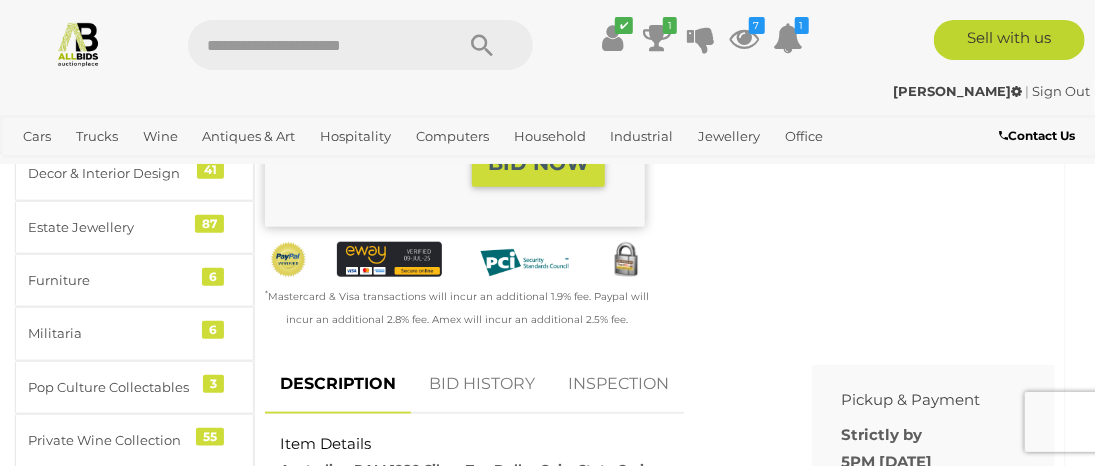 scroll, scrollTop: 600, scrollLeft: 0, axis: vertical 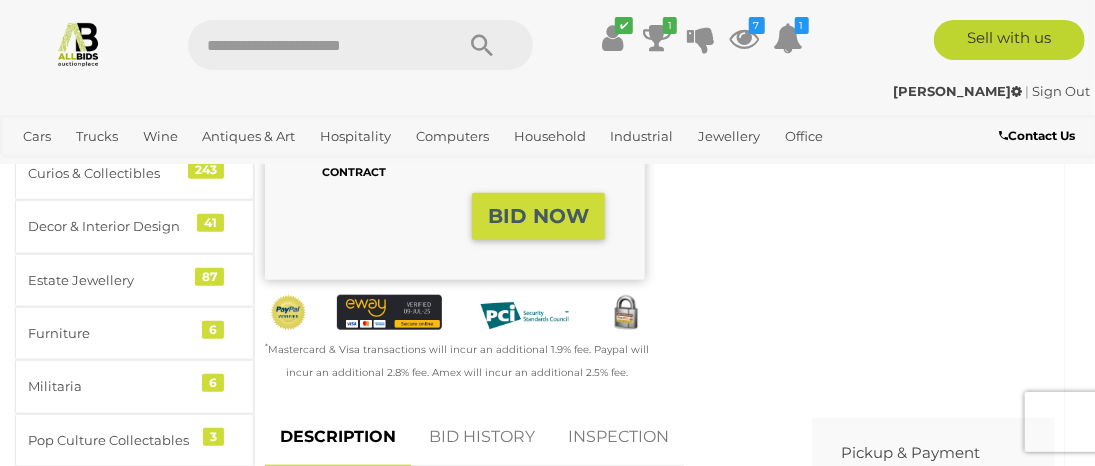 click on "BID HISTORY" at bounding box center [482, 437] 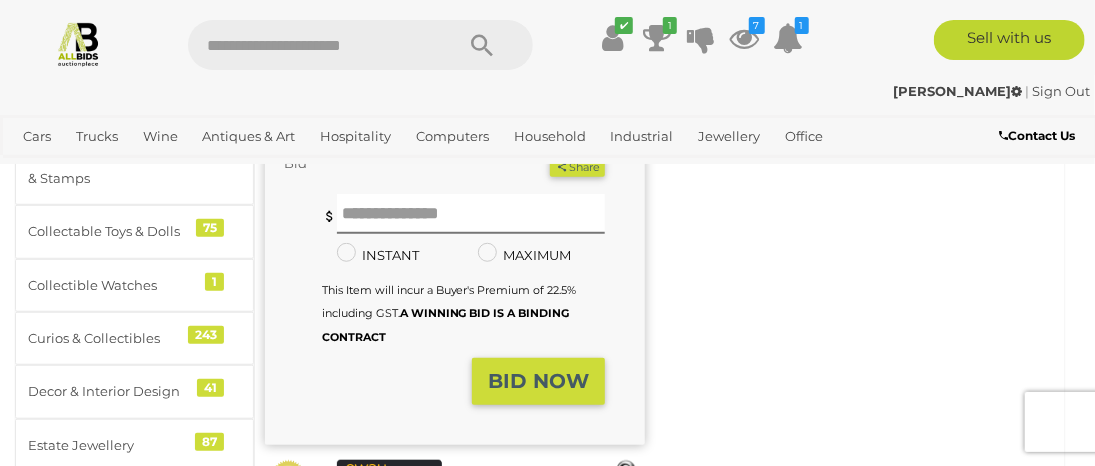 scroll, scrollTop: 400, scrollLeft: 0, axis: vertical 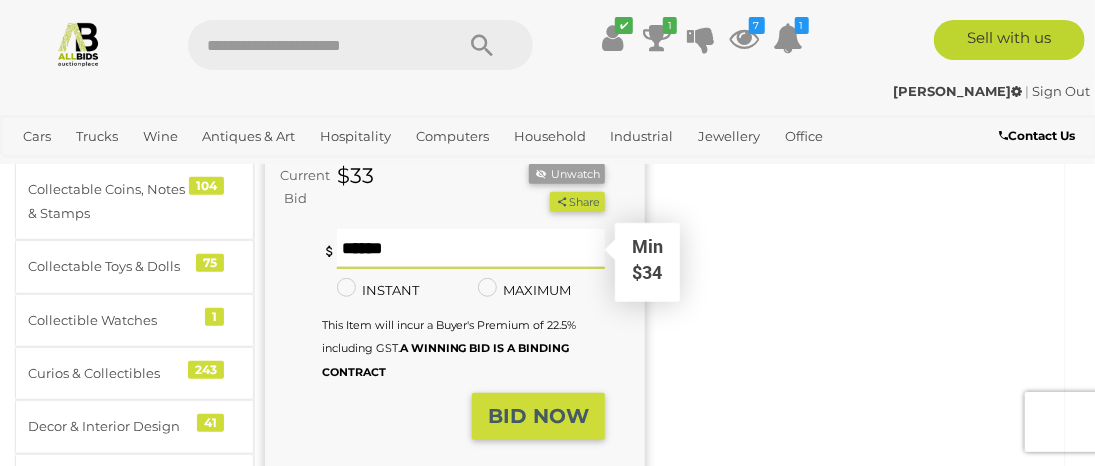 click at bounding box center (471, 249) 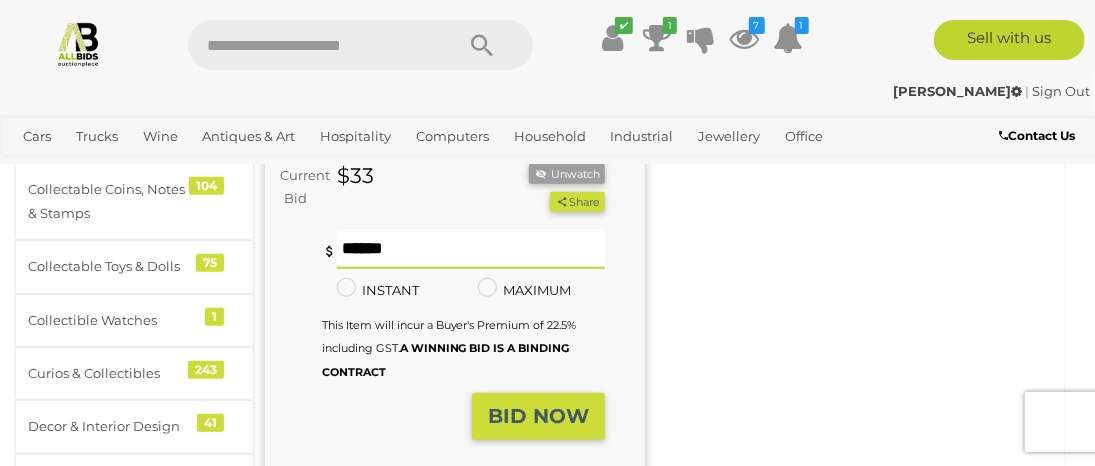 type on "**" 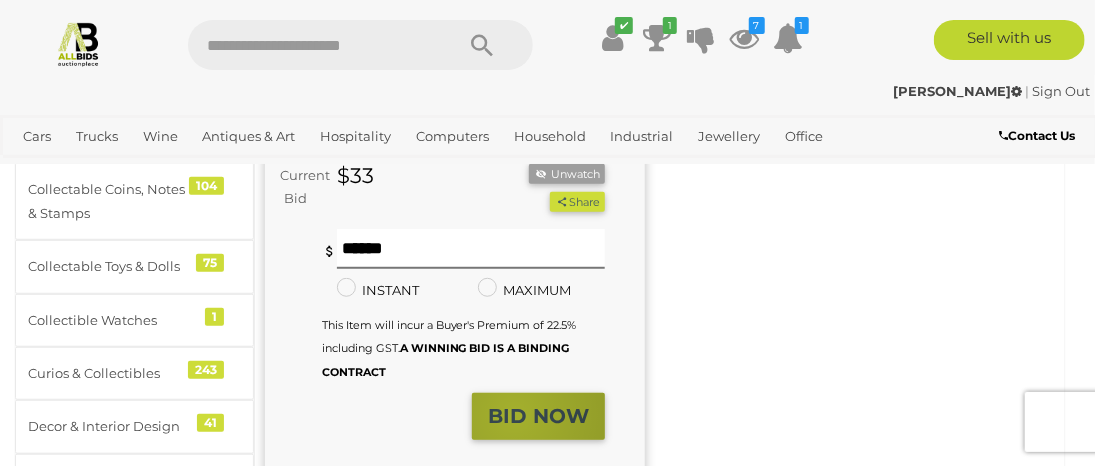 click on "BID NOW" at bounding box center (538, 416) 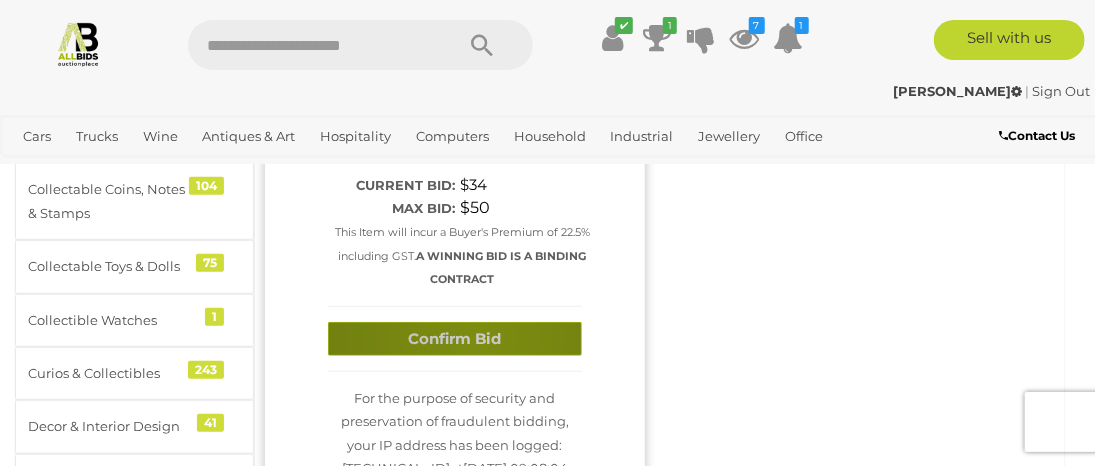click on "Confirm Bid" at bounding box center [455, 339] 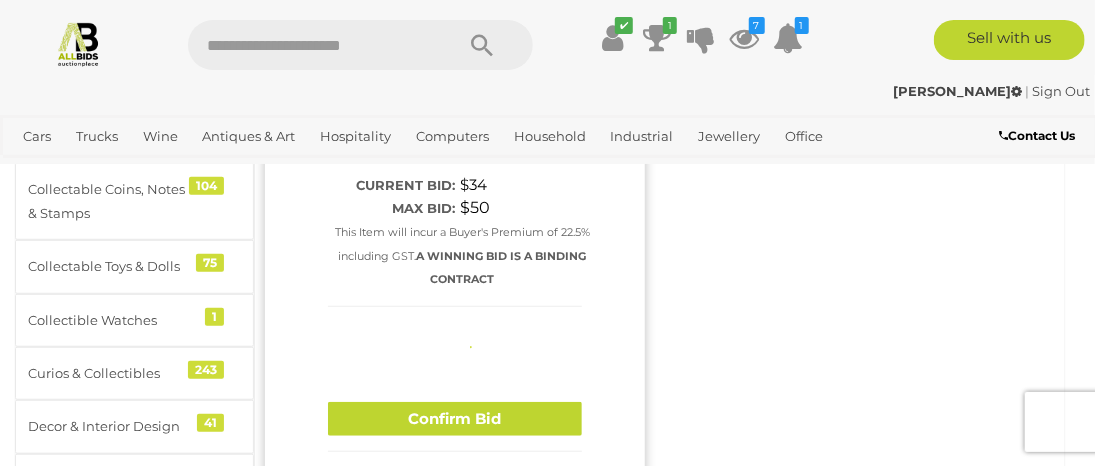 type 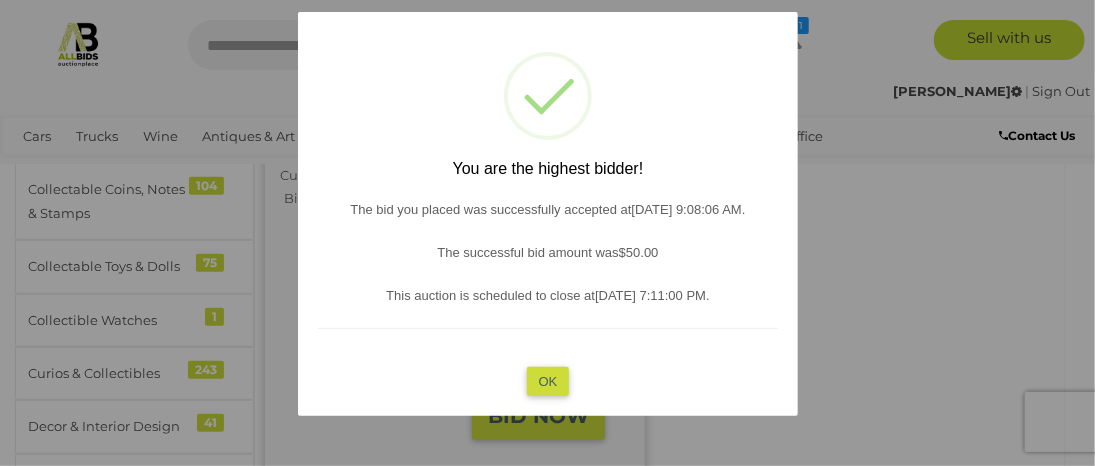 click on "OK" at bounding box center (547, 381) 